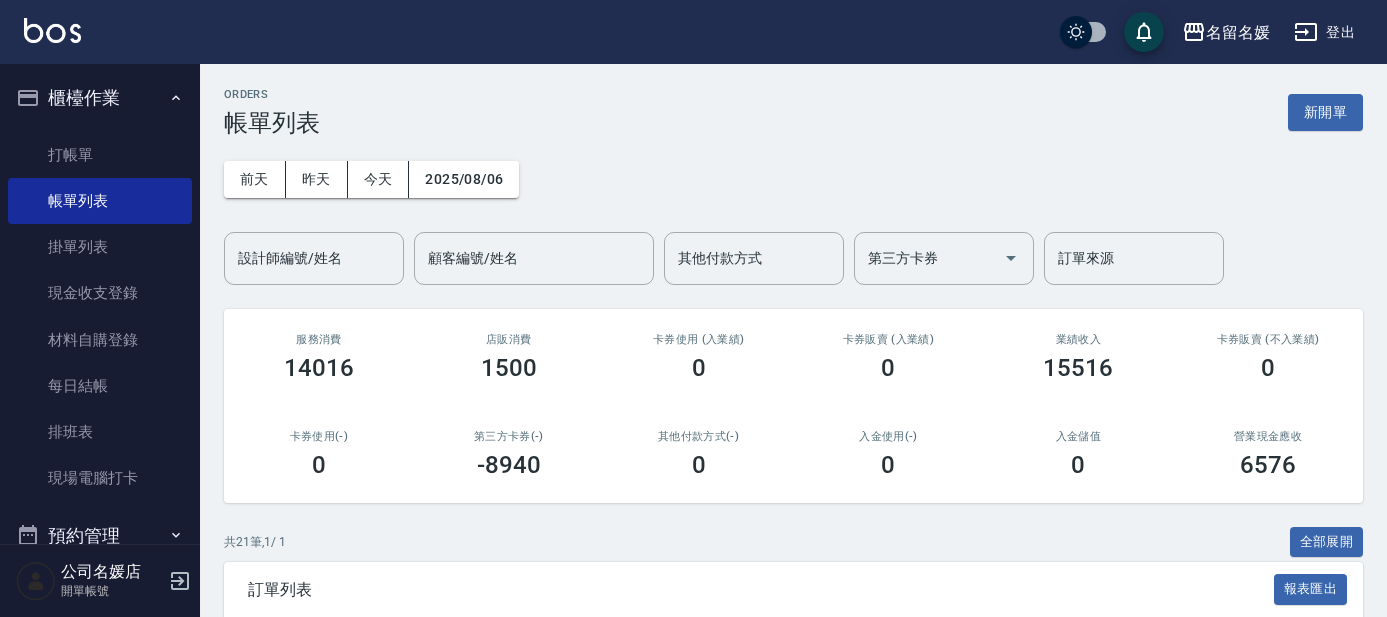 scroll, scrollTop: 0, scrollLeft: 0, axis: both 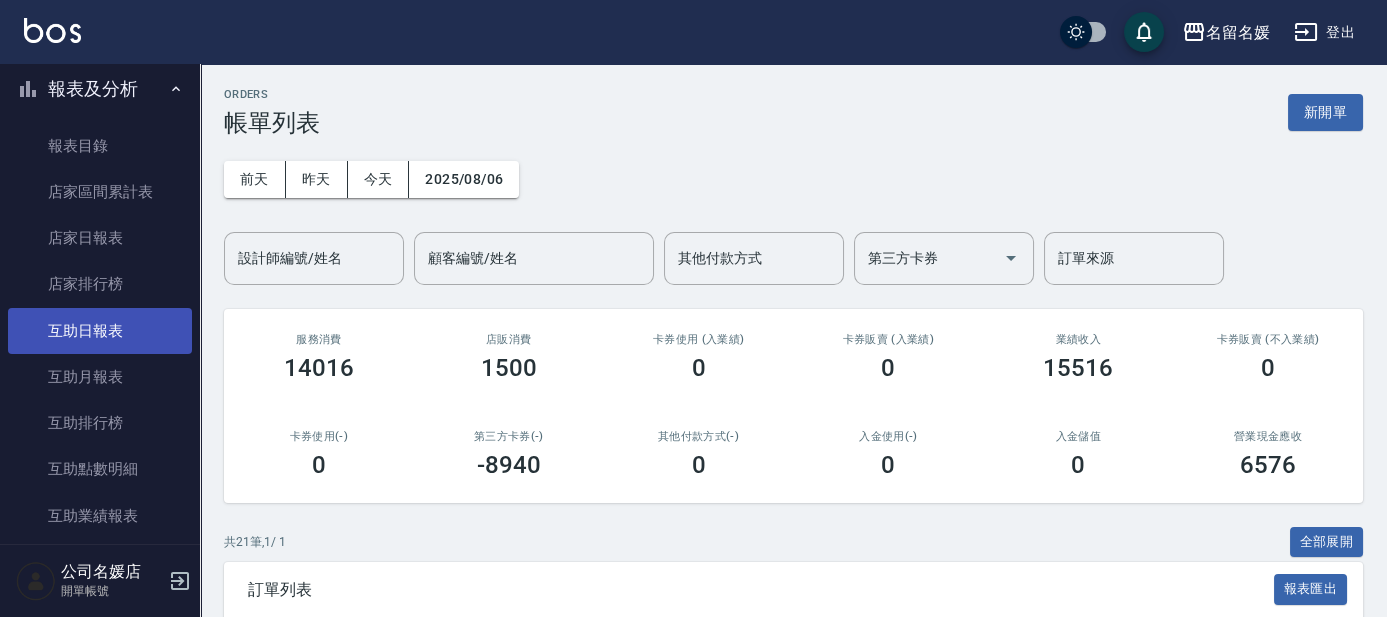 click on "互助日報表" at bounding box center (100, 331) 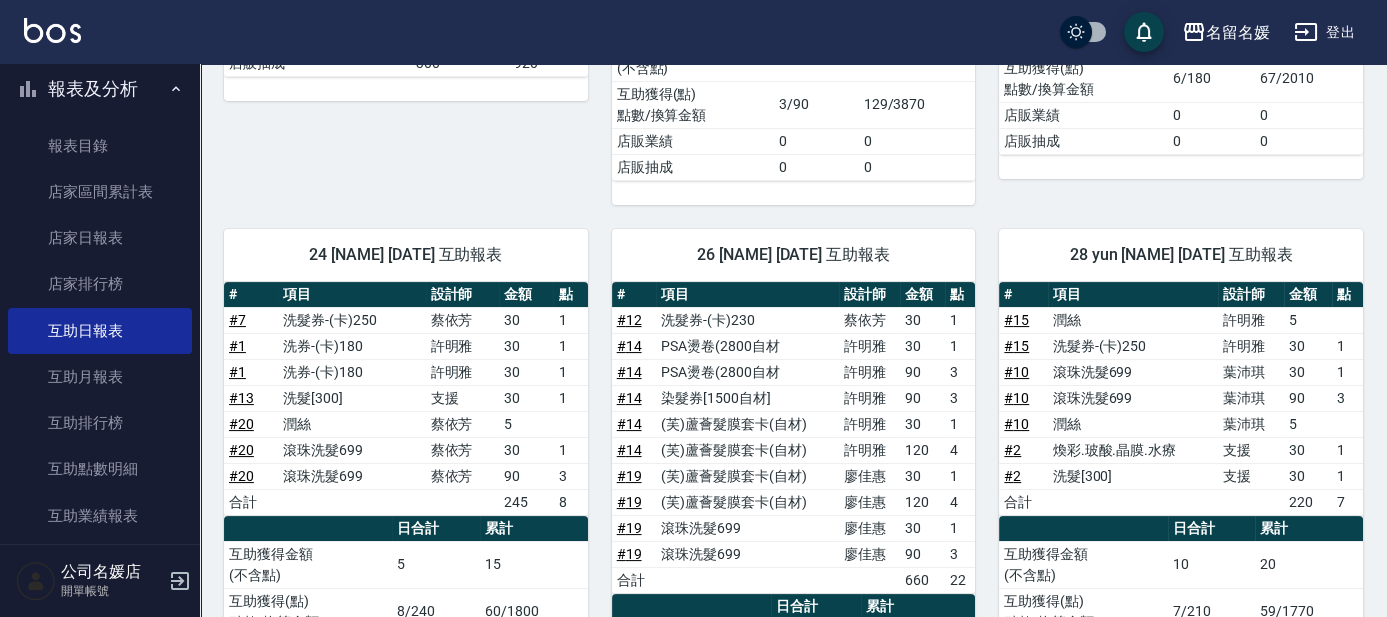 scroll, scrollTop: 909, scrollLeft: 0, axis: vertical 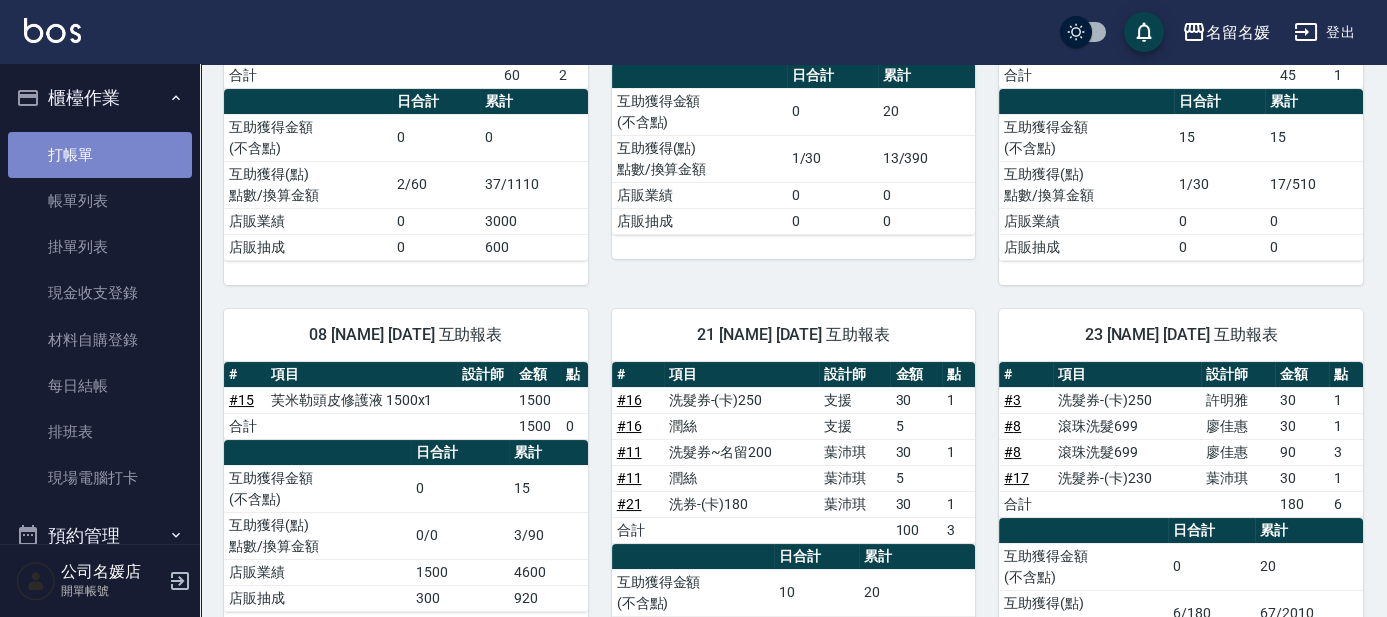 click on "打帳單" at bounding box center [100, 155] 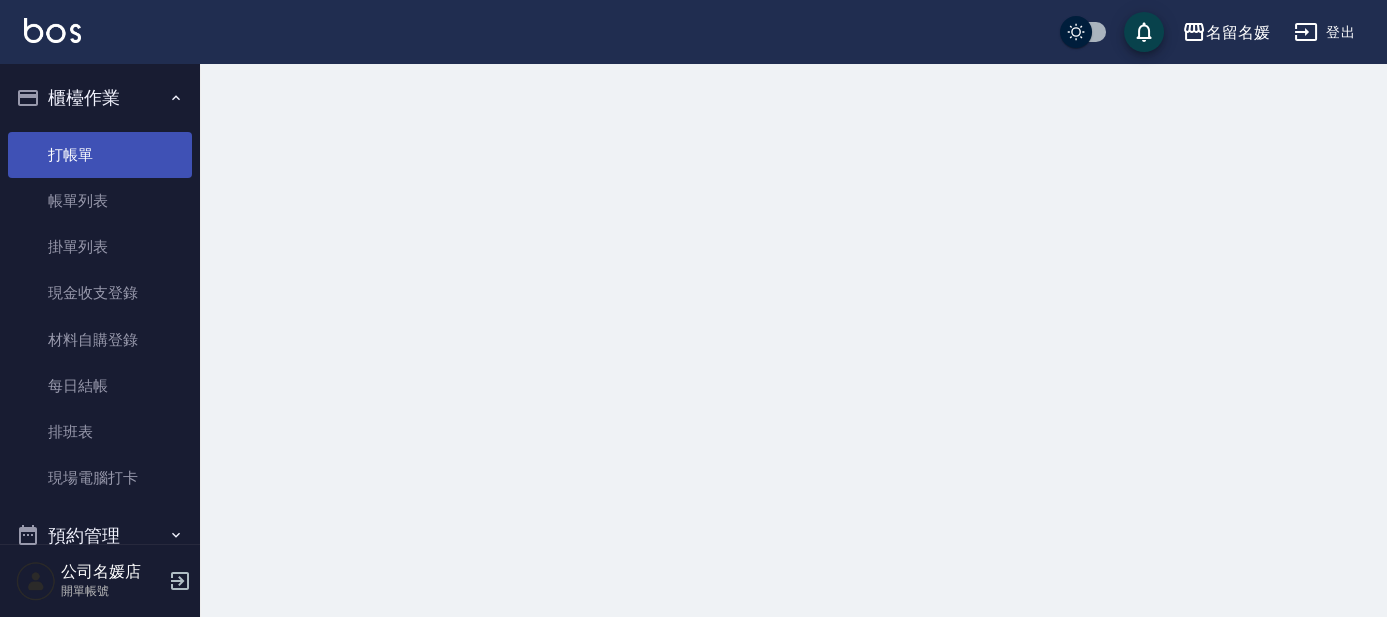 scroll, scrollTop: 0, scrollLeft: 0, axis: both 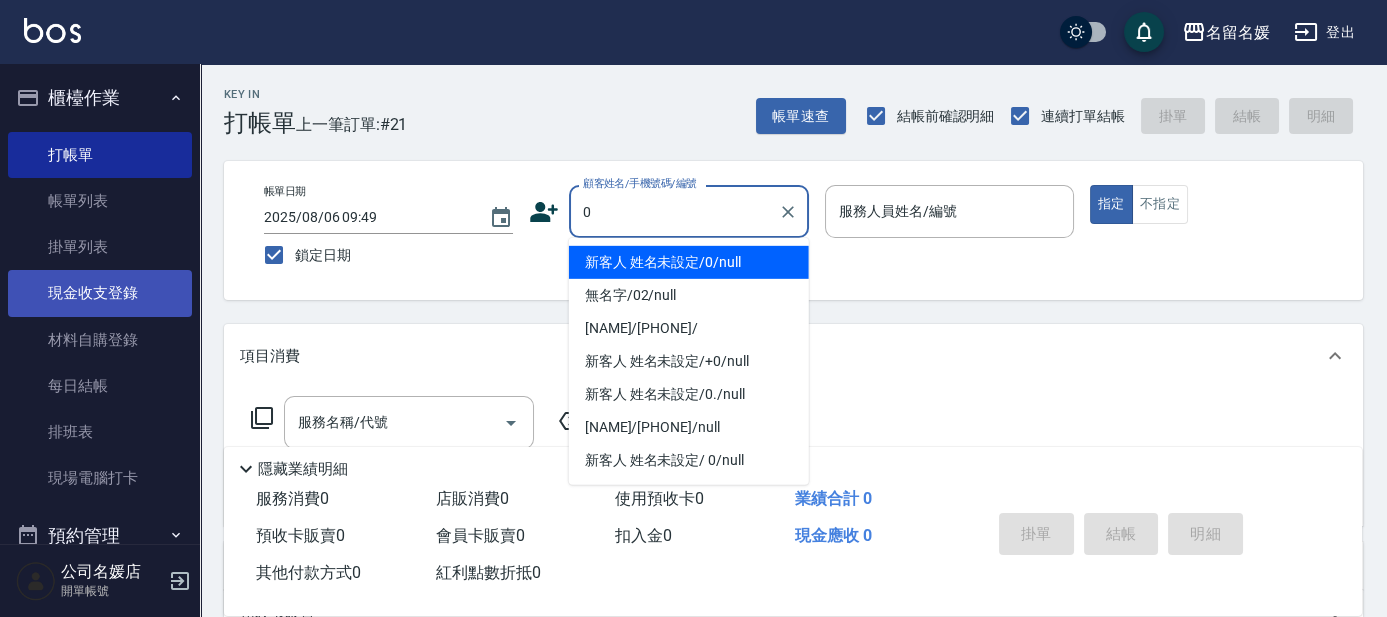 type on "0" 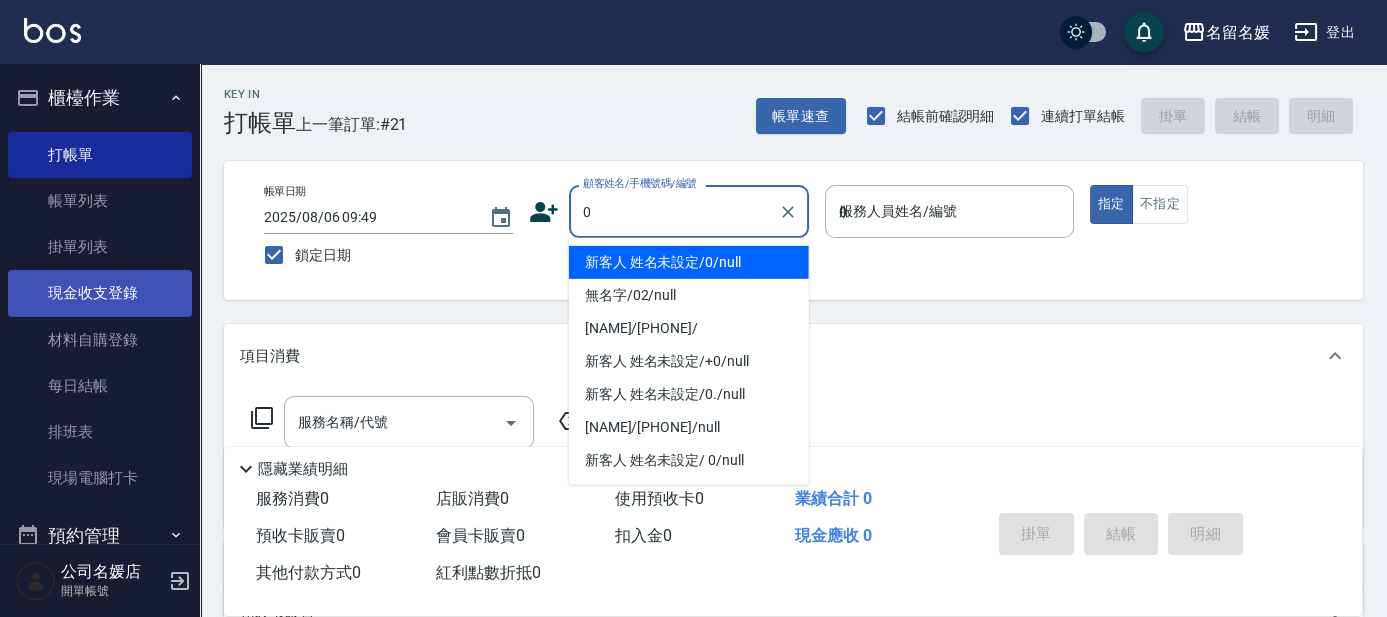 type on "07" 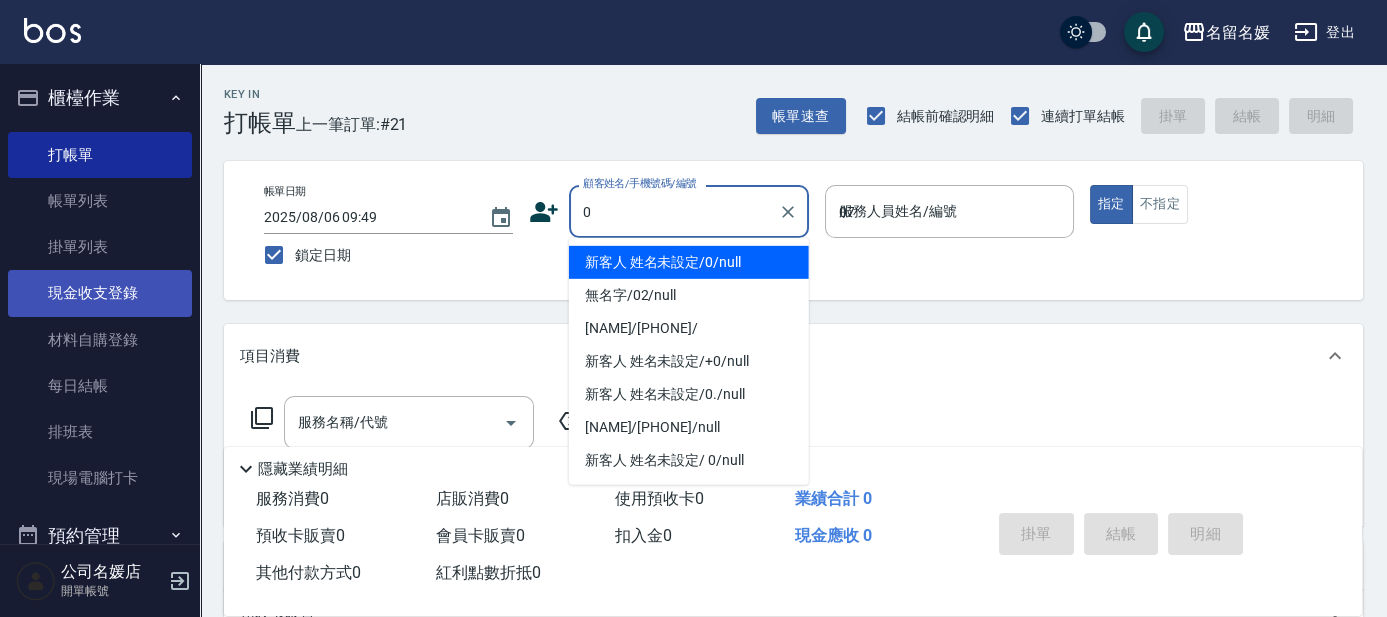 type on "true" 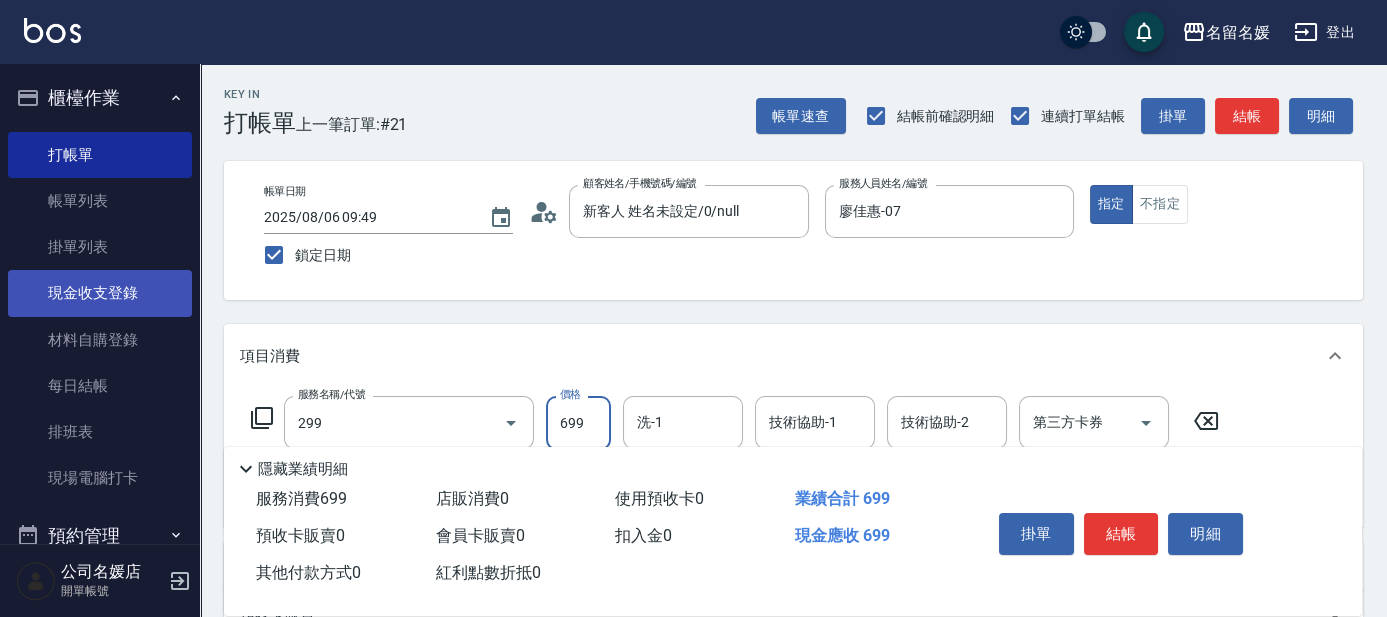 type on "滾珠洗髮699(299)" 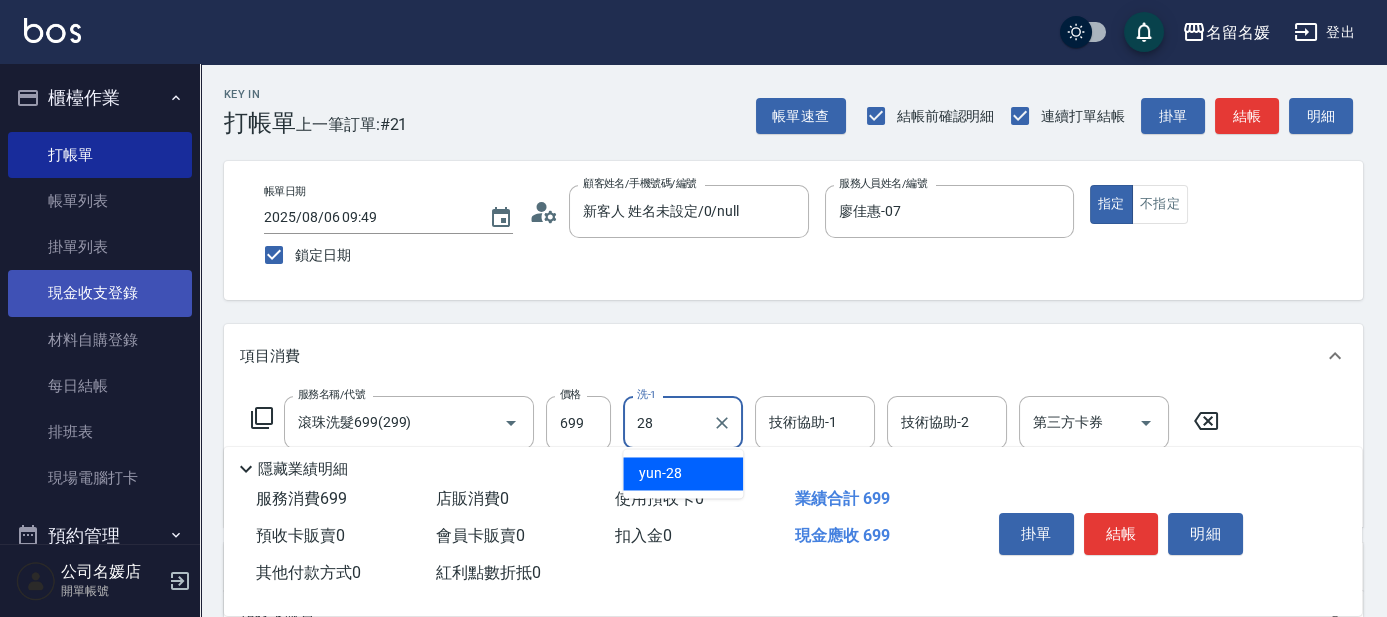 type on "yun-28" 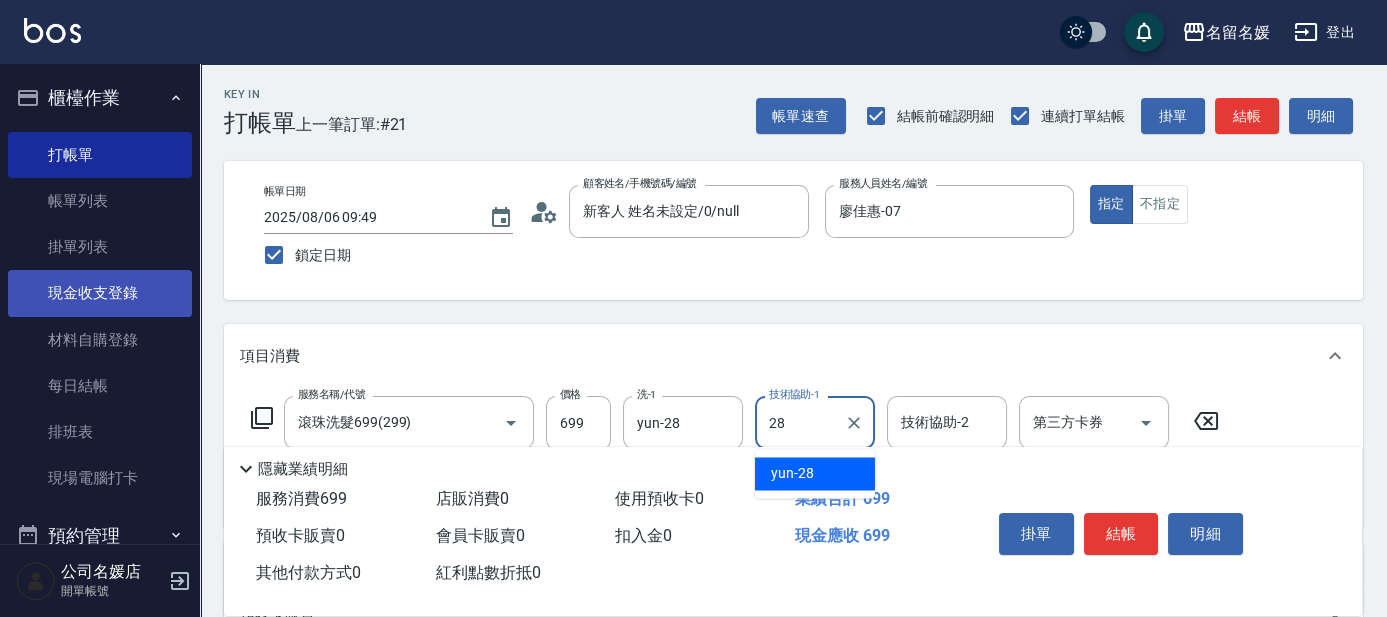 type on "yun-28" 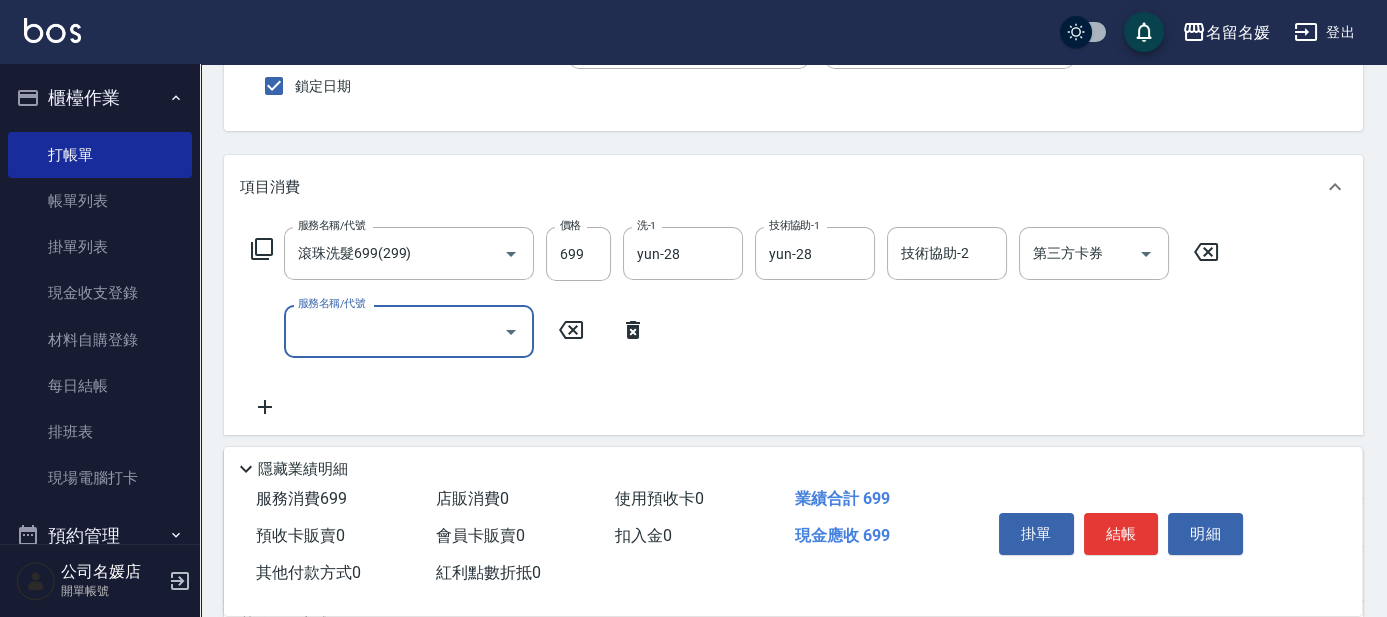 scroll, scrollTop: 181, scrollLeft: 0, axis: vertical 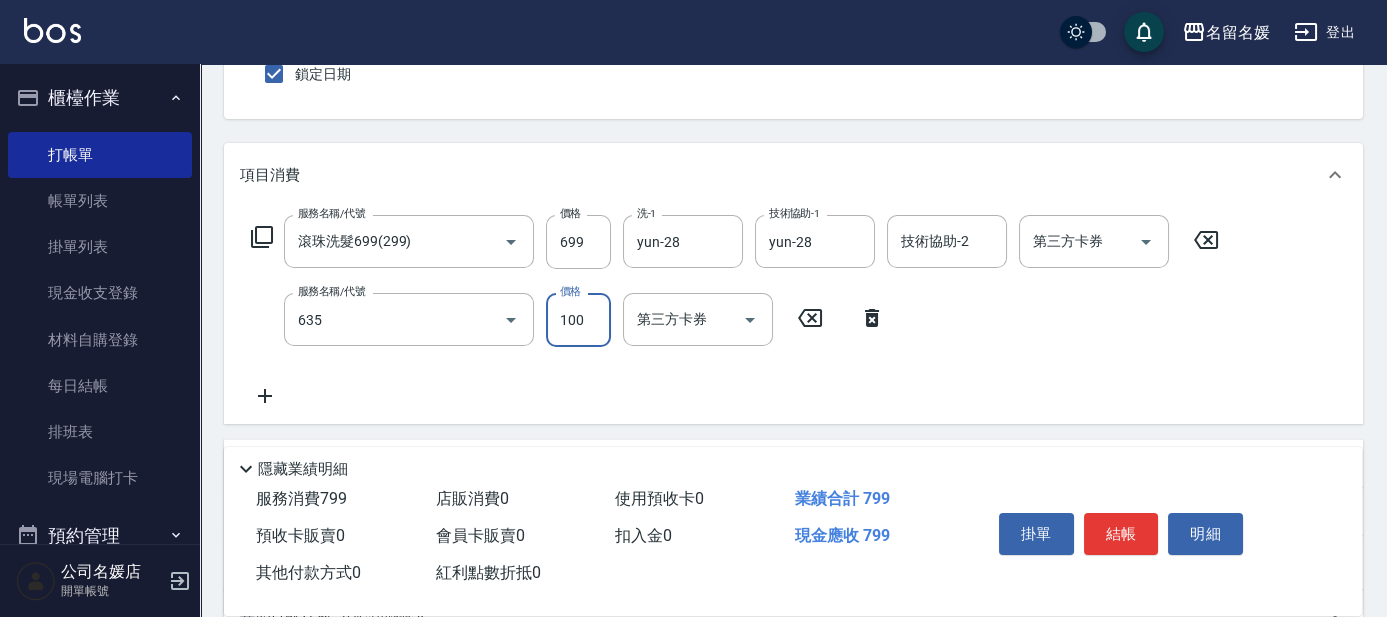 type on "煥彩.玻酸.晶膜.水療(635)" 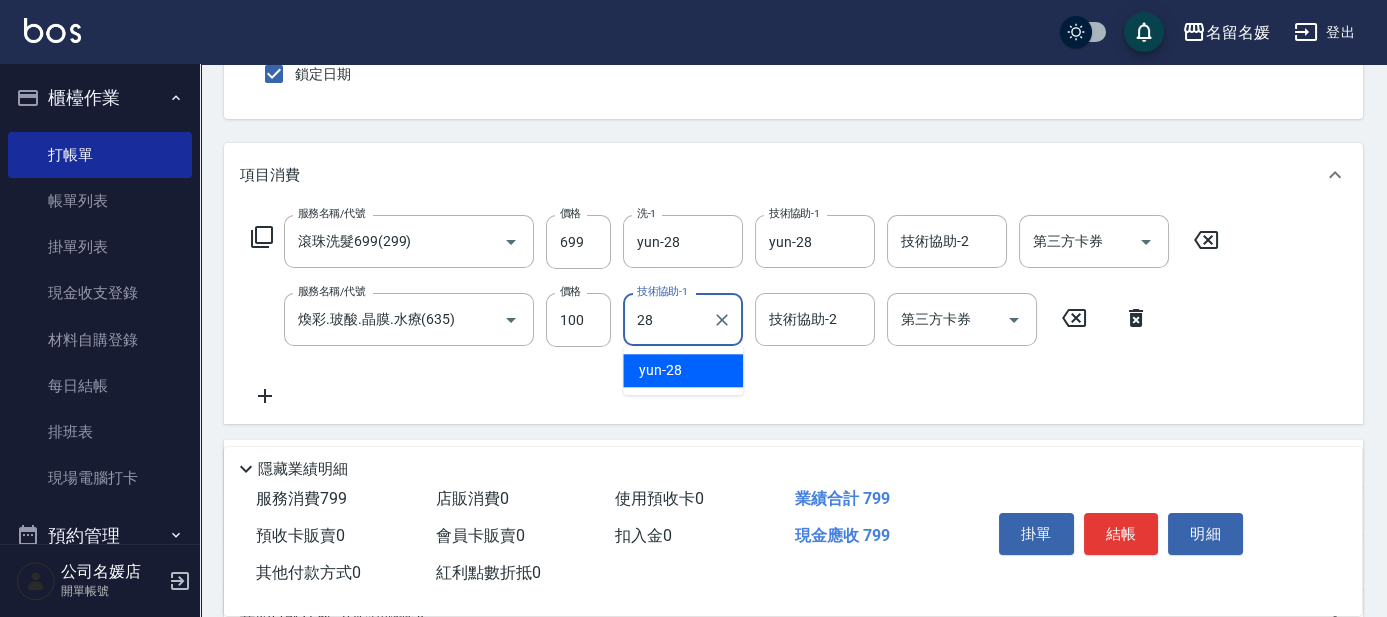 type on "yun-28" 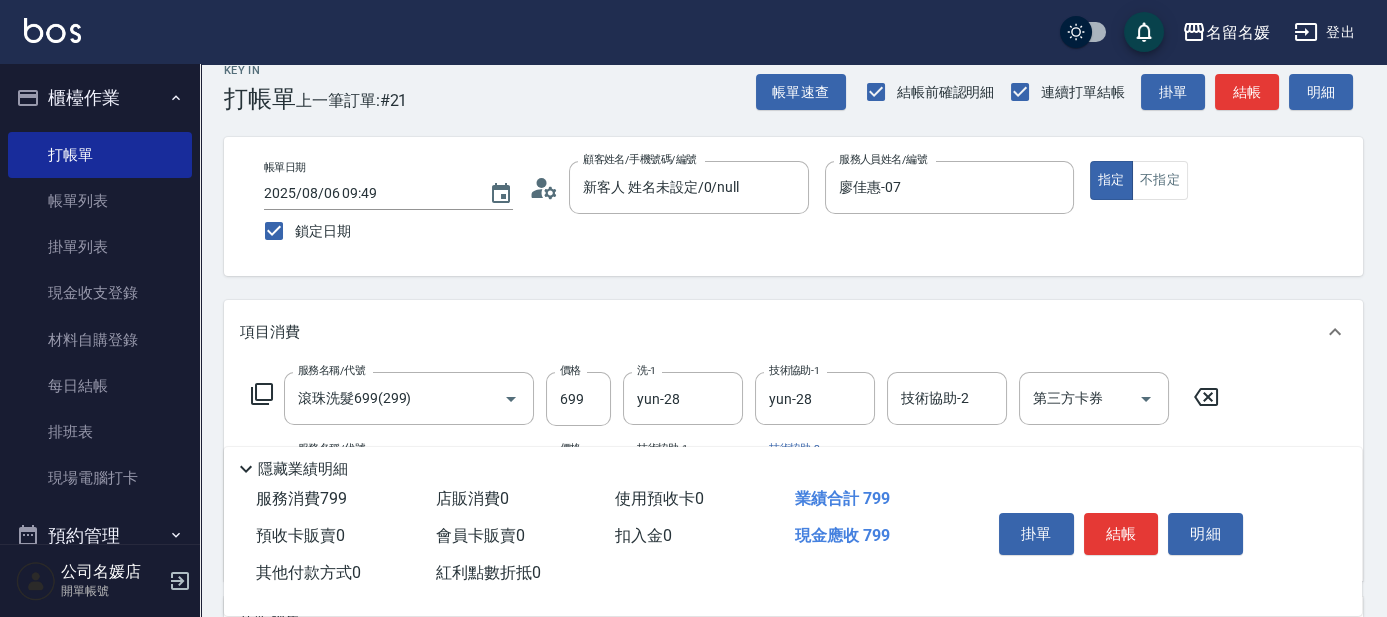 scroll, scrollTop: 0, scrollLeft: 0, axis: both 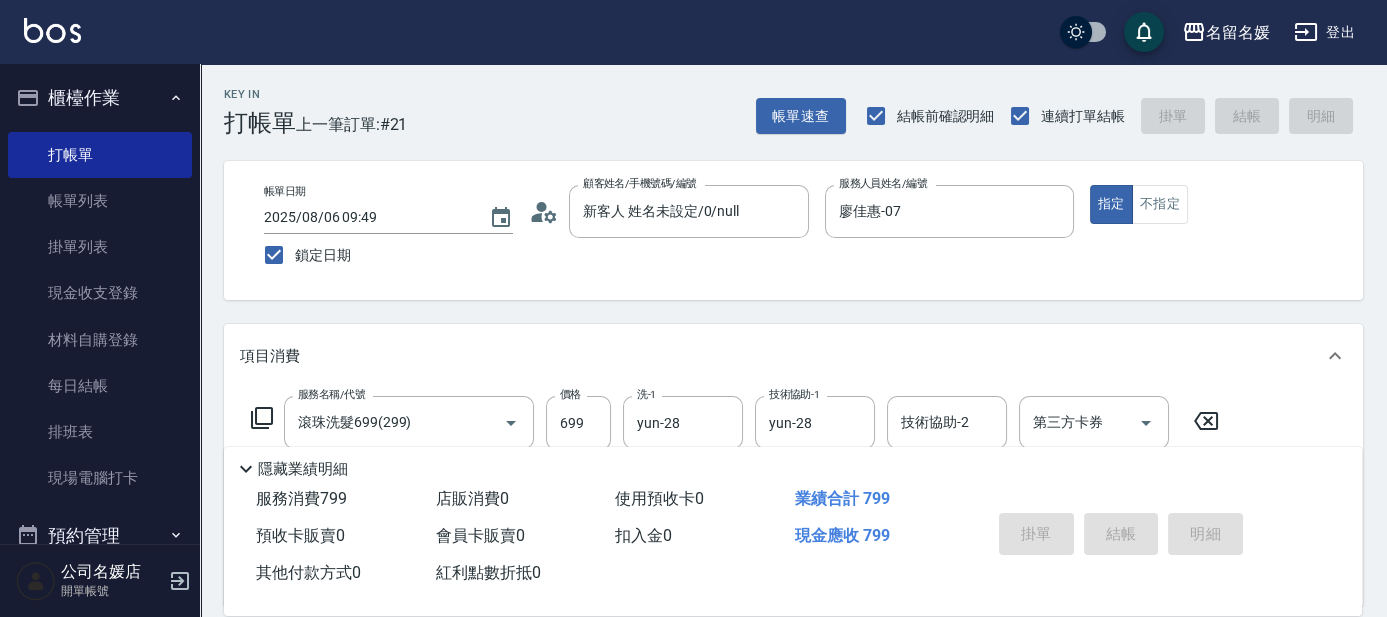 type 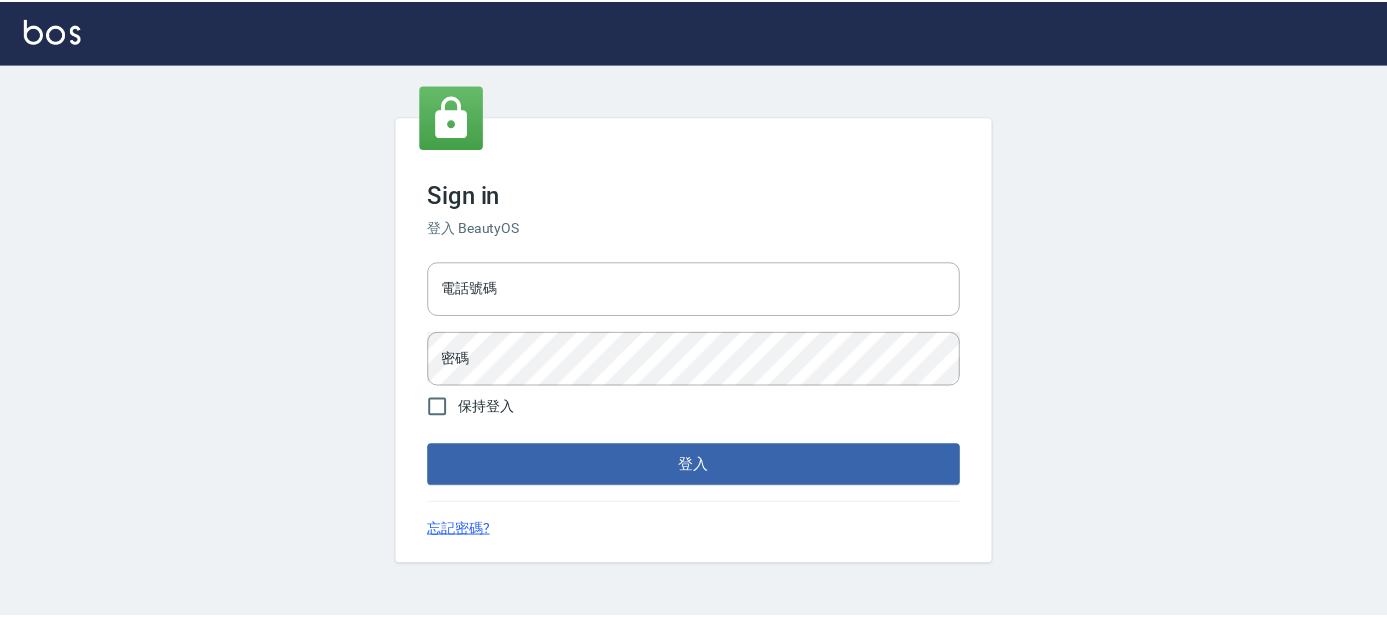 scroll, scrollTop: 0, scrollLeft: 0, axis: both 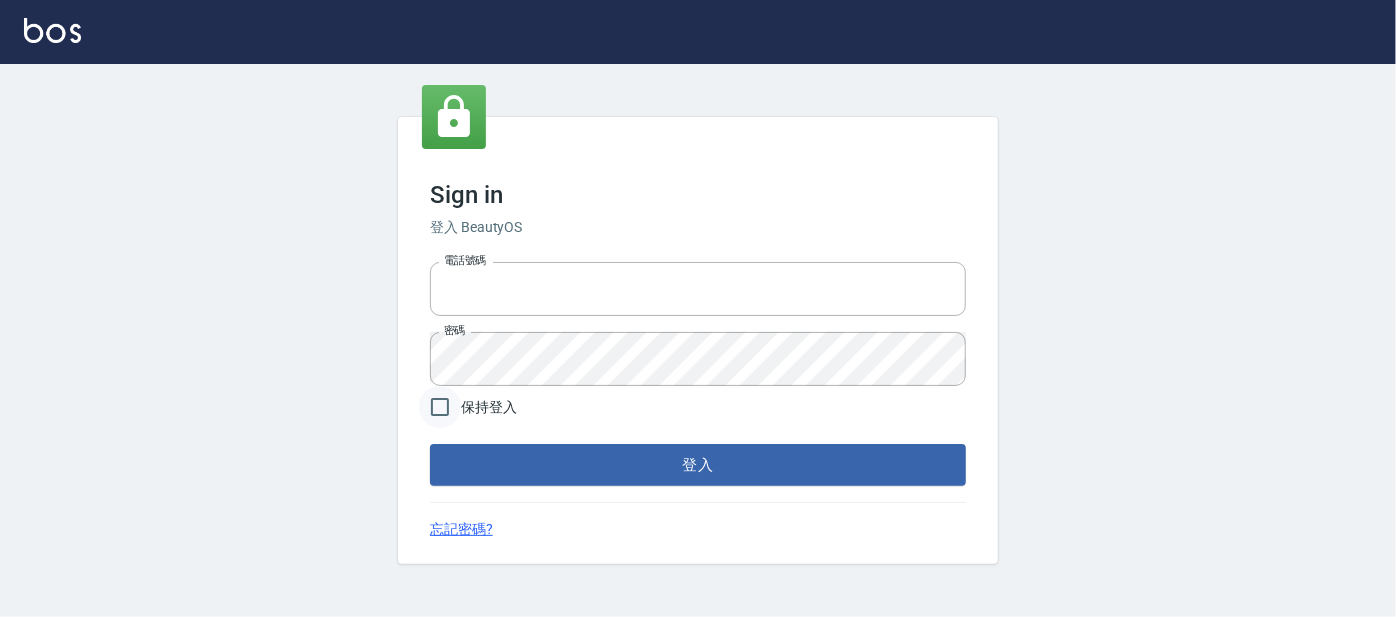 type on "[PHONE]" 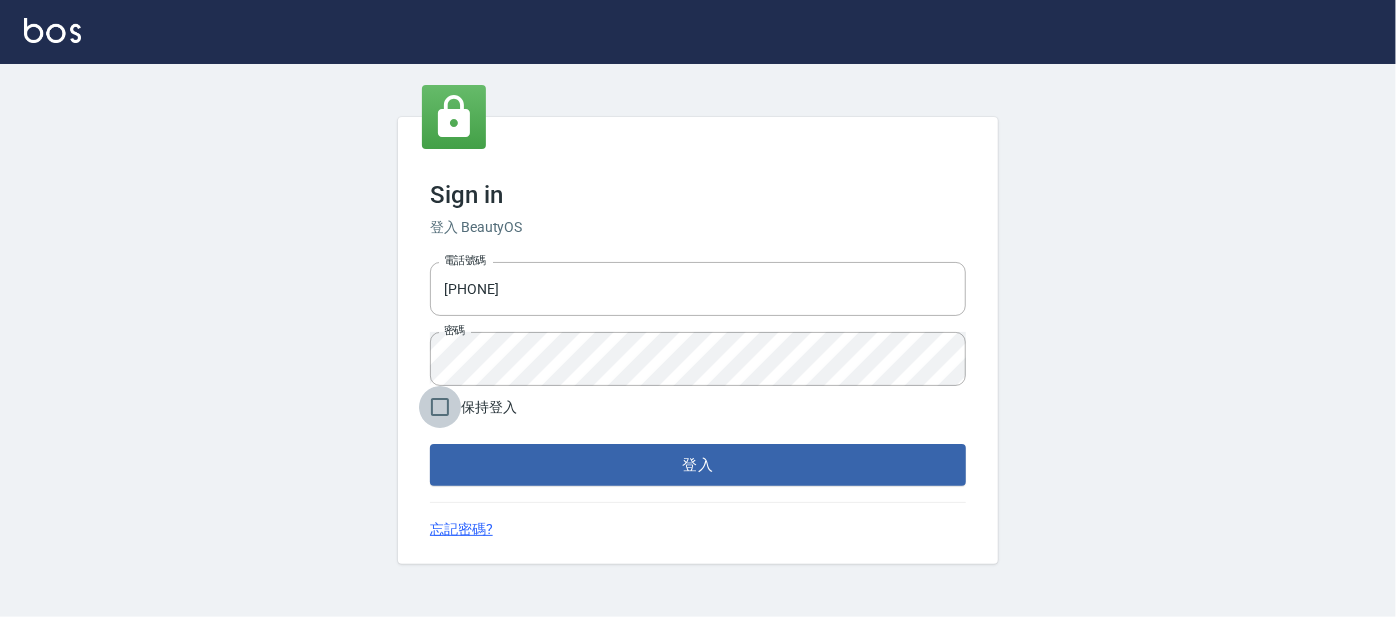 click on "保持登入" at bounding box center [440, 407] 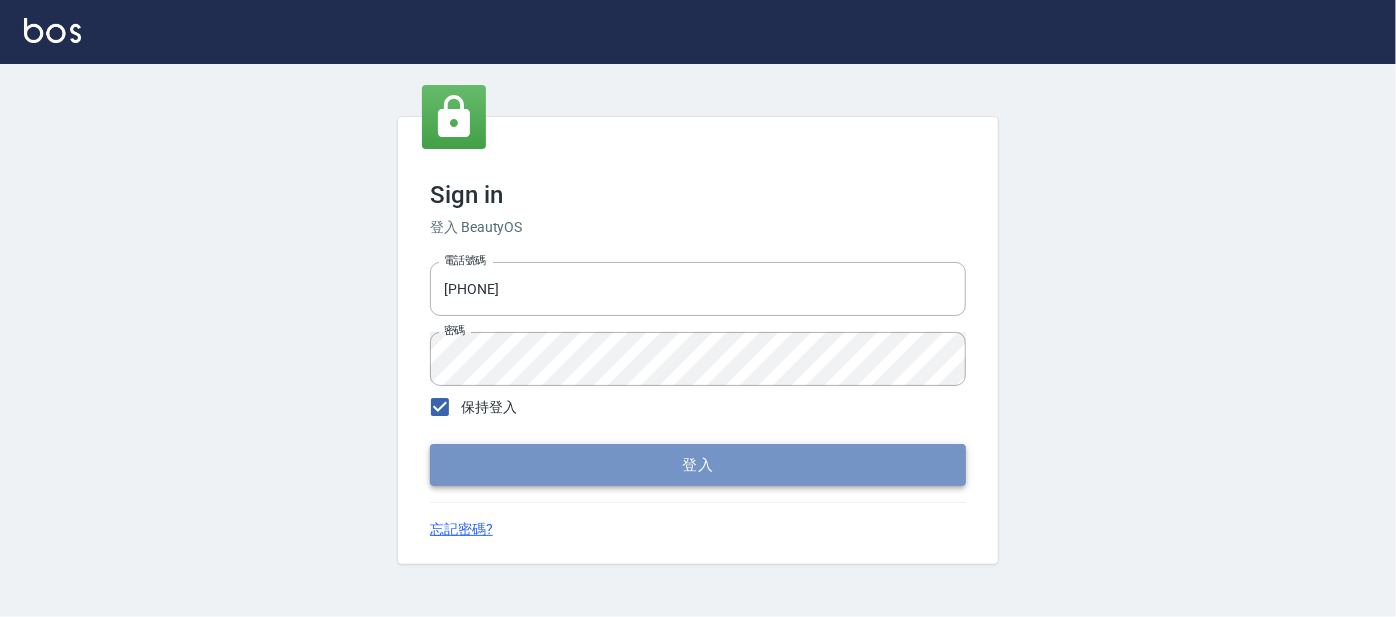 click on "登入" at bounding box center [698, 465] 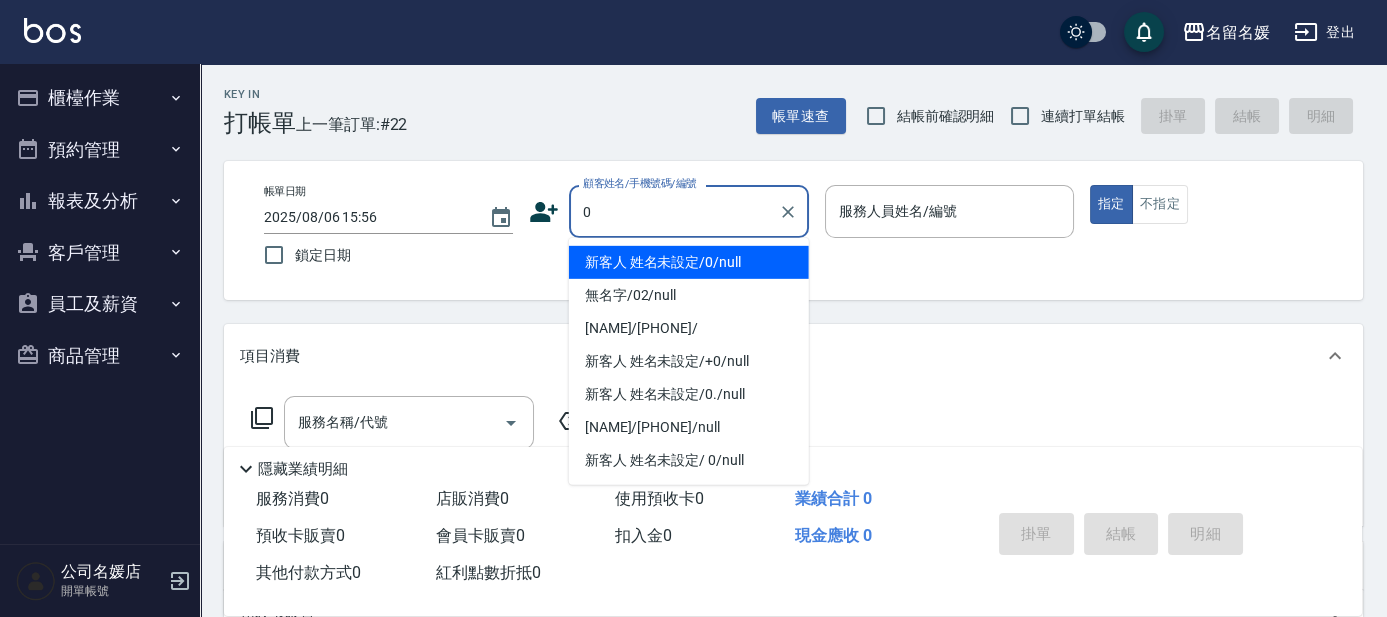 type on "新客人 姓名未設定/0/null" 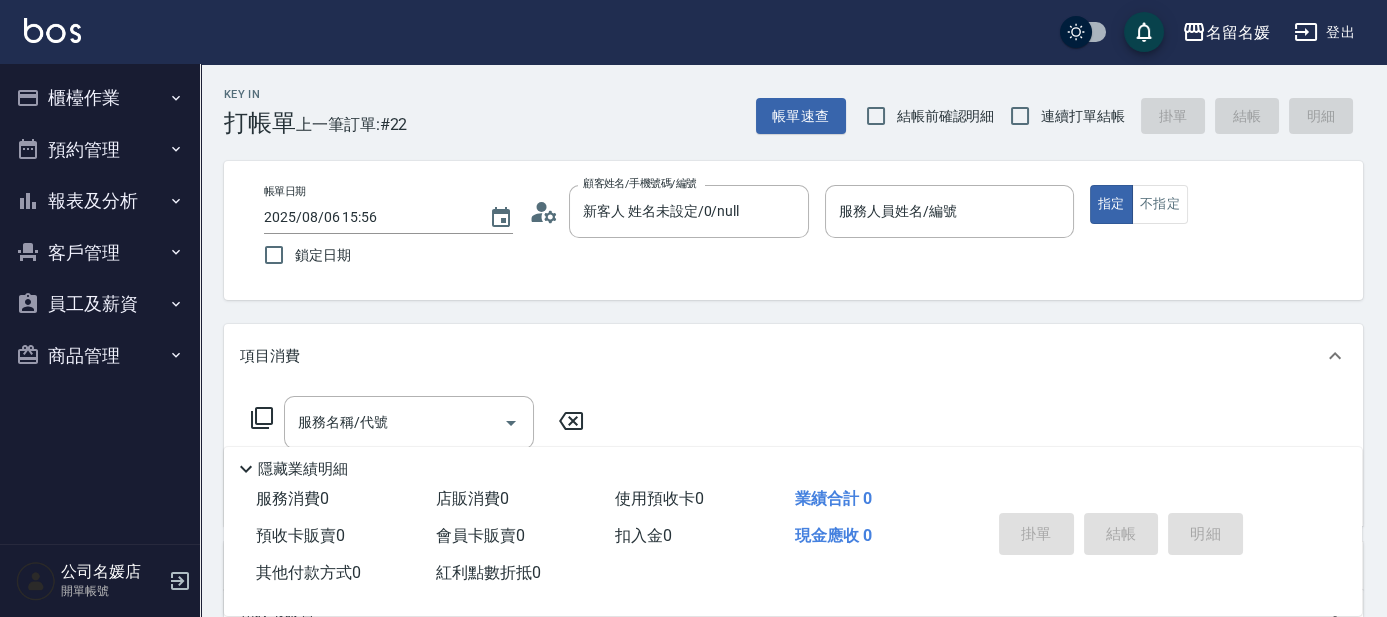 click on "結帳前確認明細" at bounding box center (946, 116) 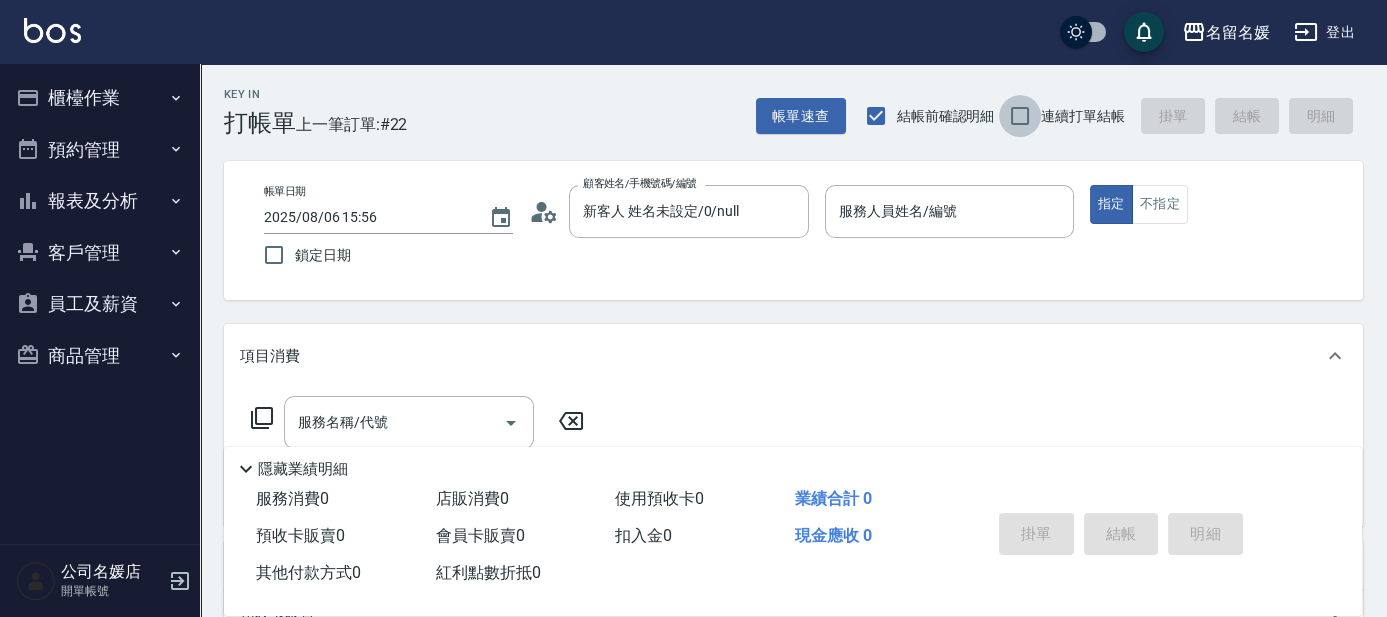 click on "連續打單結帳" at bounding box center [1020, 116] 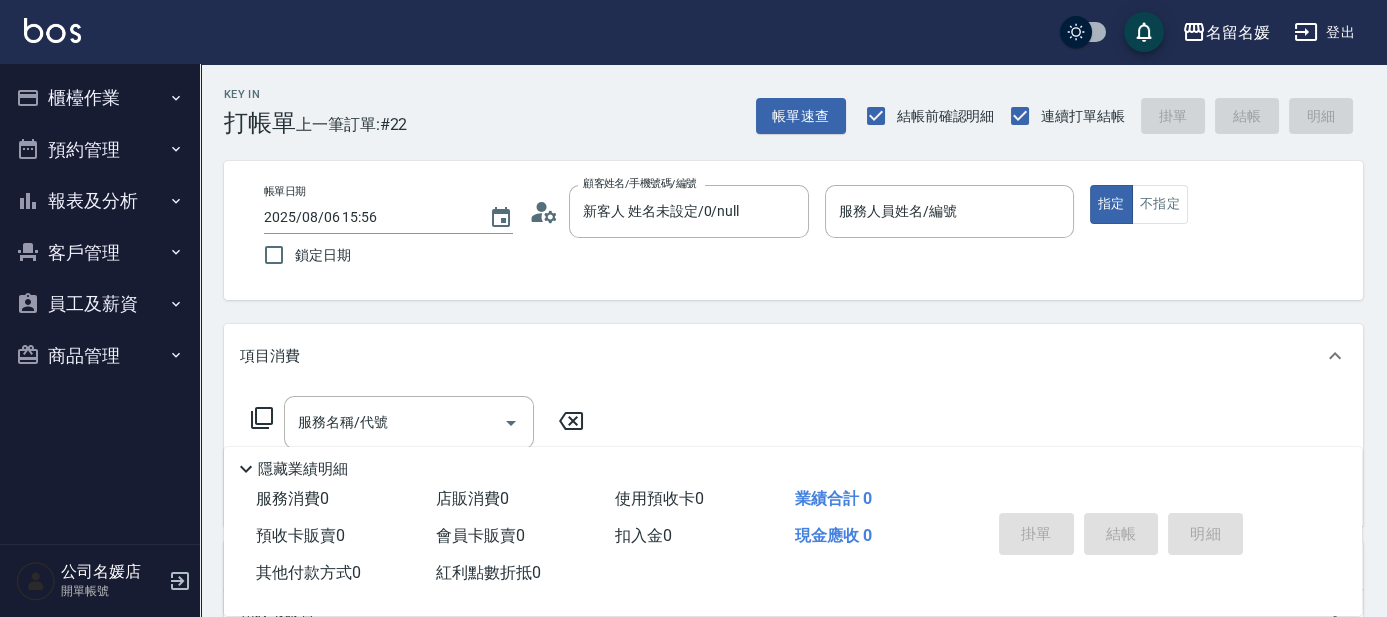 click on "帳單日期 2025/08/06 15:56 鎖定日期 顧客姓名/手機號碼/編號 新客人 姓名未設定/0/null 顧客姓名/手機號碼/編號 服務人員姓名/編號 服務人員姓名/編號 指定 不指定" at bounding box center [793, 230] 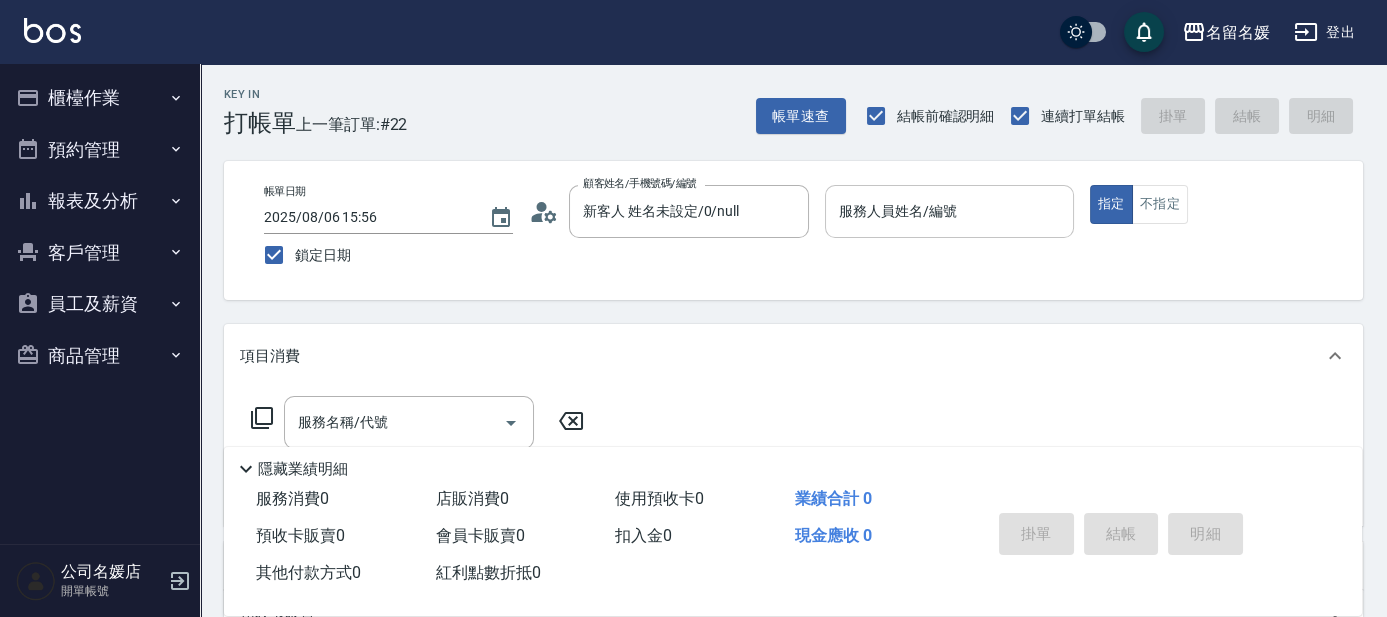 click on "服務人員姓名/編號 服務人員姓名/編號" at bounding box center [949, 211] 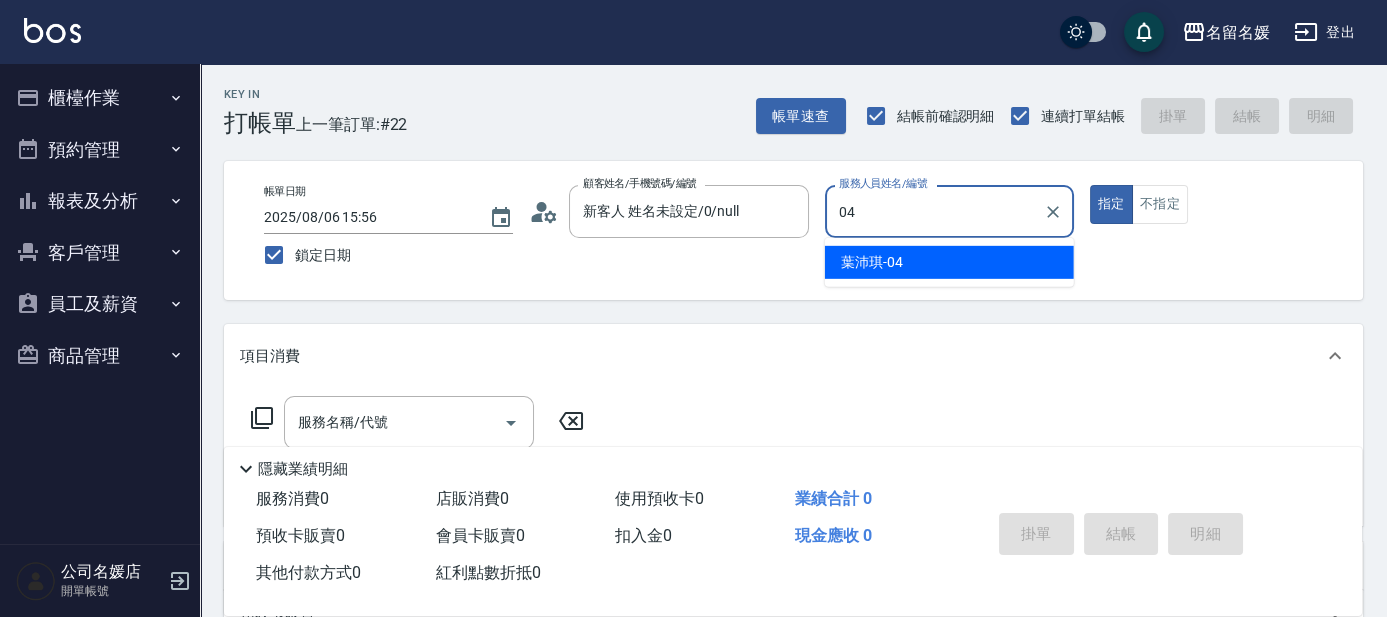 type on "04" 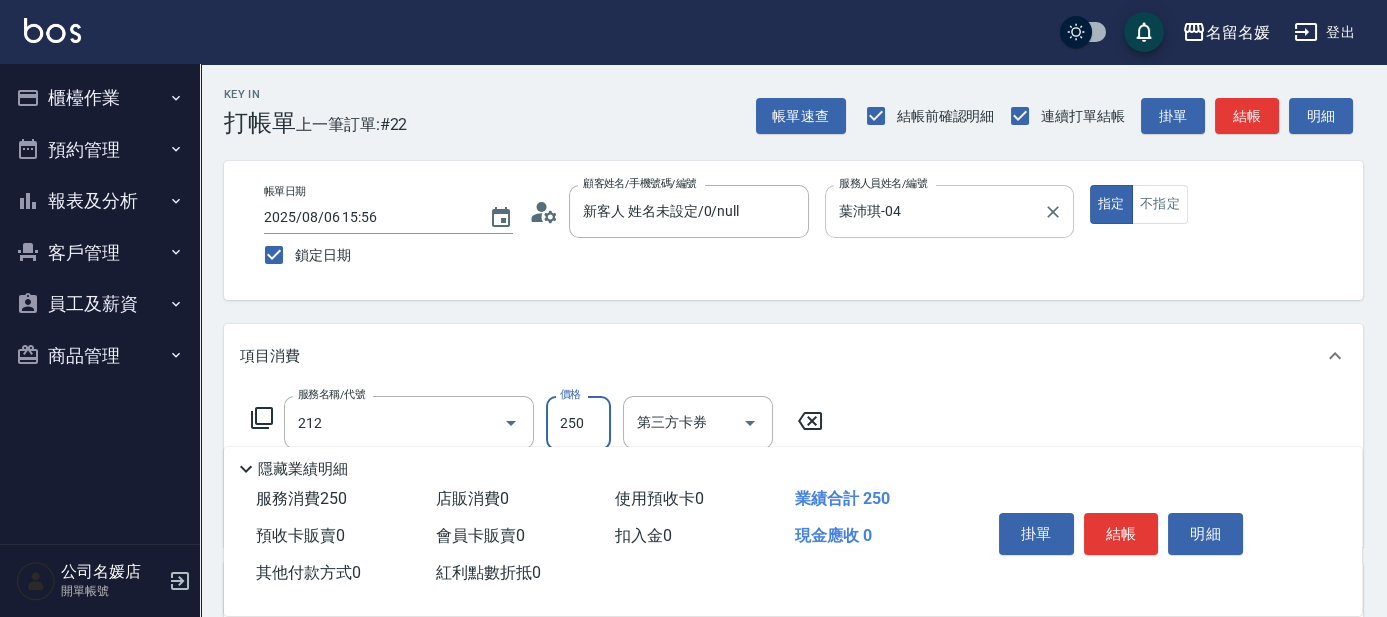 type on "洗髮券-(卡)250(212)" 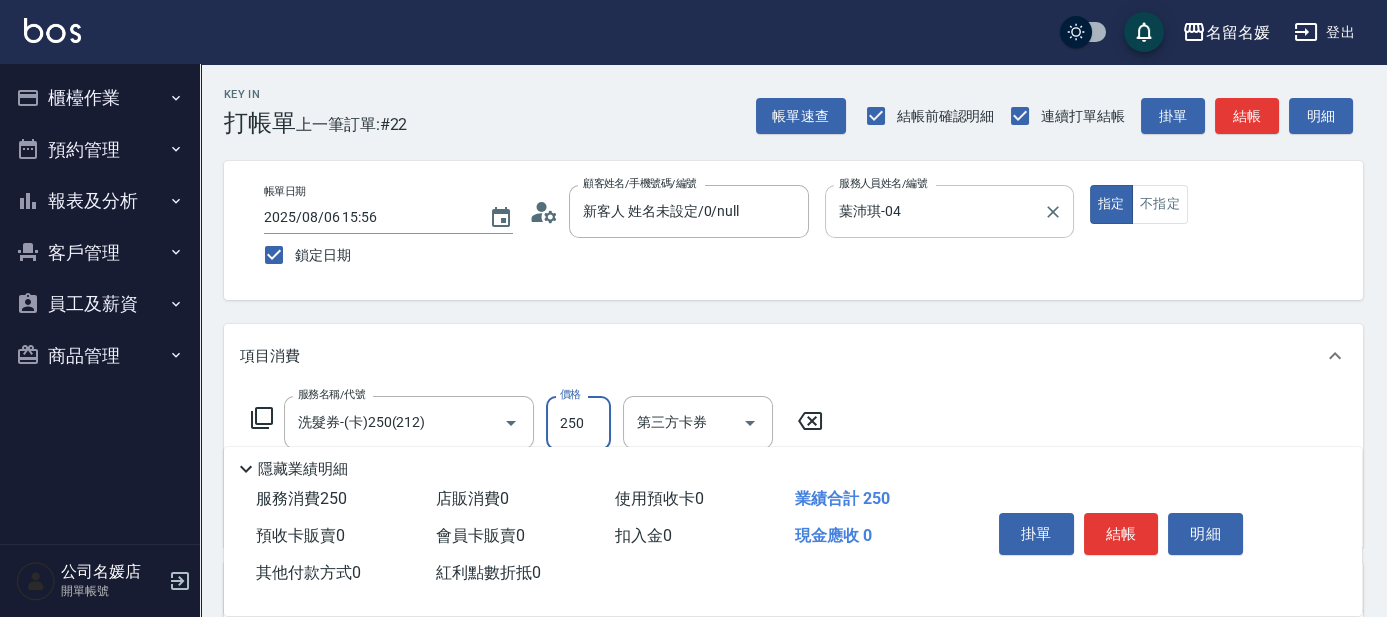 type on "舊有卡券" 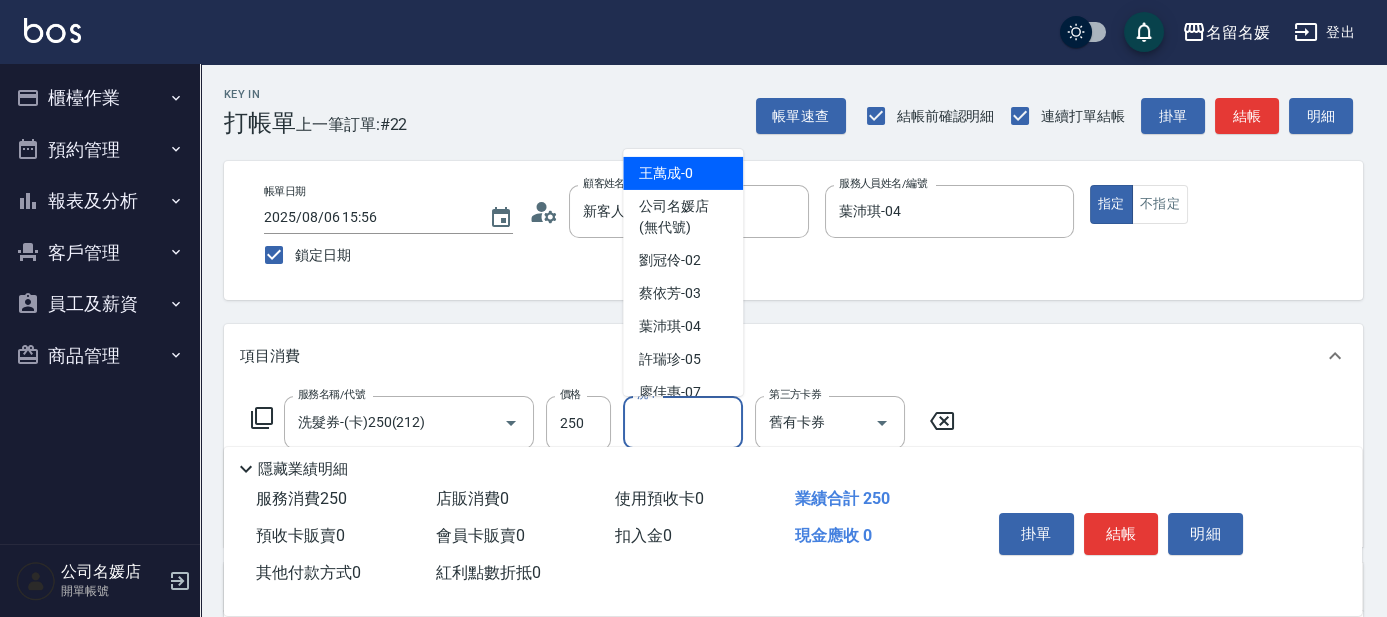 click on "洗-1" at bounding box center [683, 422] 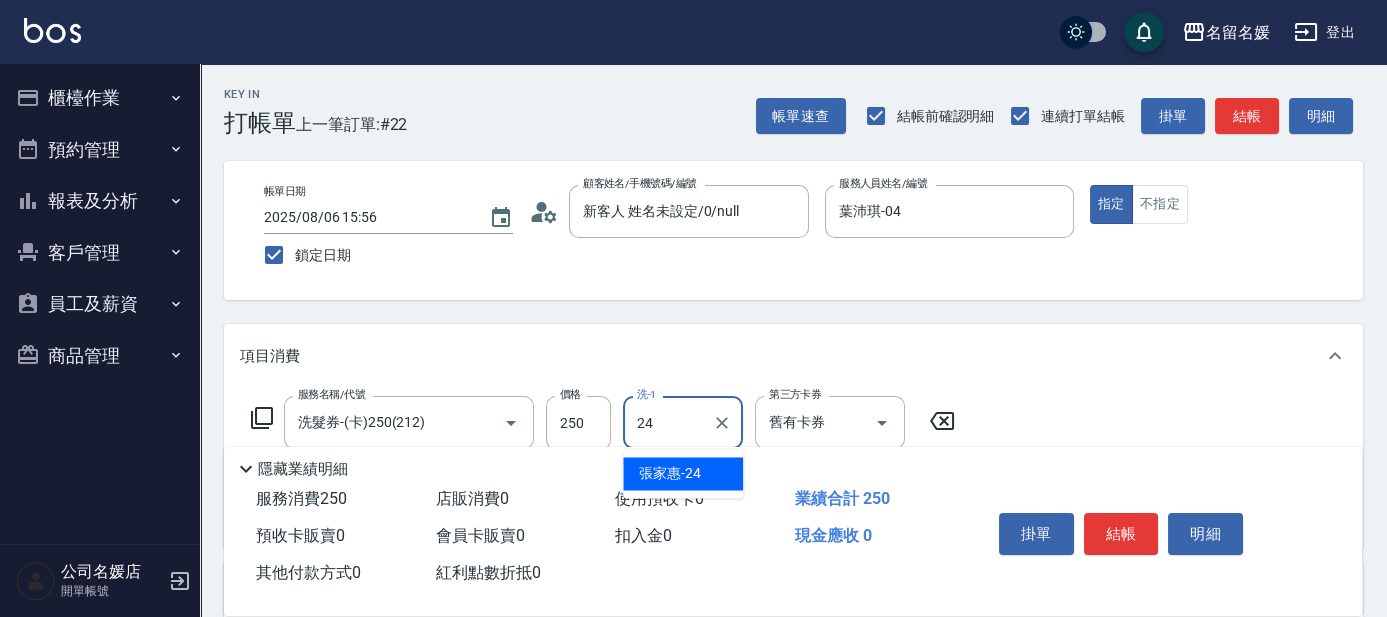 type on "張家惠-24" 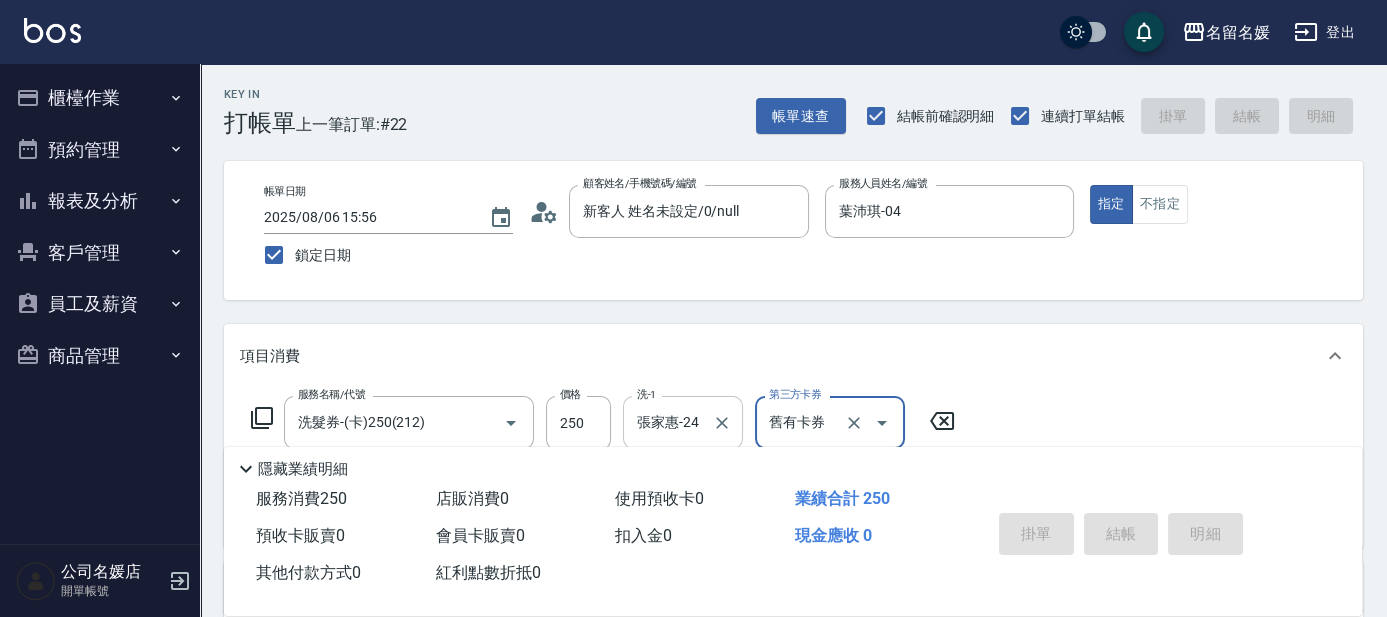 type 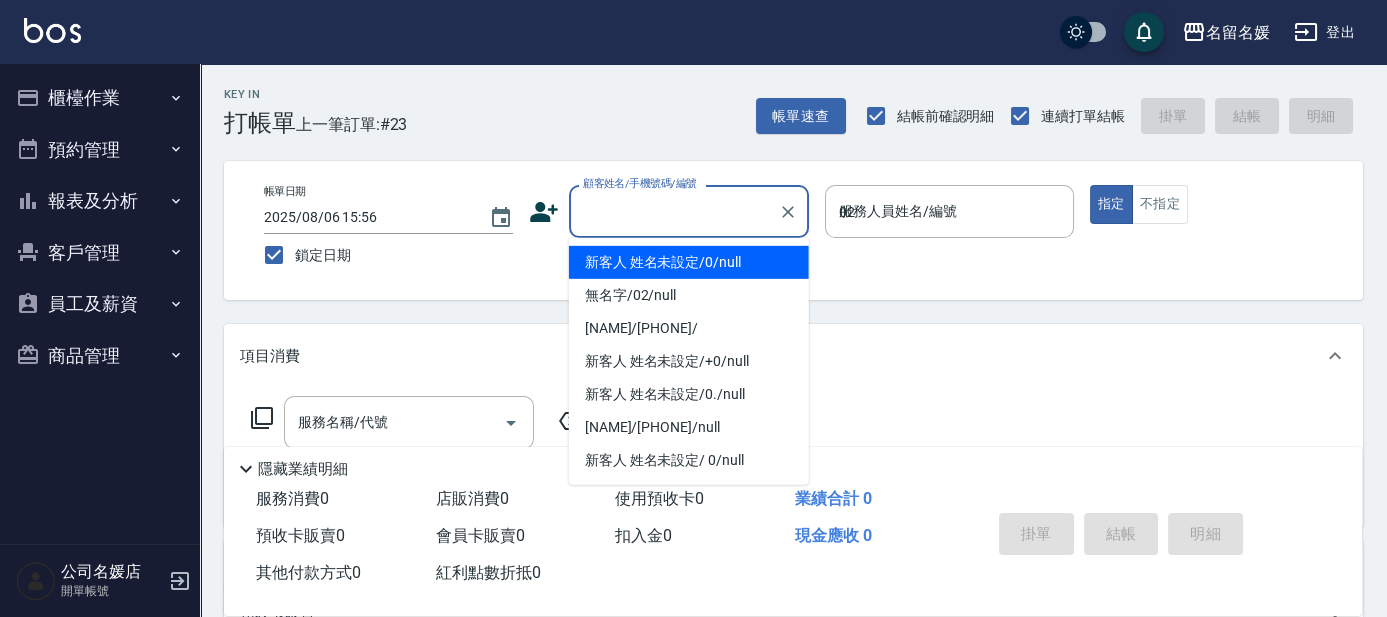 type on "02" 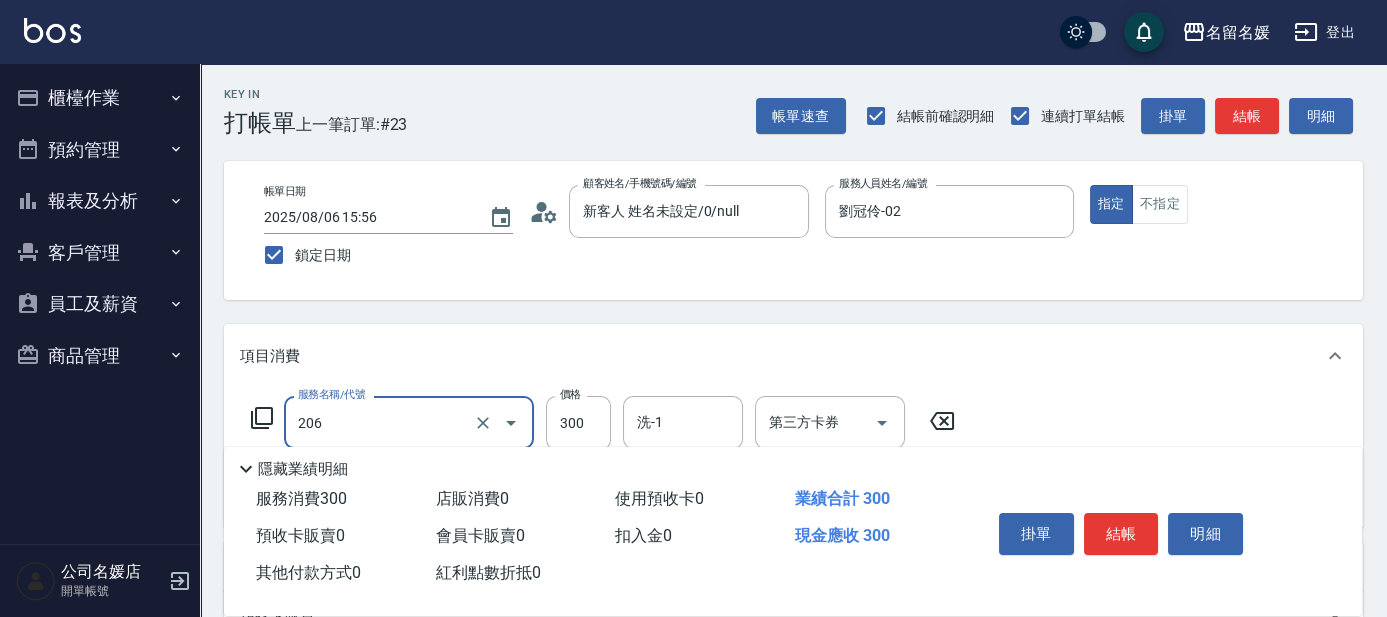 type on "洗髮[300](206)" 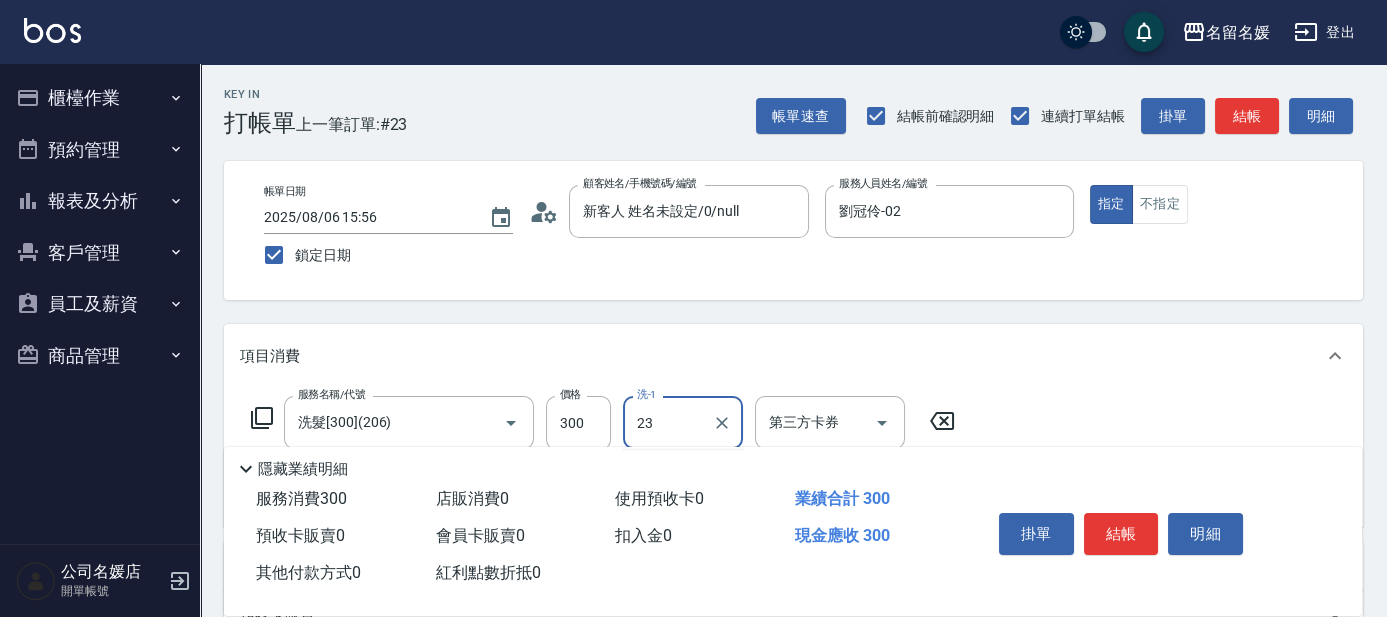 type on "俞靜嫺-23" 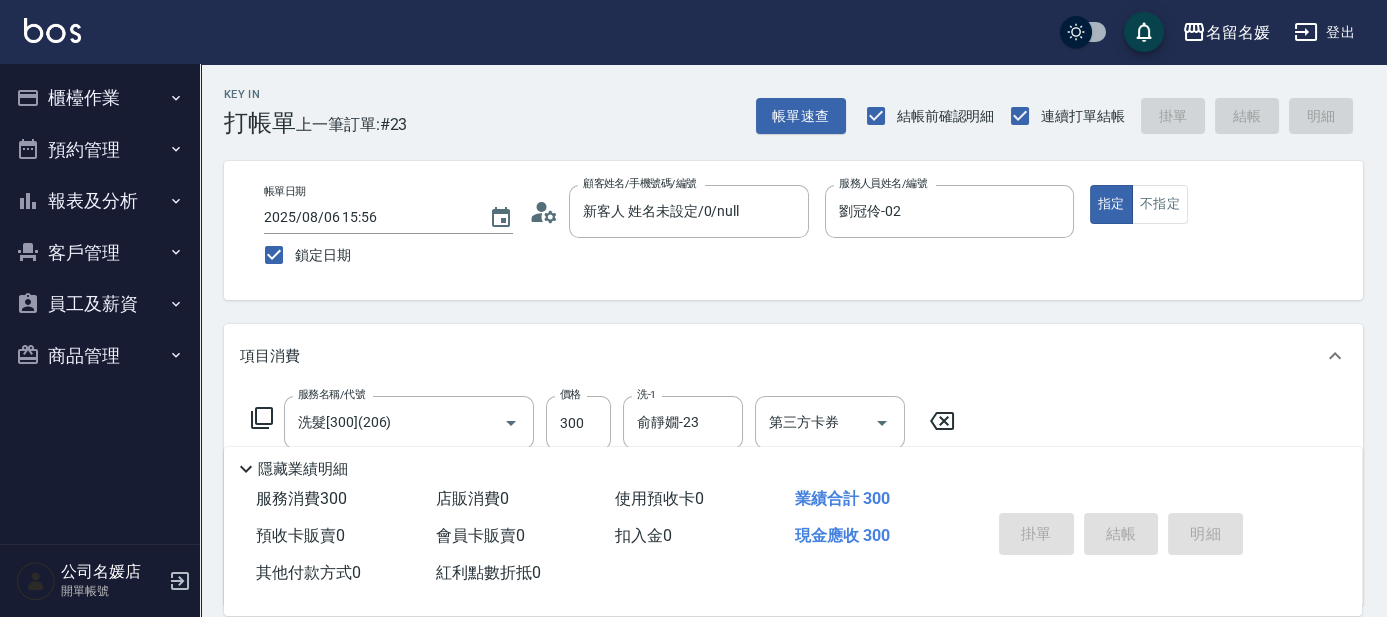 type 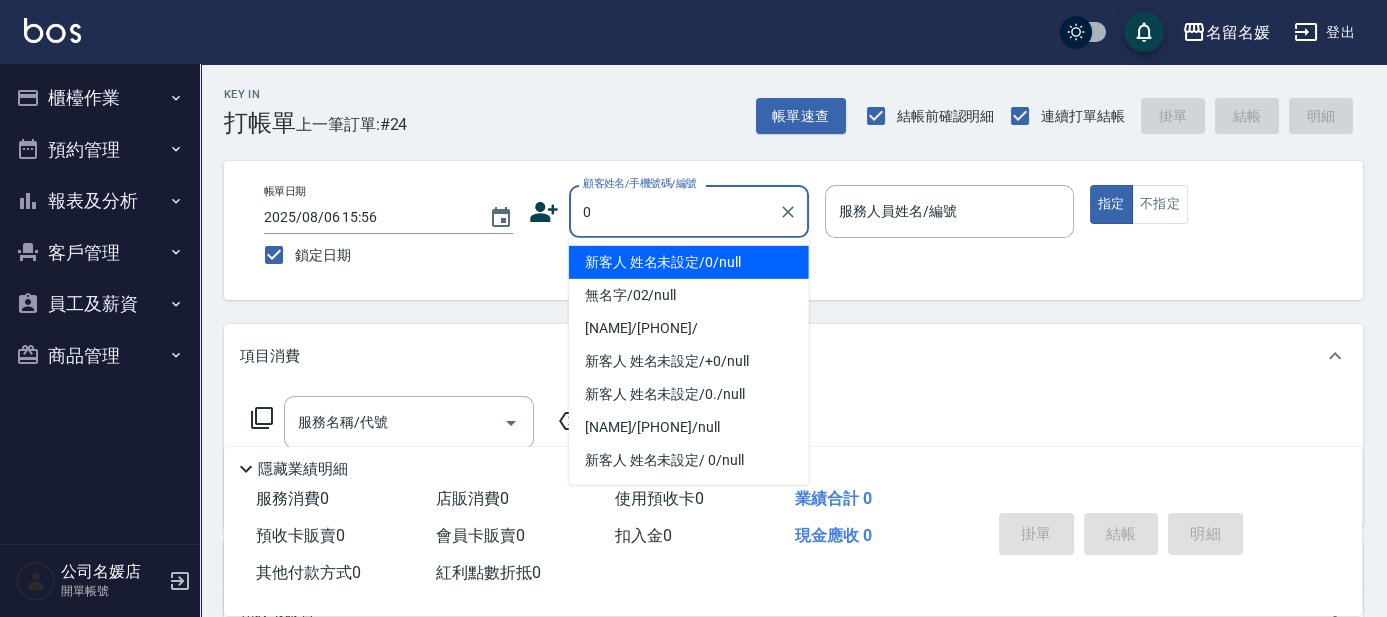 type on "0" 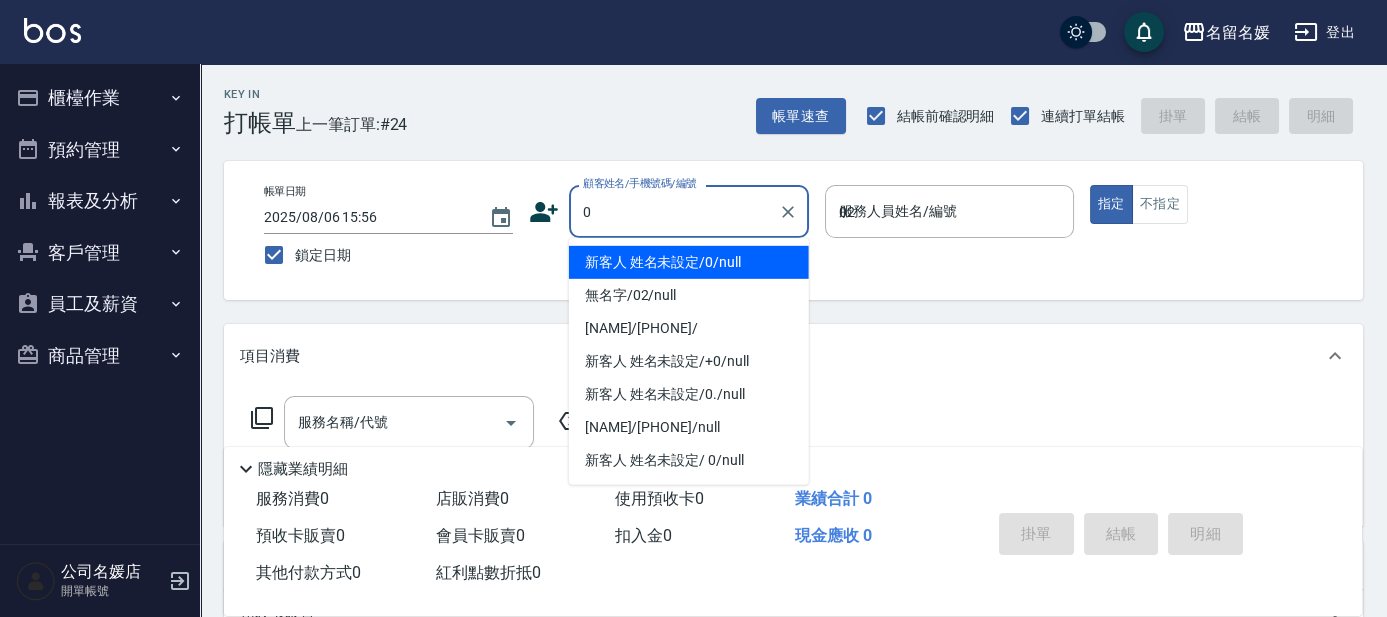 type on "02" 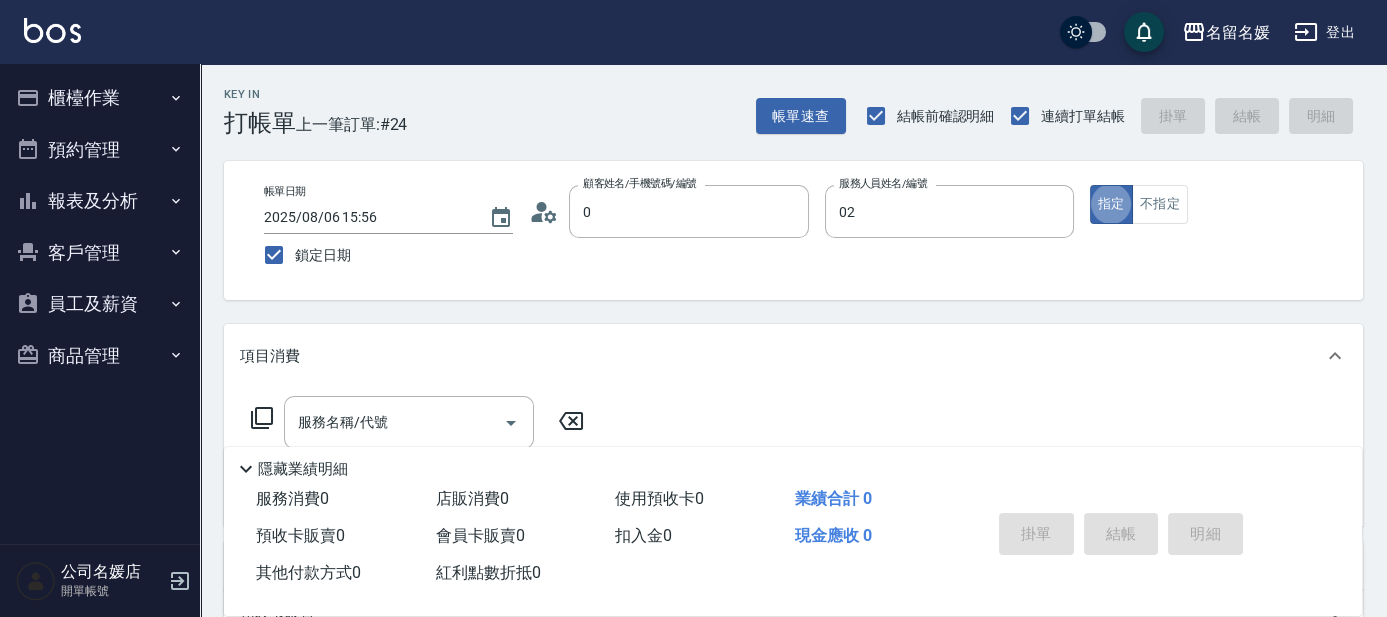 type on "新客人 姓名未設定/0/null" 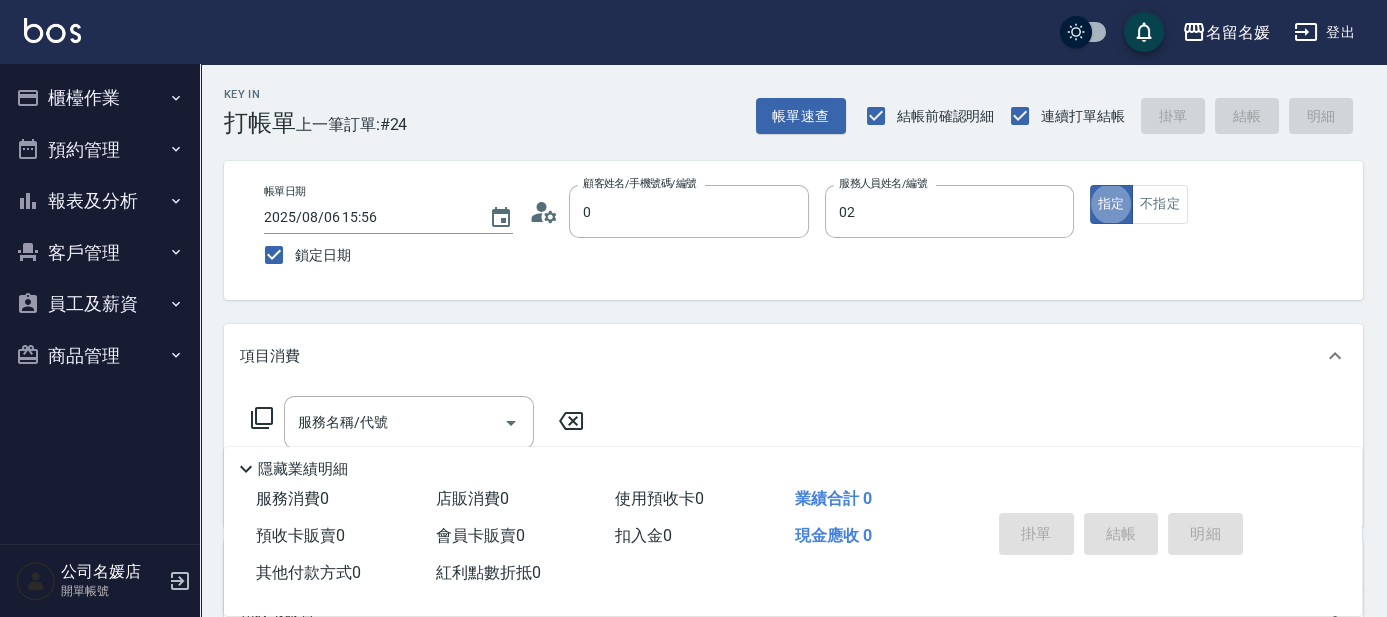 type on "劉冠伶-02" 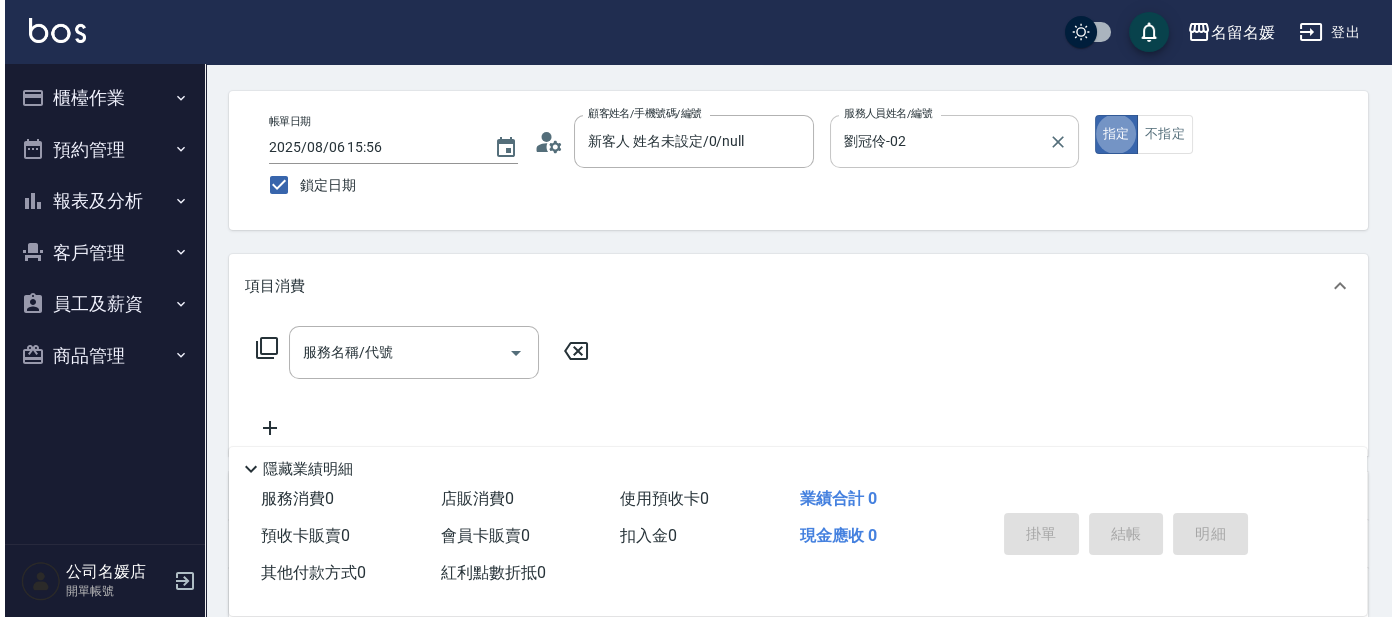 scroll, scrollTop: 90, scrollLeft: 0, axis: vertical 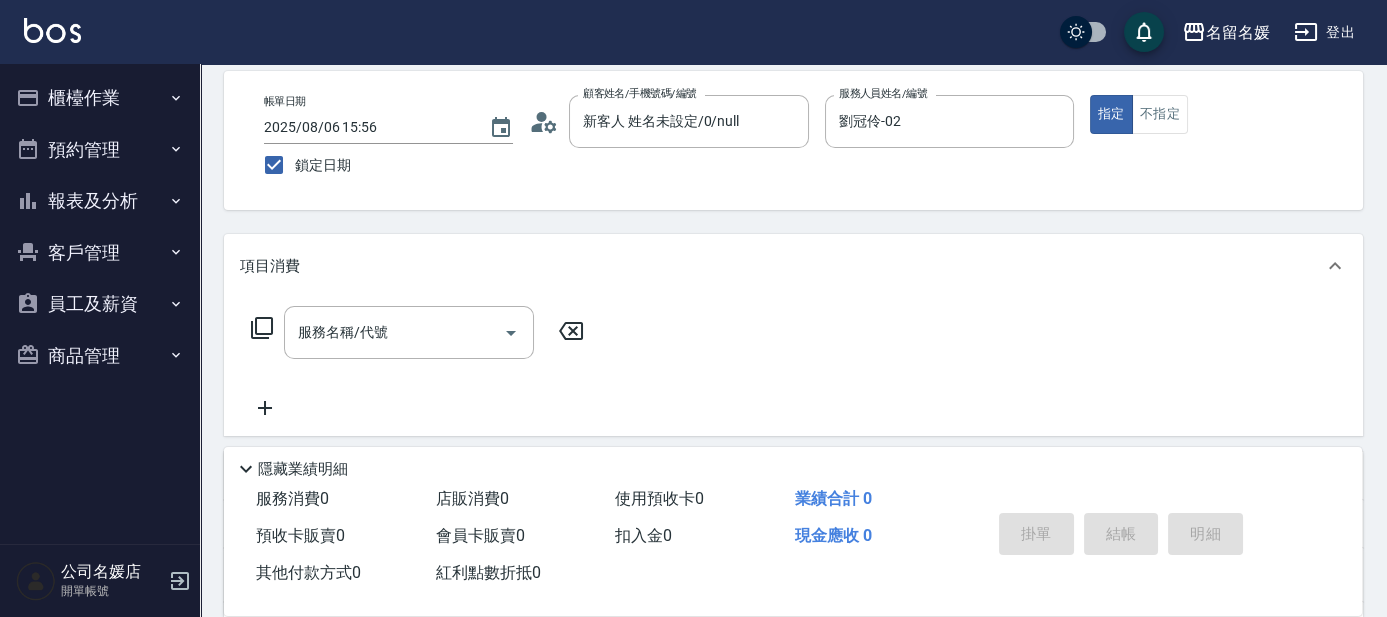 click on "服務名稱/代號 服務名稱/代號" at bounding box center (418, 332) 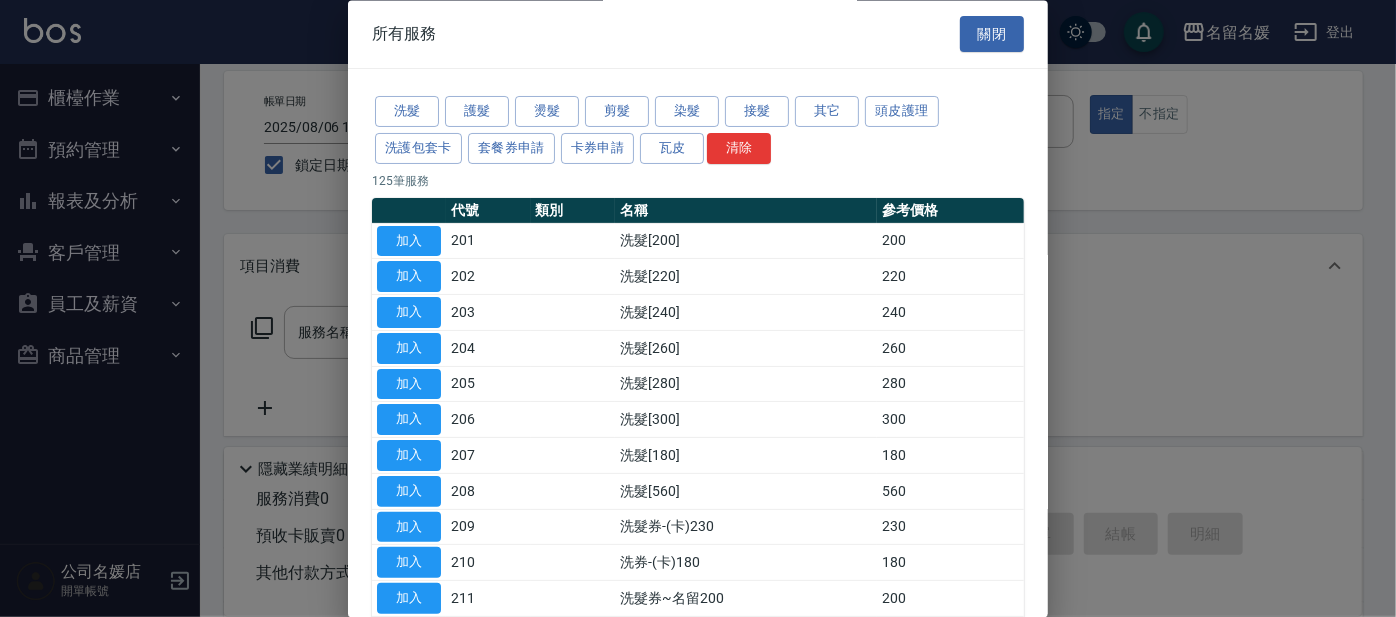 click on "洗髮 護髮 燙髮 剪髮 染髮 接髮 其它 頭皮護理 洗護包套卡 套餐券申請 卡券申請 瓦皮 清除" at bounding box center [698, 131] 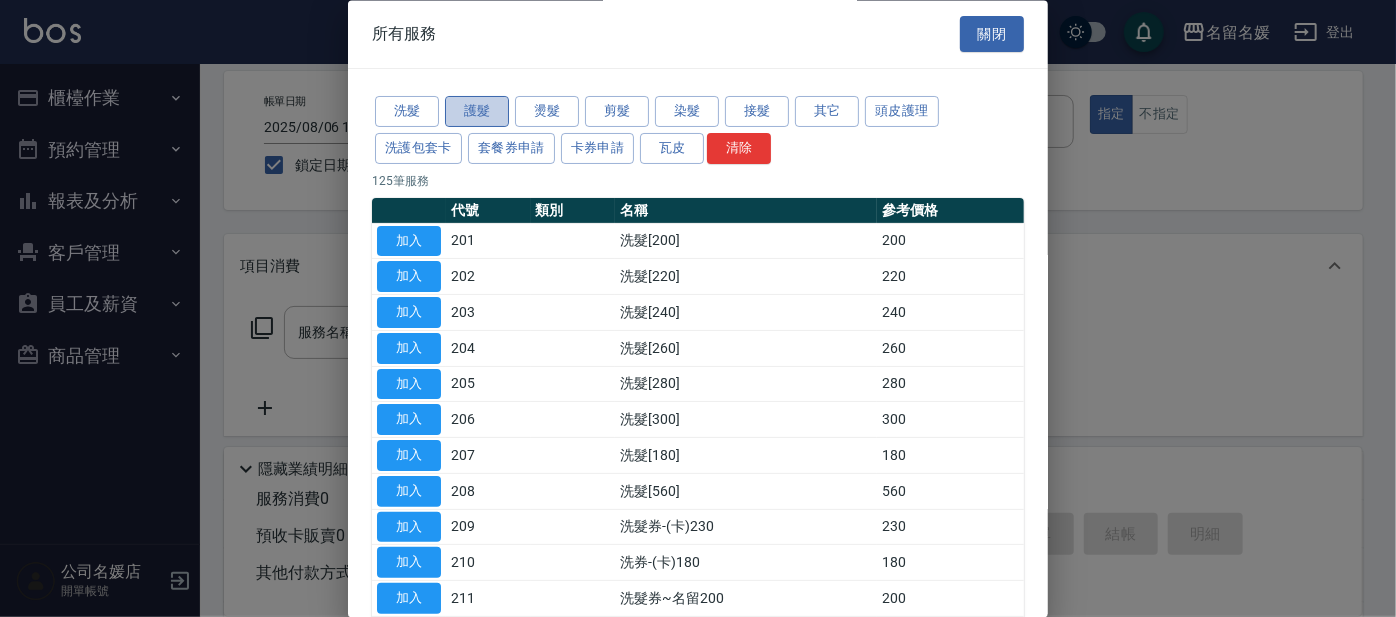 click on "護髮" at bounding box center (477, 112) 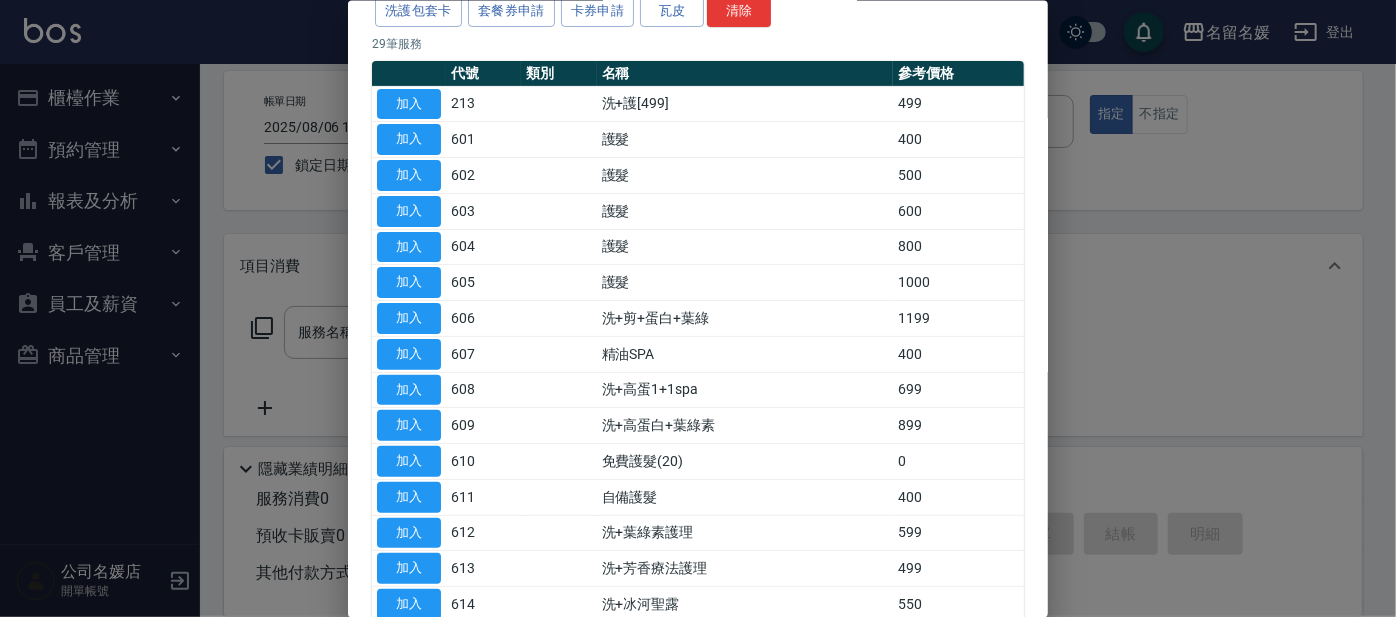 scroll, scrollTop: 0, scrollLeft: 0, axis: both 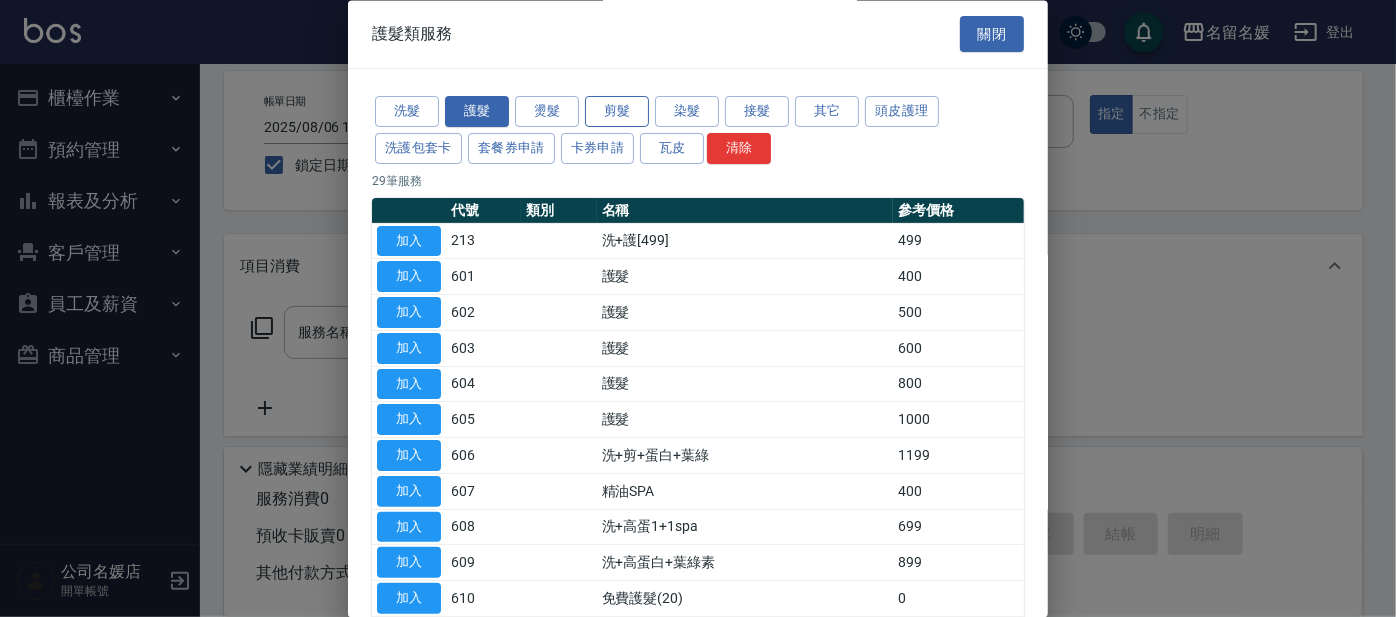 click on "剪髮" at bounding box center (617, 112) 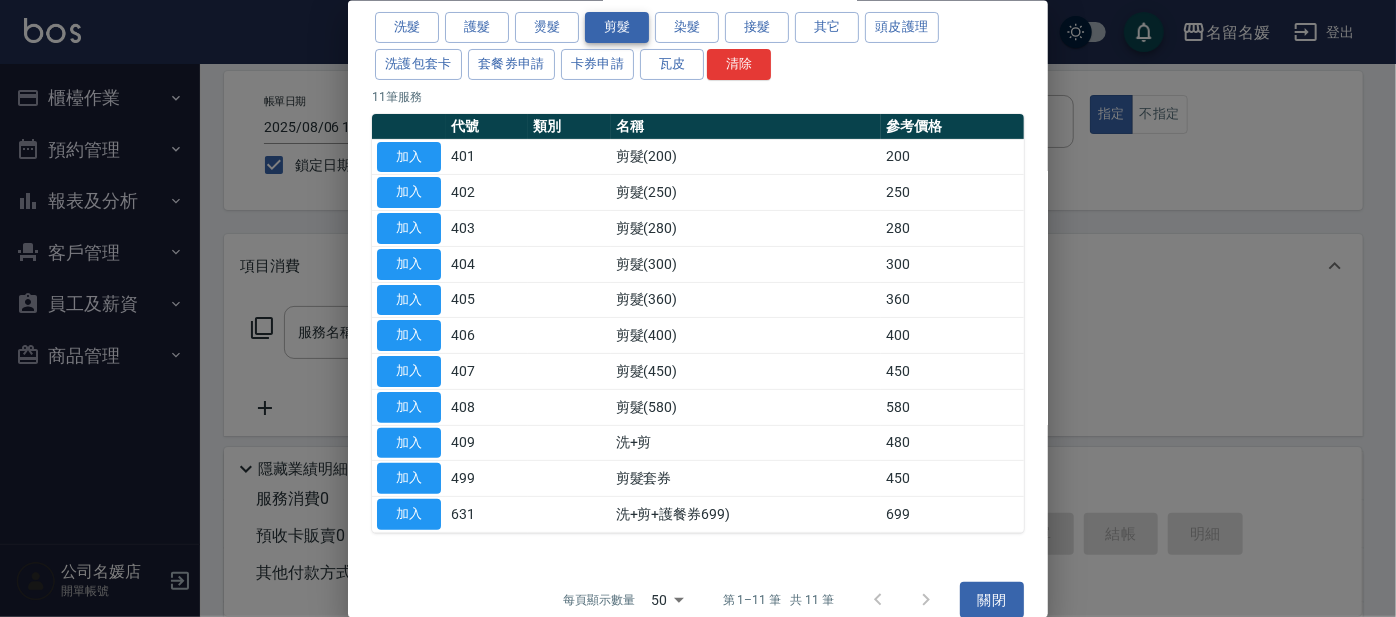 scroll, scrollTop: 0, scrollLeft: 0, axis: both 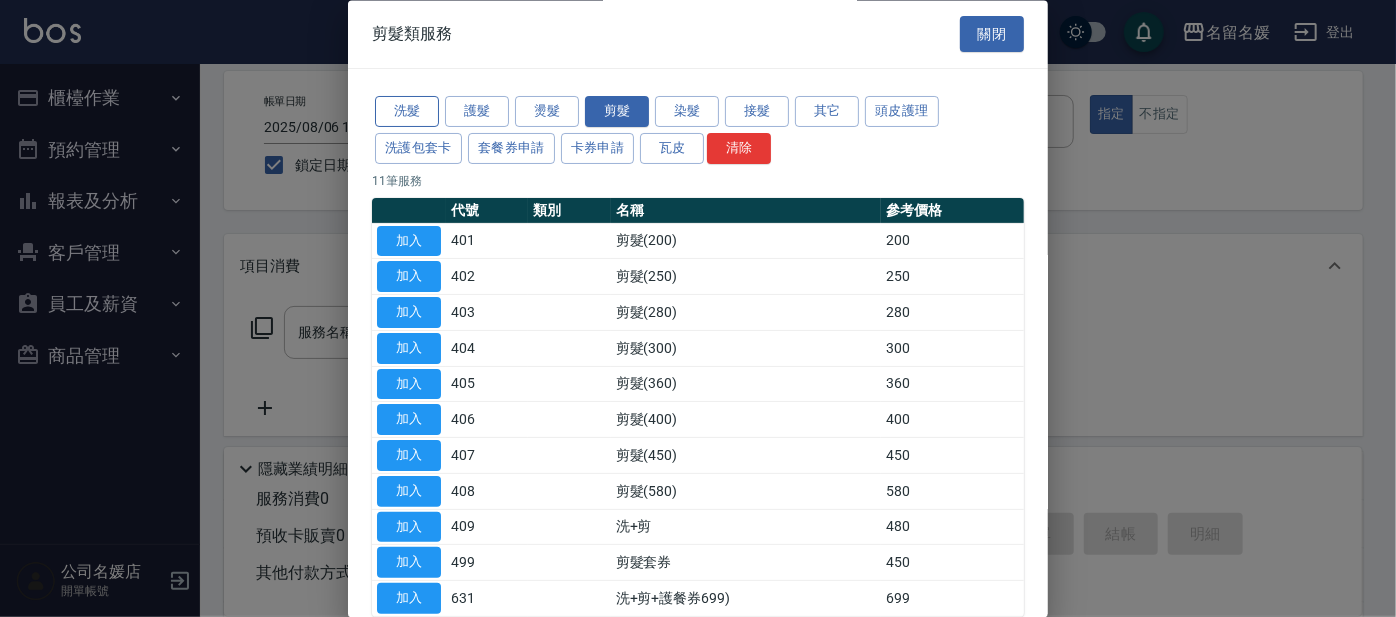 click on "洗髮" at bounding box center (407, 112) 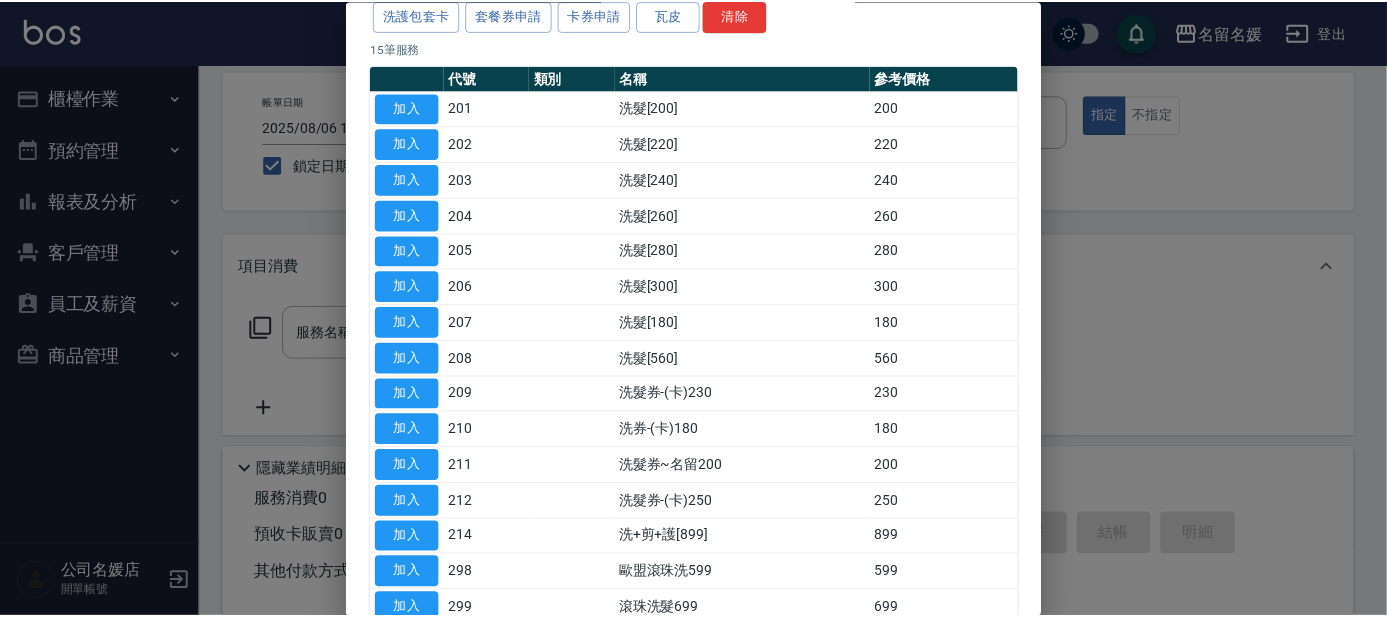 scroll, scrollTop: 248, scrollLeft: 0, axis: vertical 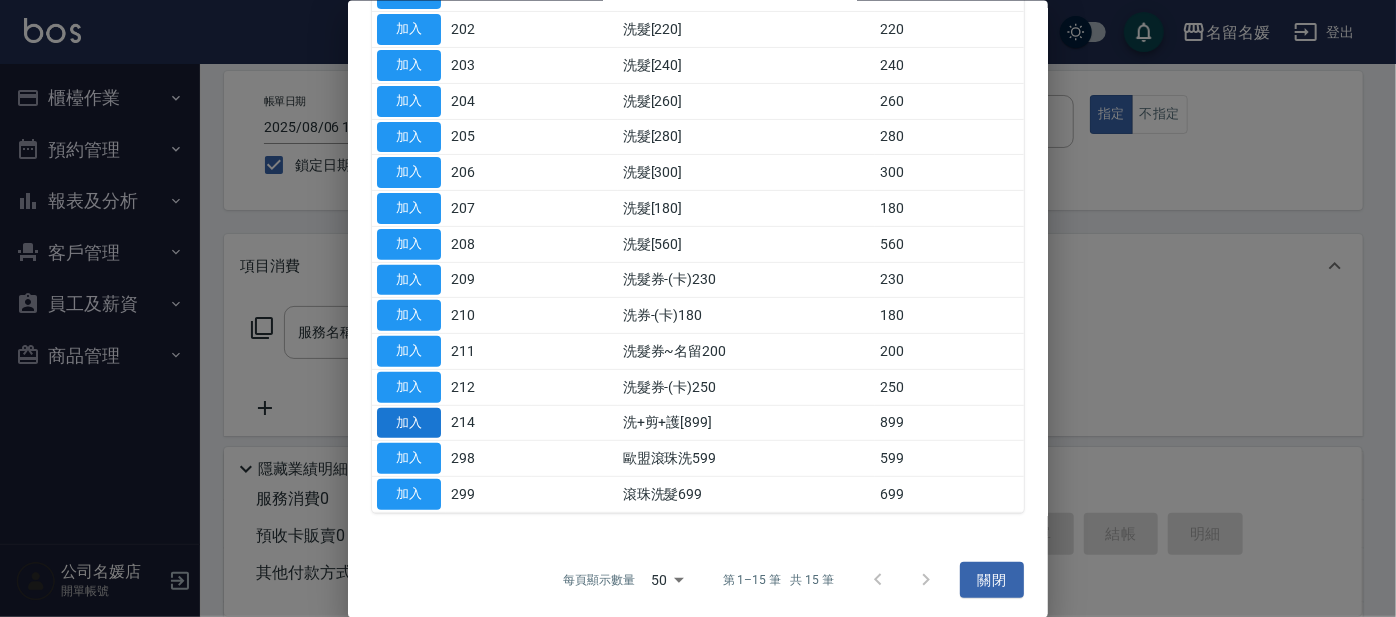 click on "加入" at bounding box center [409, 422] 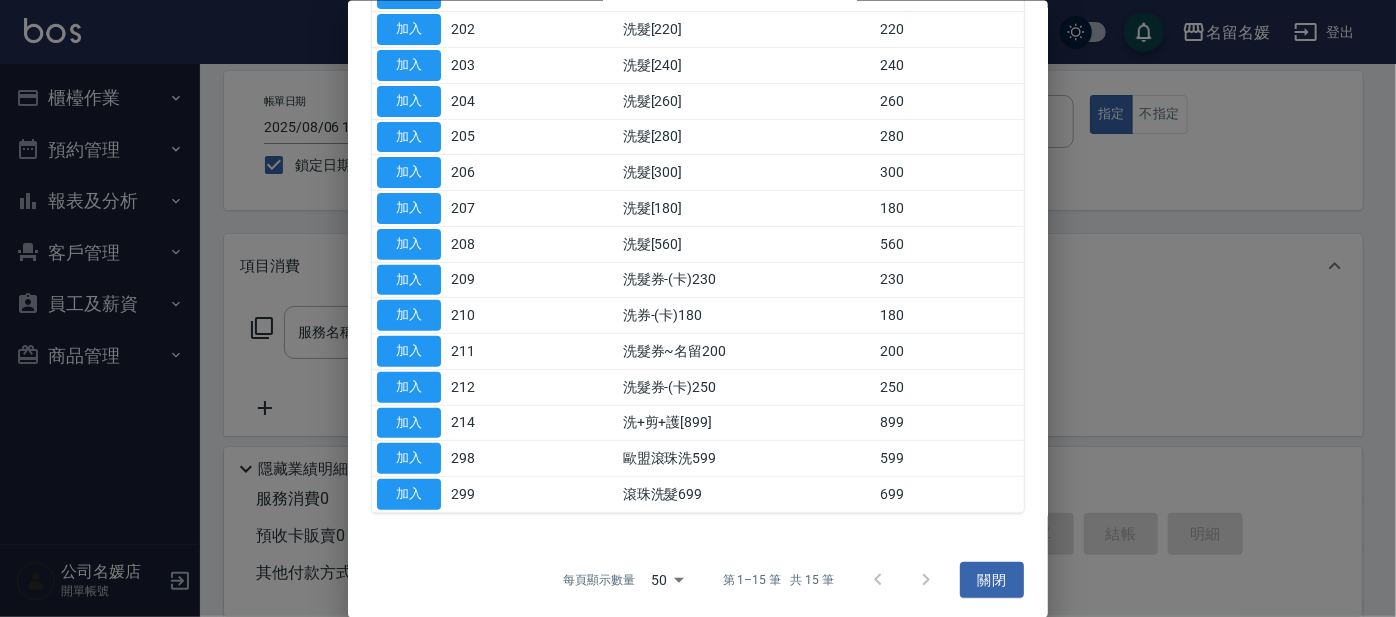 type on "洗+剪+護[899](214)" 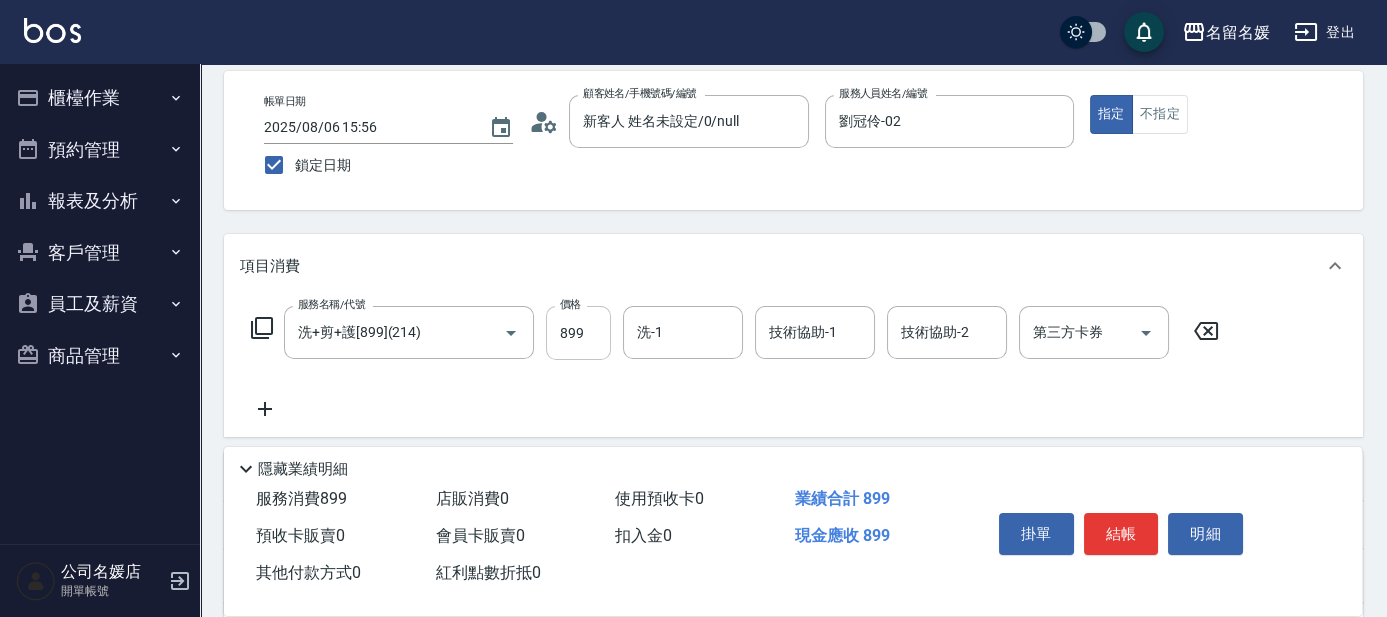 click on "899" at bounding box center (578, 333) 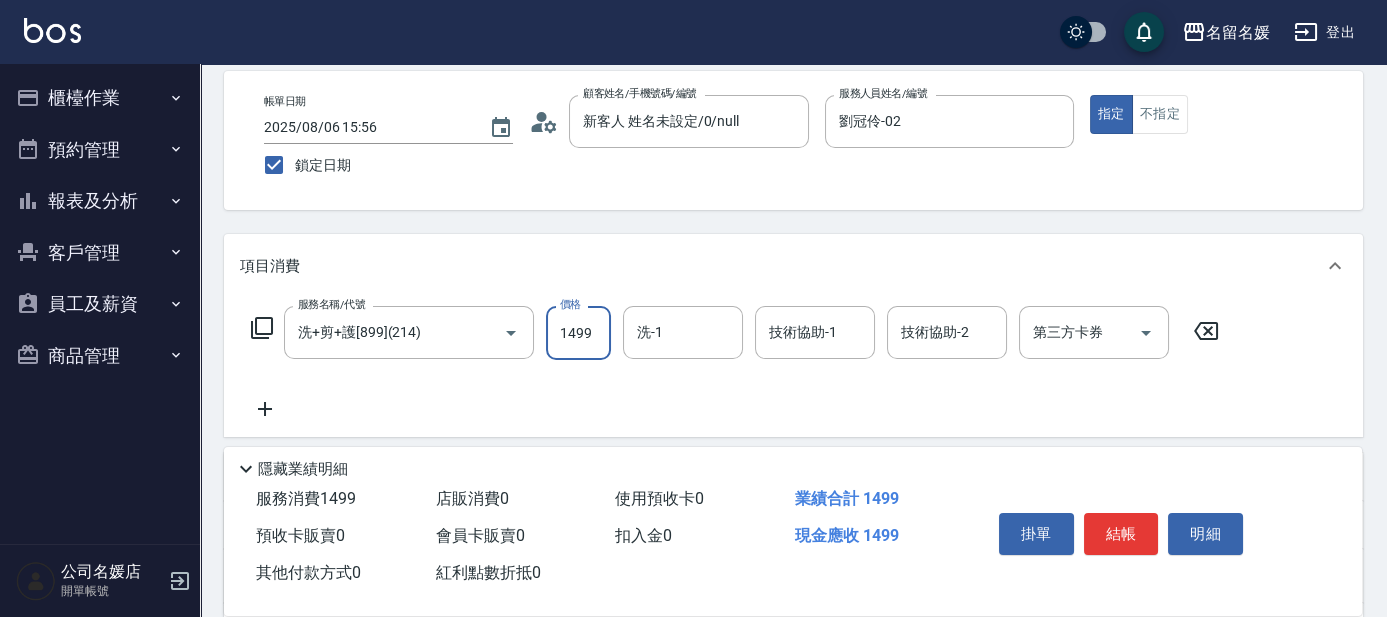 type on "1499" 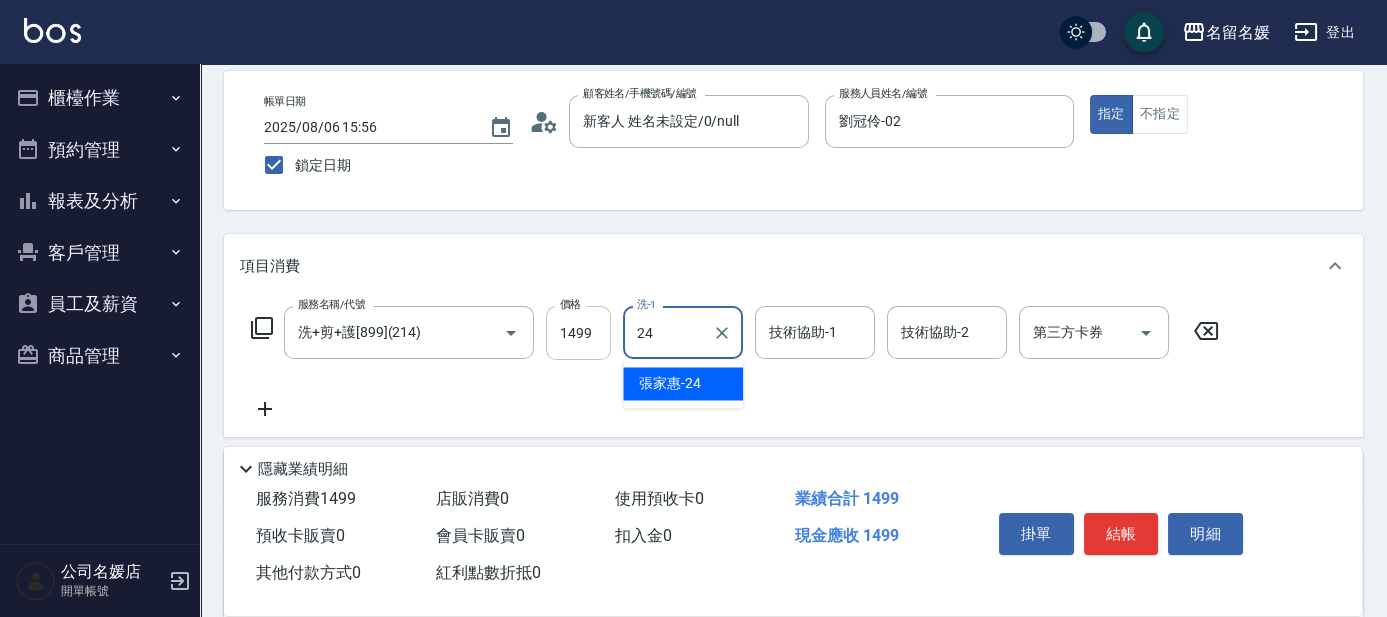 type on "張家惠-24" 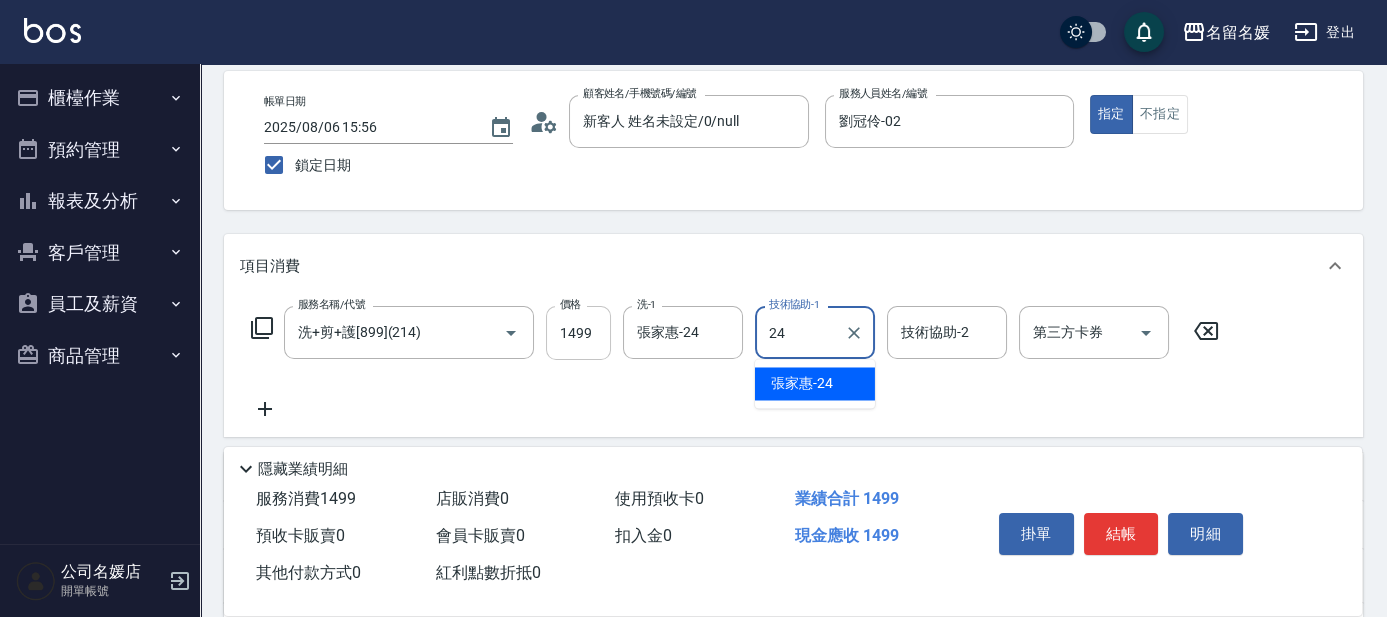 type on "張家惠-24" 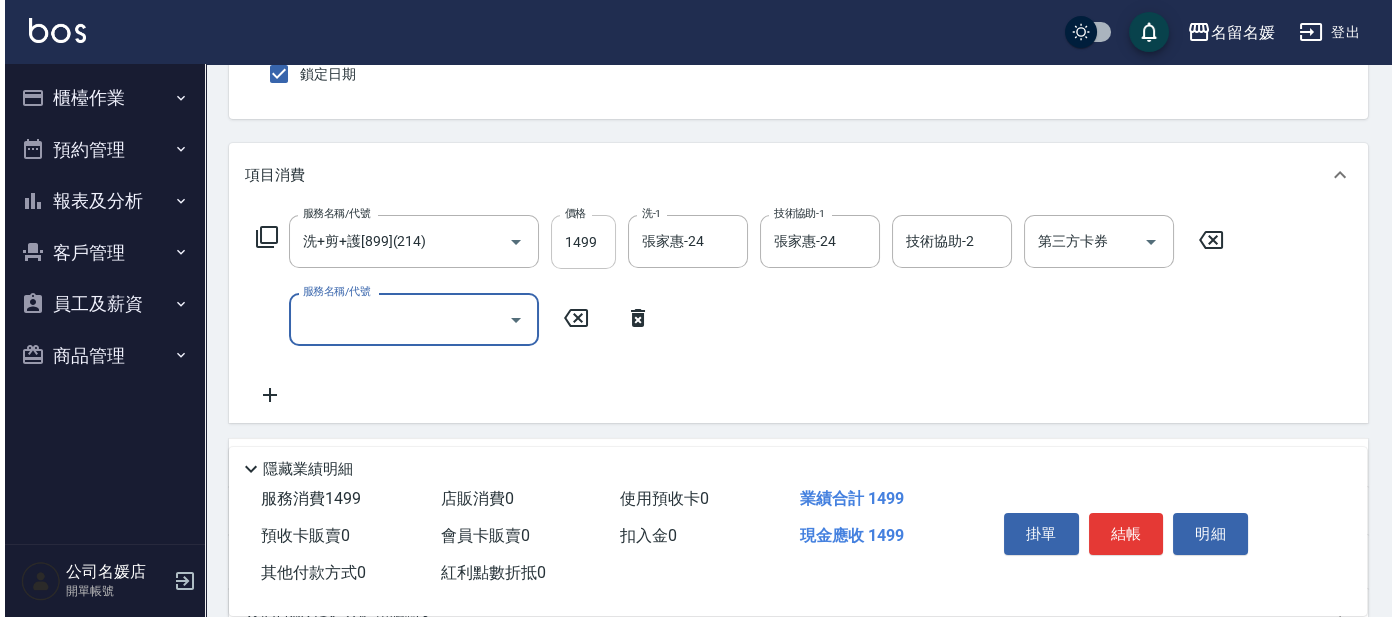 scroll, scrollTop: 272, scrollLeft: 0, axis: vertical 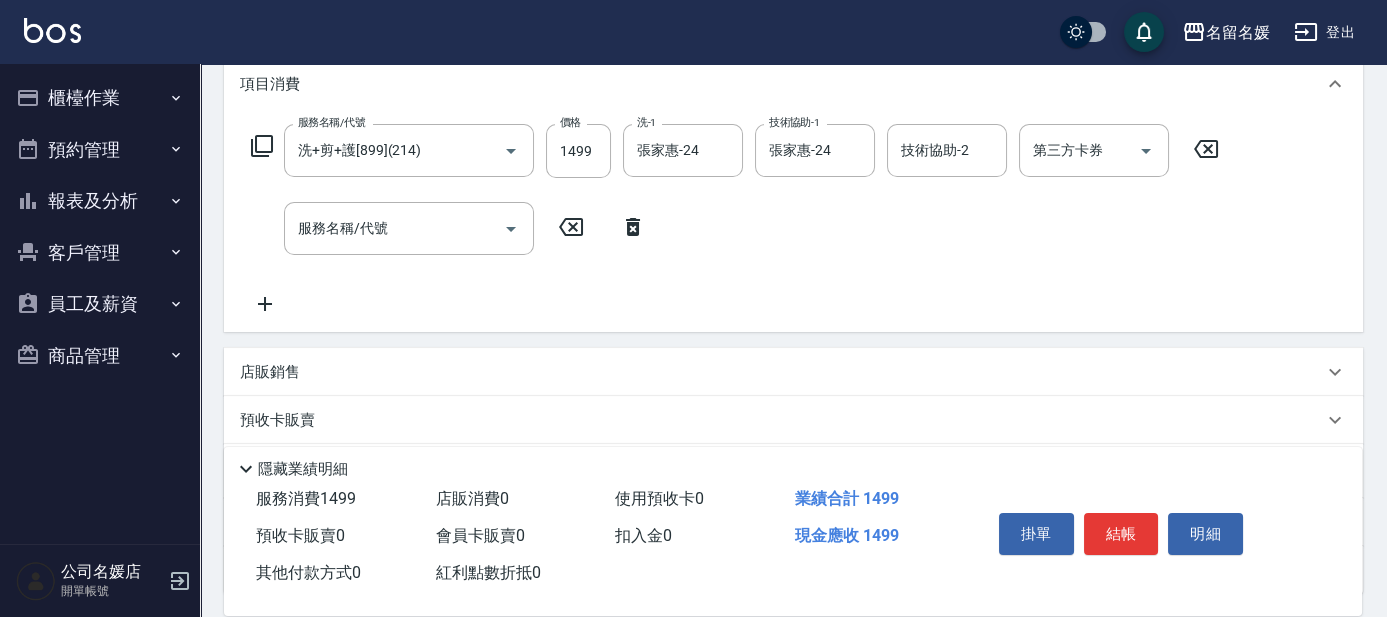click 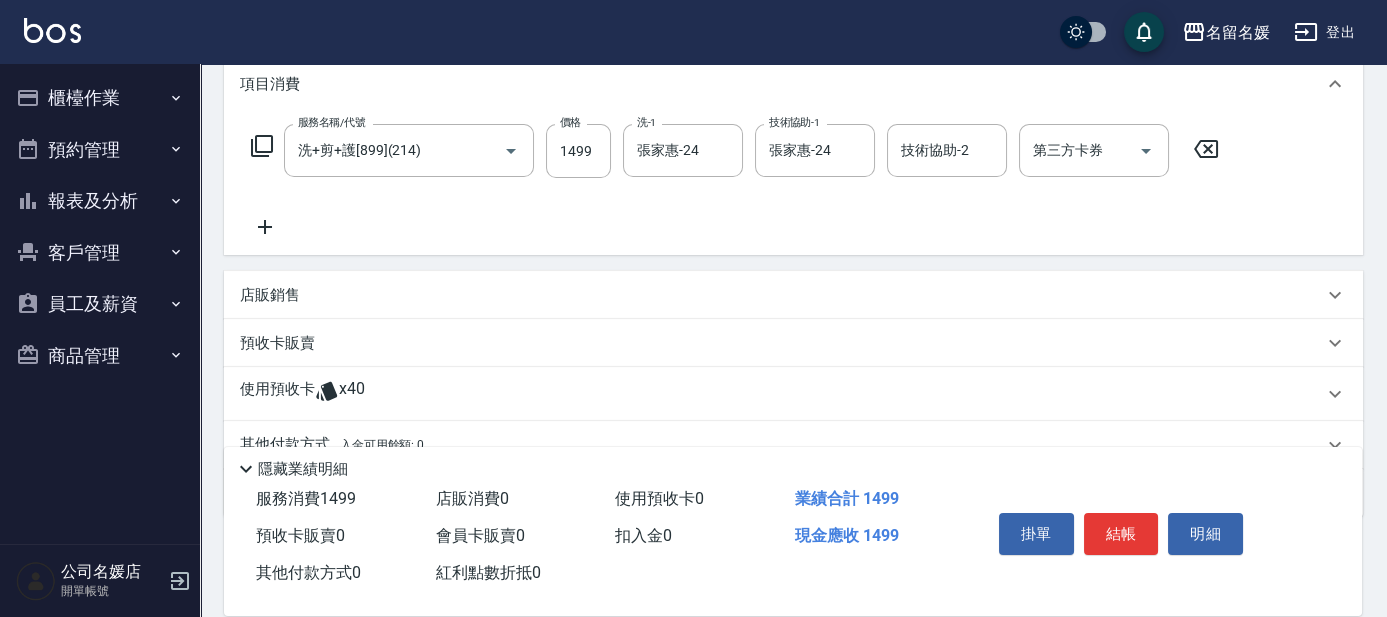 click 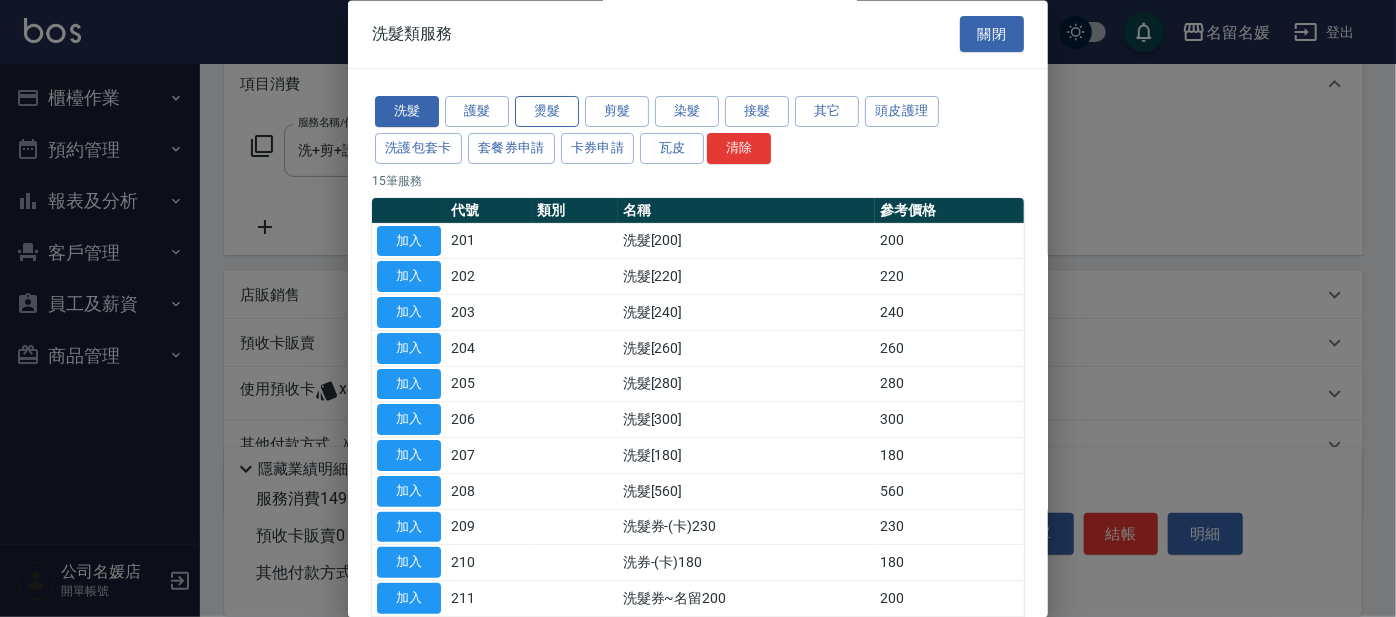 click on "燙髮" at bounding box center (547, 112) 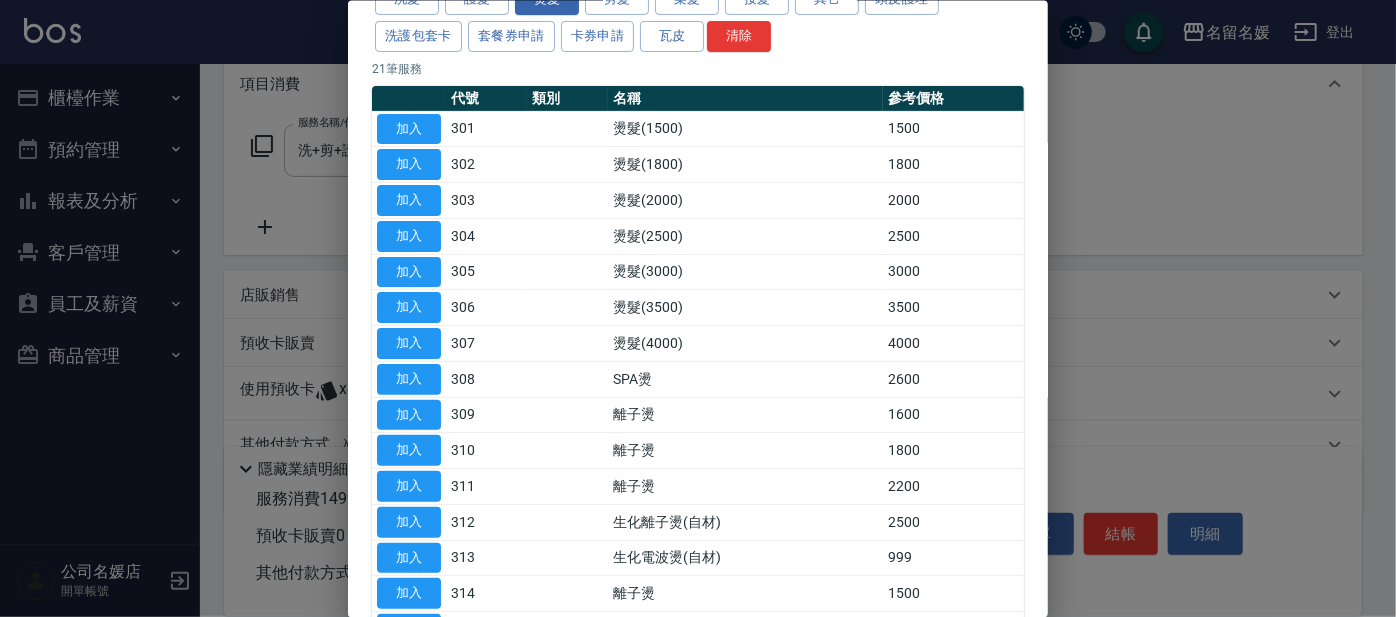 scroll, scrollTop: 6, scrollLeft: 0, axis: vertical 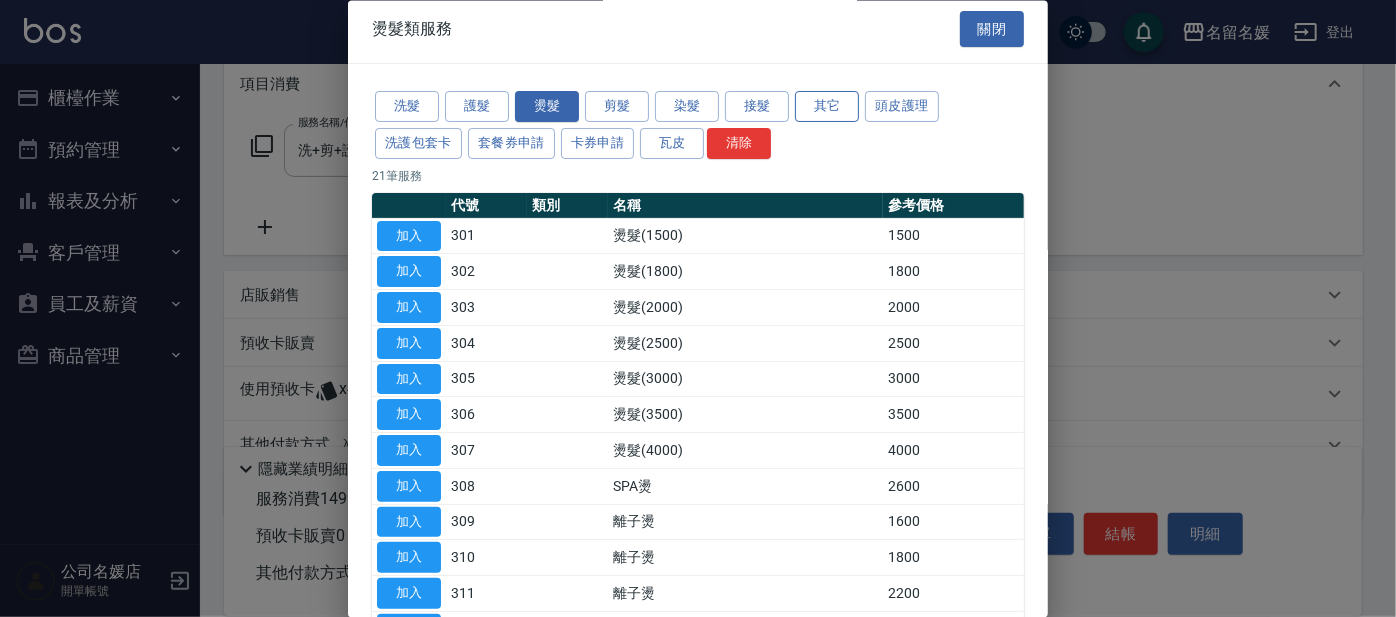click on "其它" at bounding box center (827, 106) 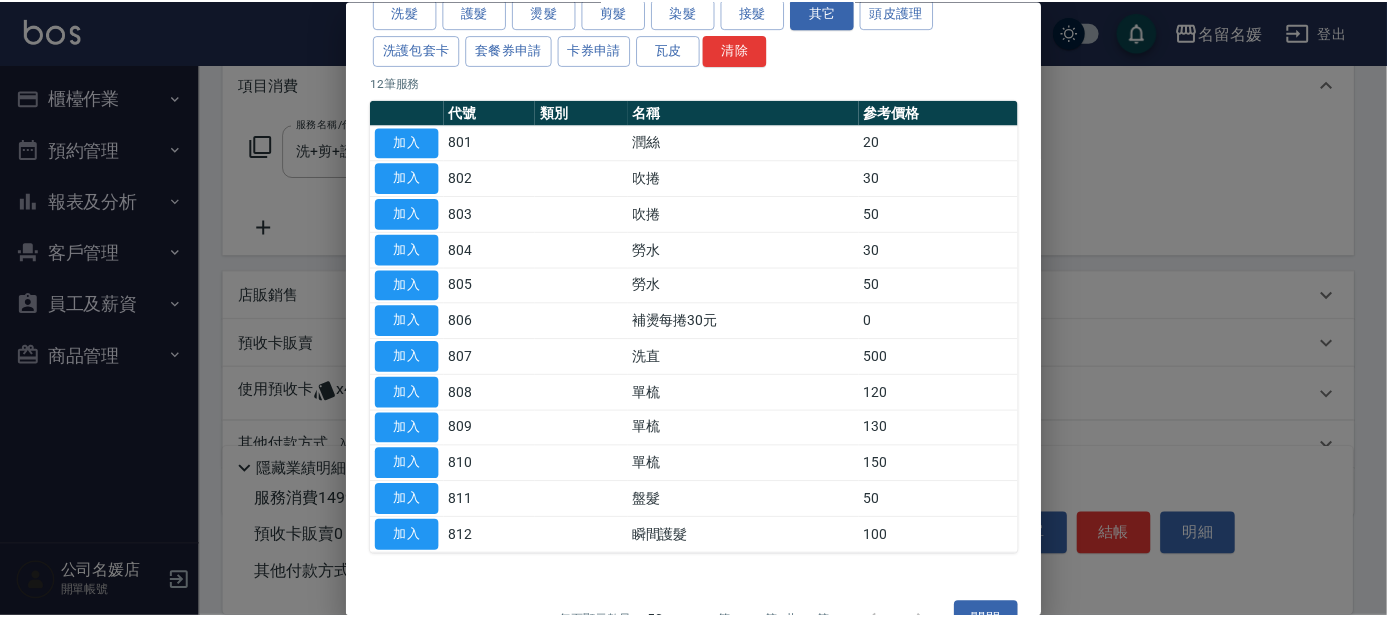 scroll, scrollTop: 141, scrollLeft: 0, axis: vertical 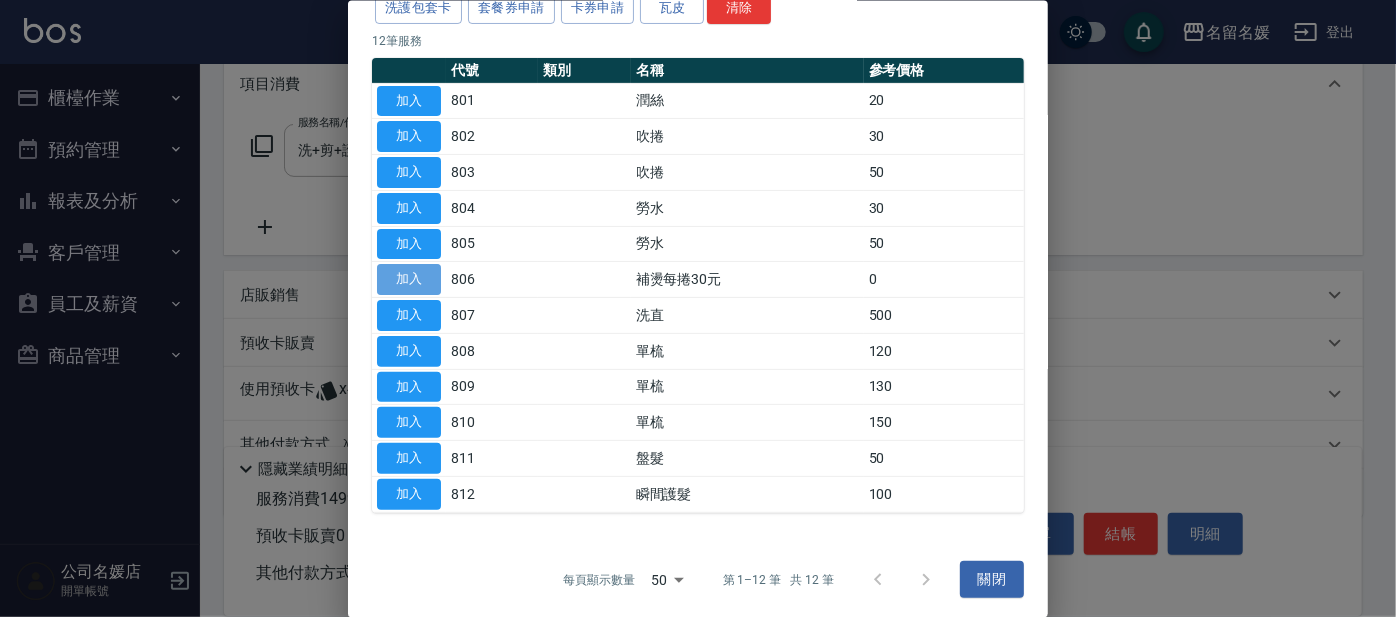 click on "加入" at bounding box center [409, 279] 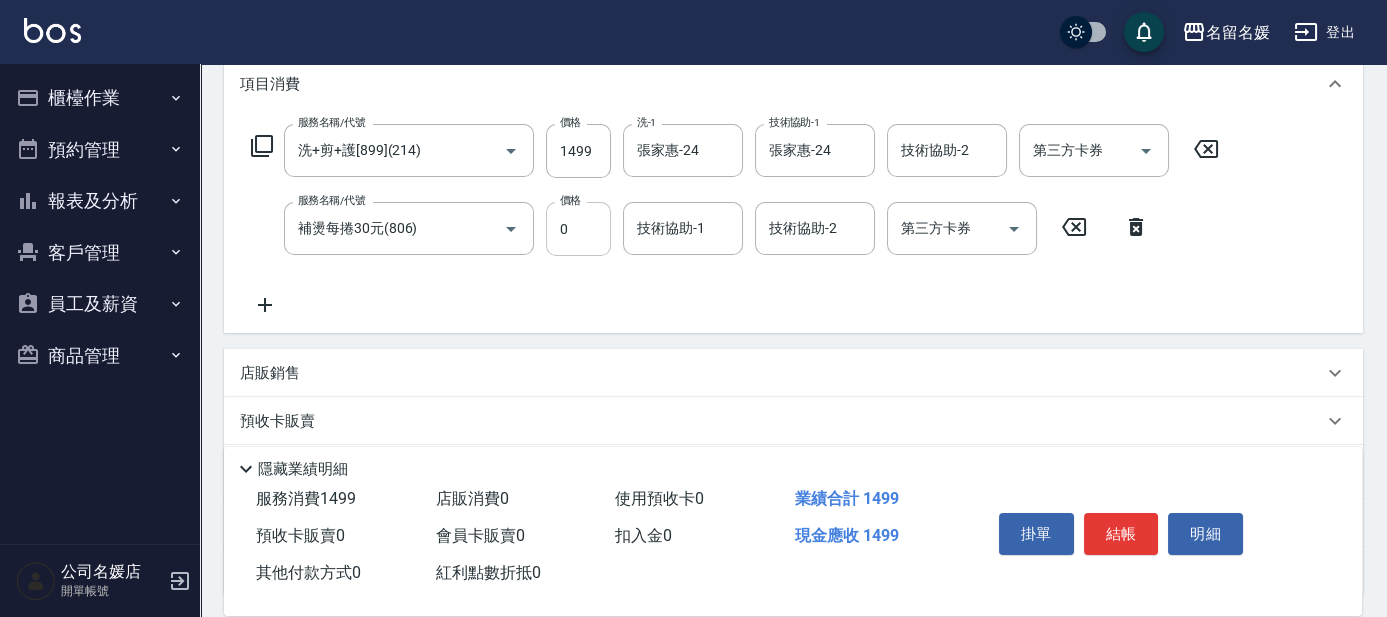 click on "0" at bounding box center [578, 229] 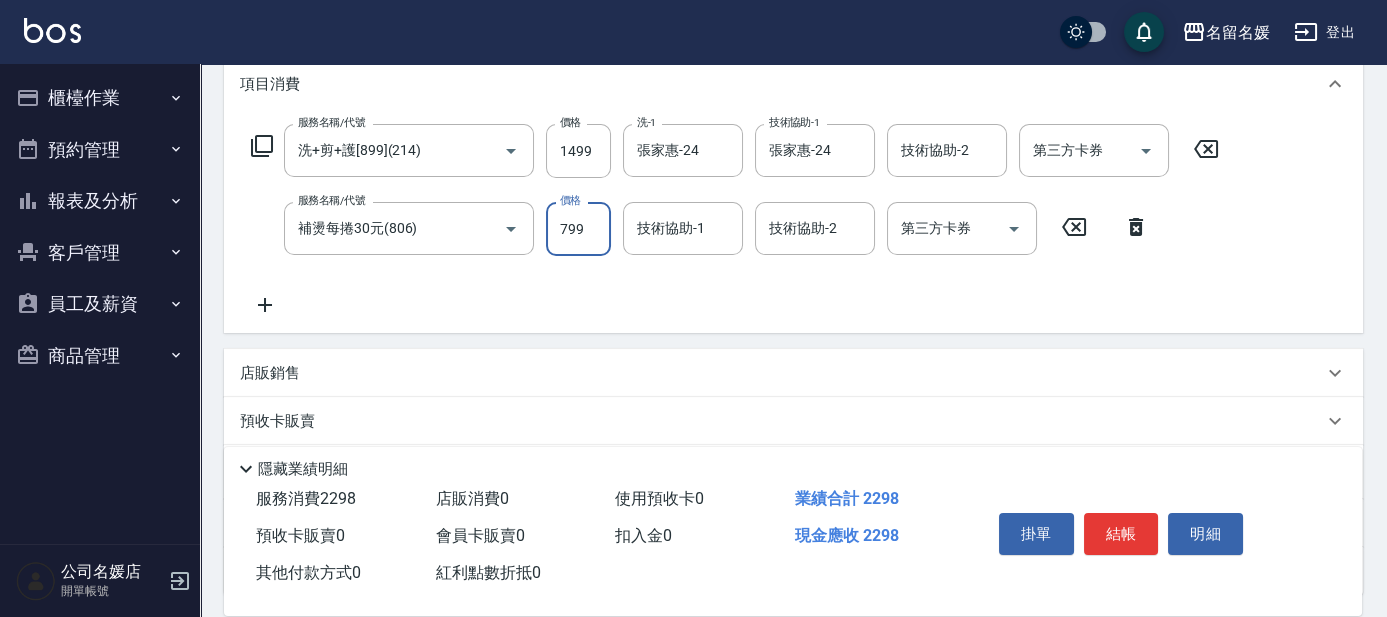 type on "799" 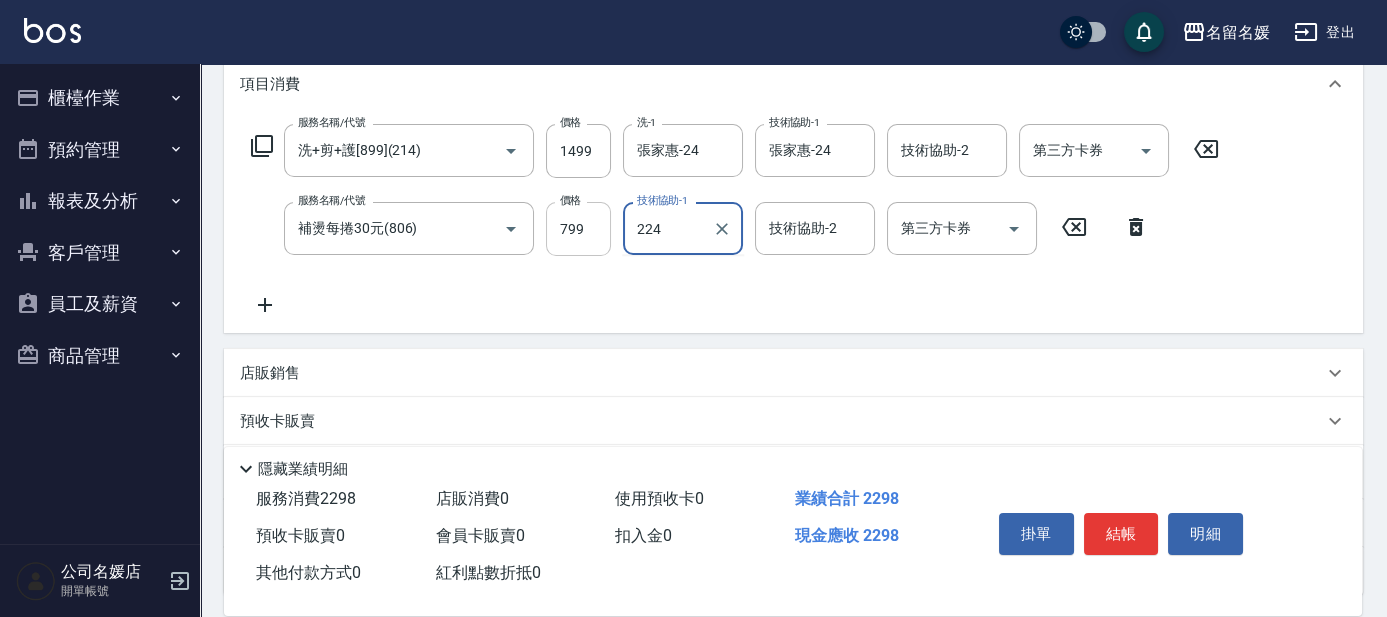 type on "224" 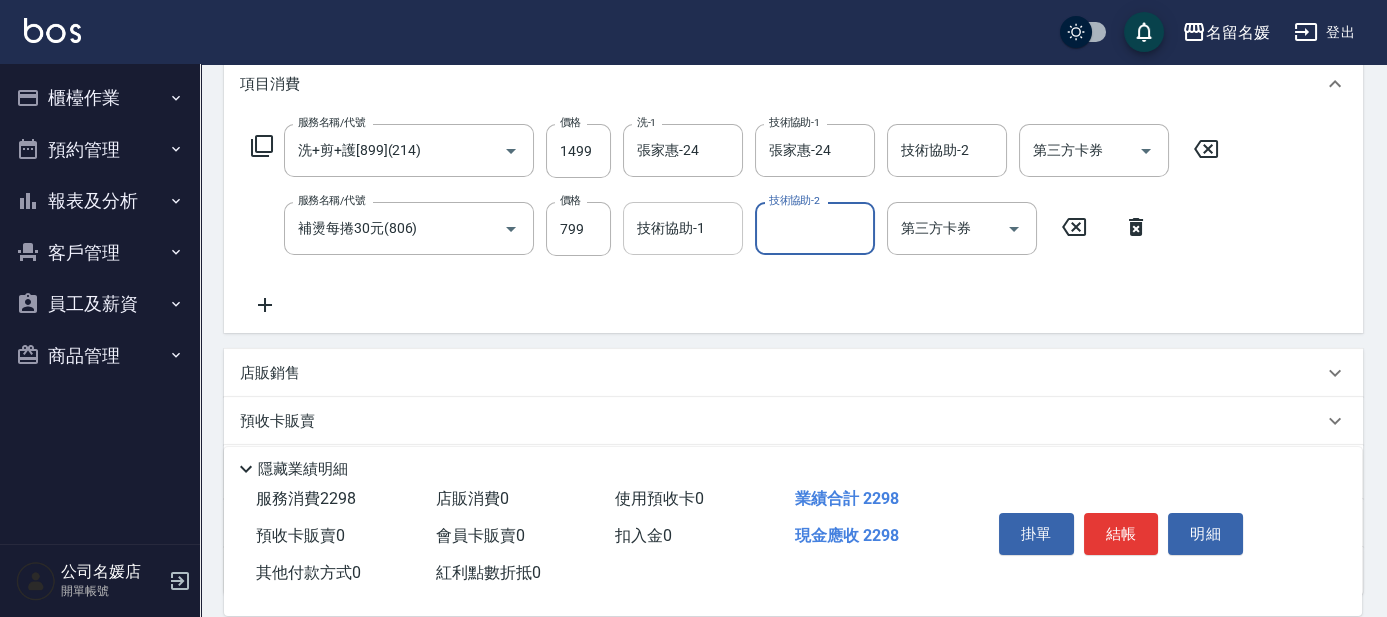 click on "技術協助-1" at bounding box center [683, 228] 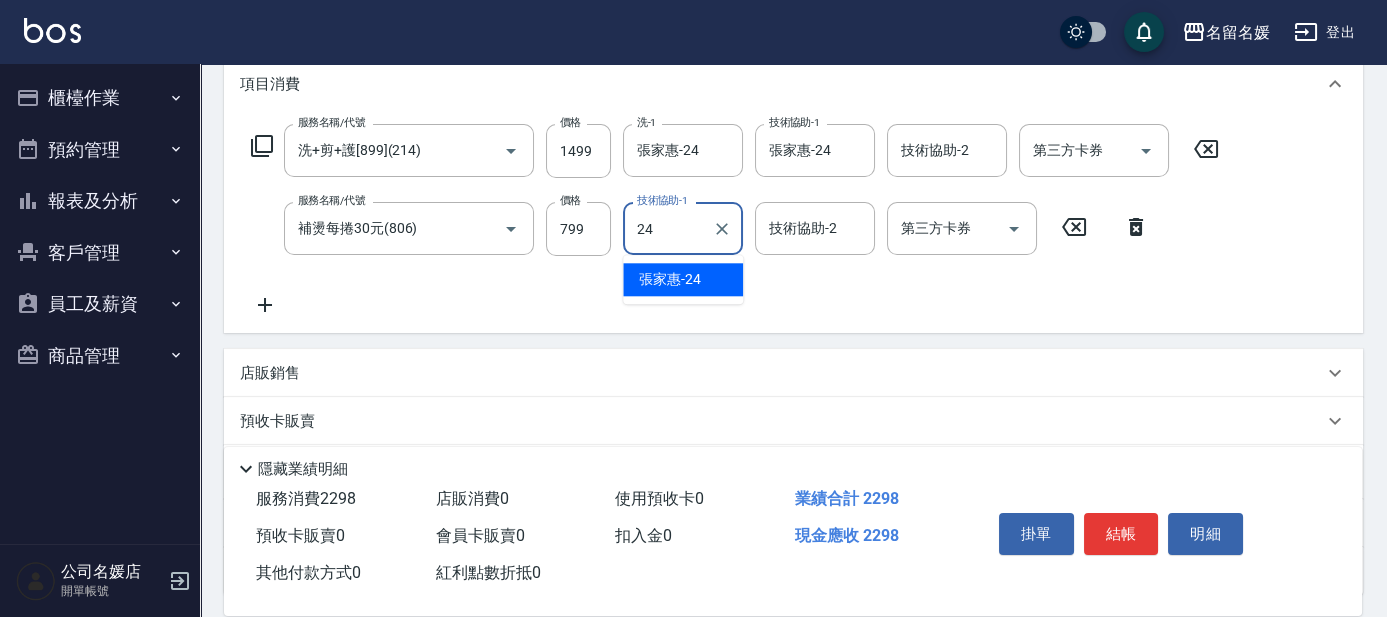 type on "張家惠-24" 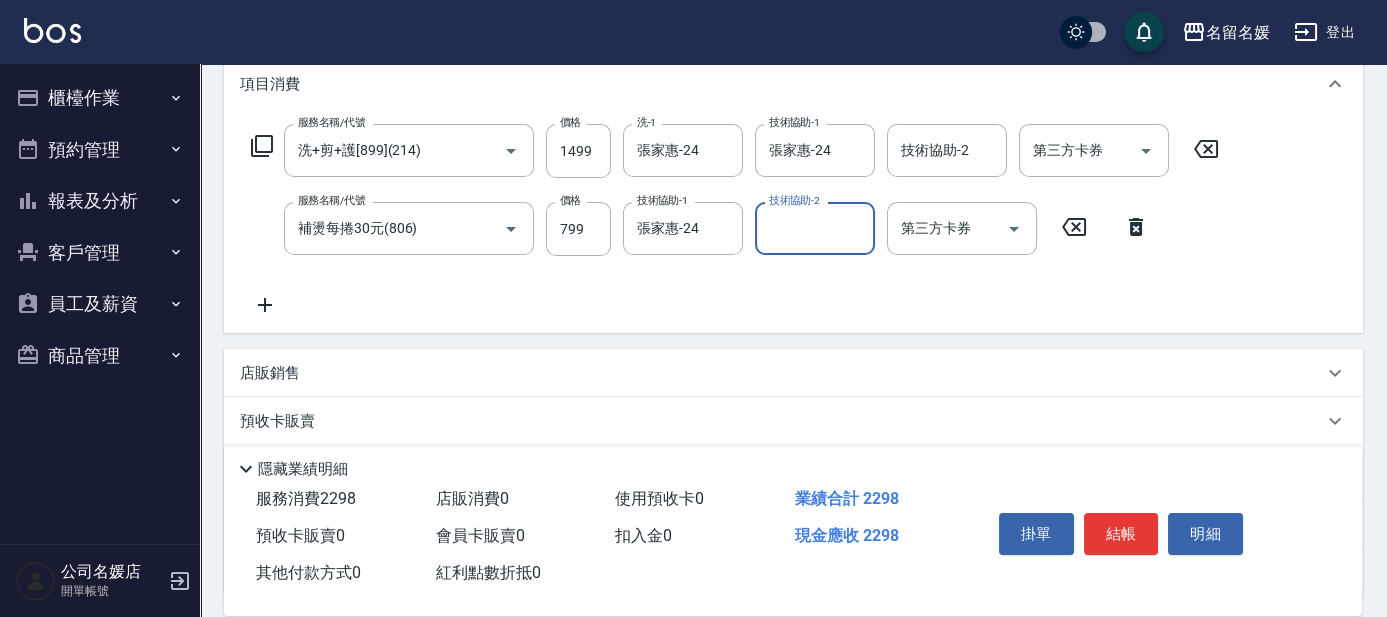 click on "店販銷售" at bounding box center (781, 373) 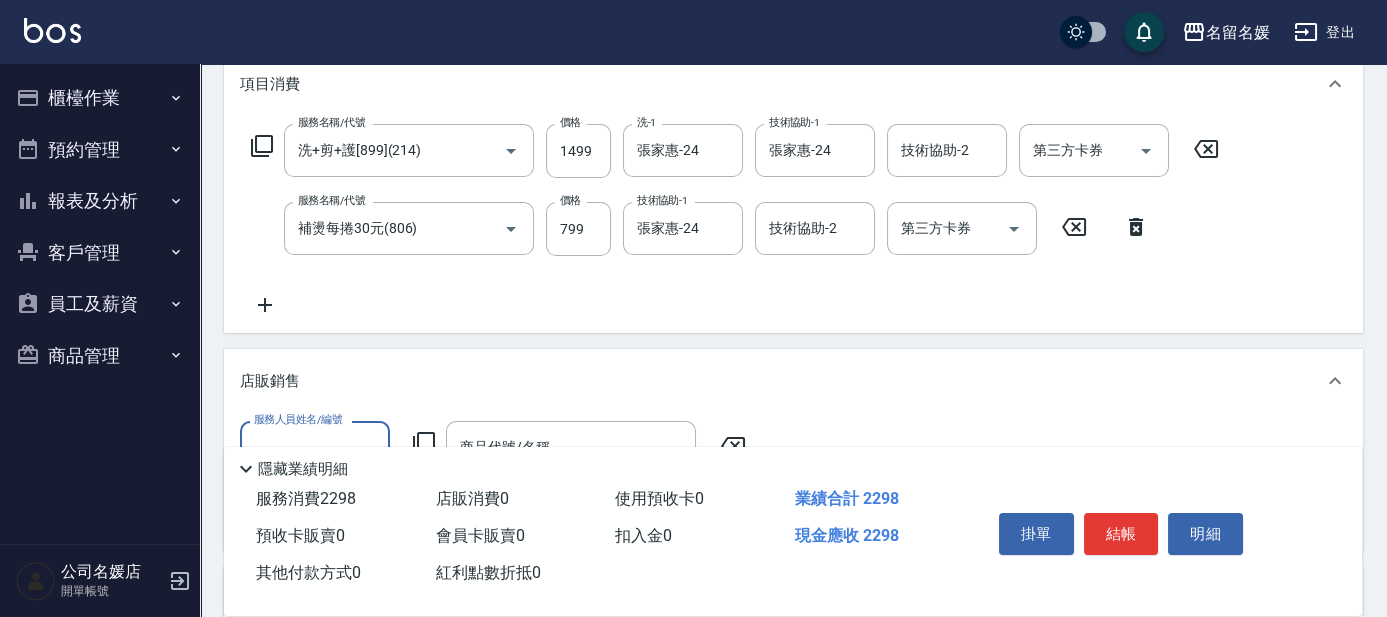 scroll, scrollTop: 34, scrollLeft: 0, axis: vertical 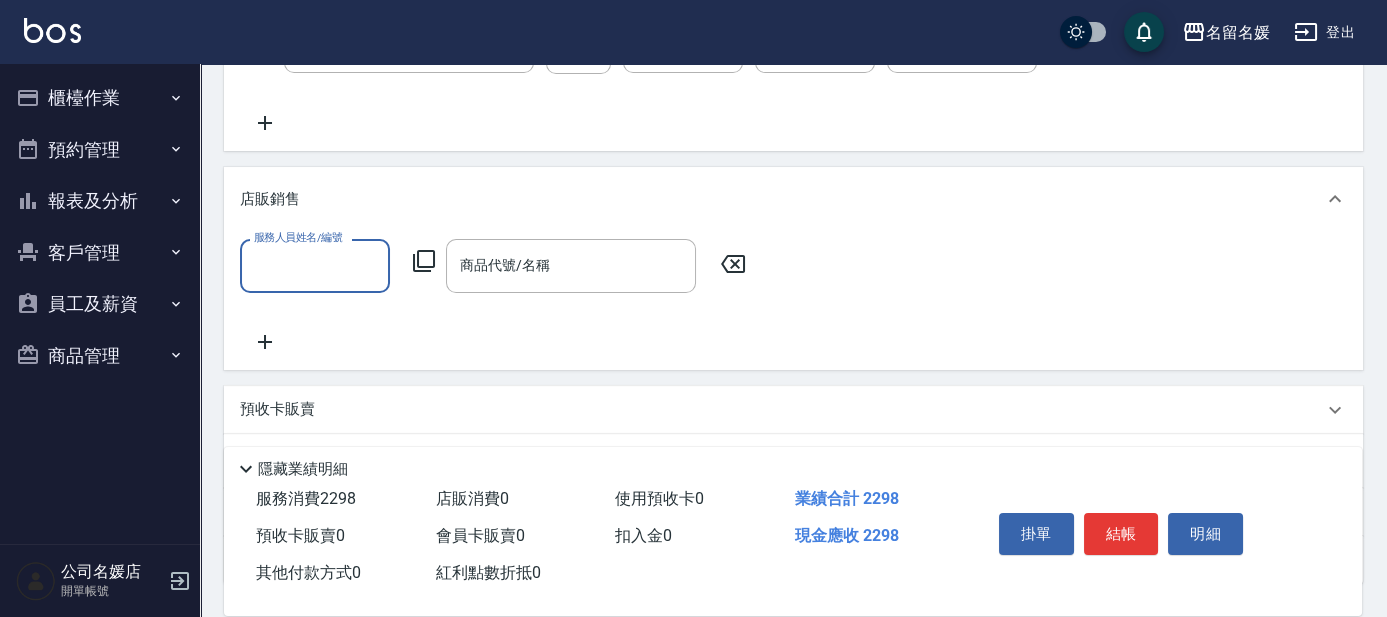 click on "服務人員姓名/編號" at bounding box center (298, 237) 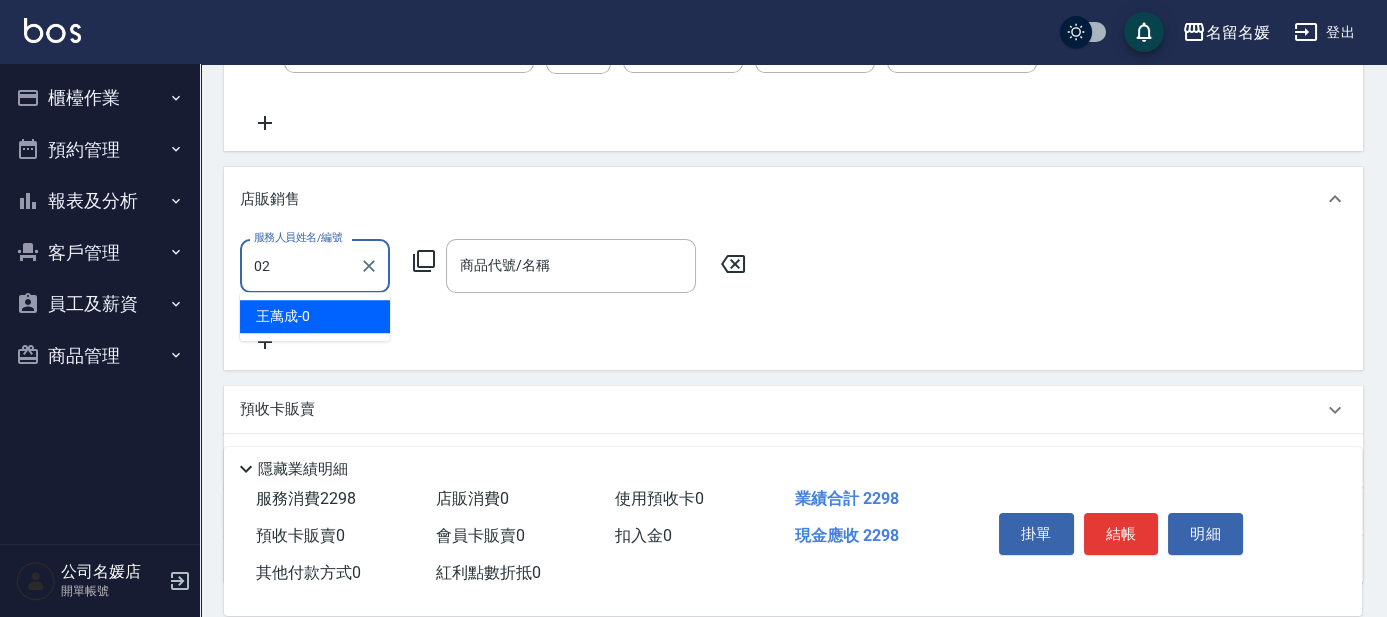 type on "劉冠伶-02" 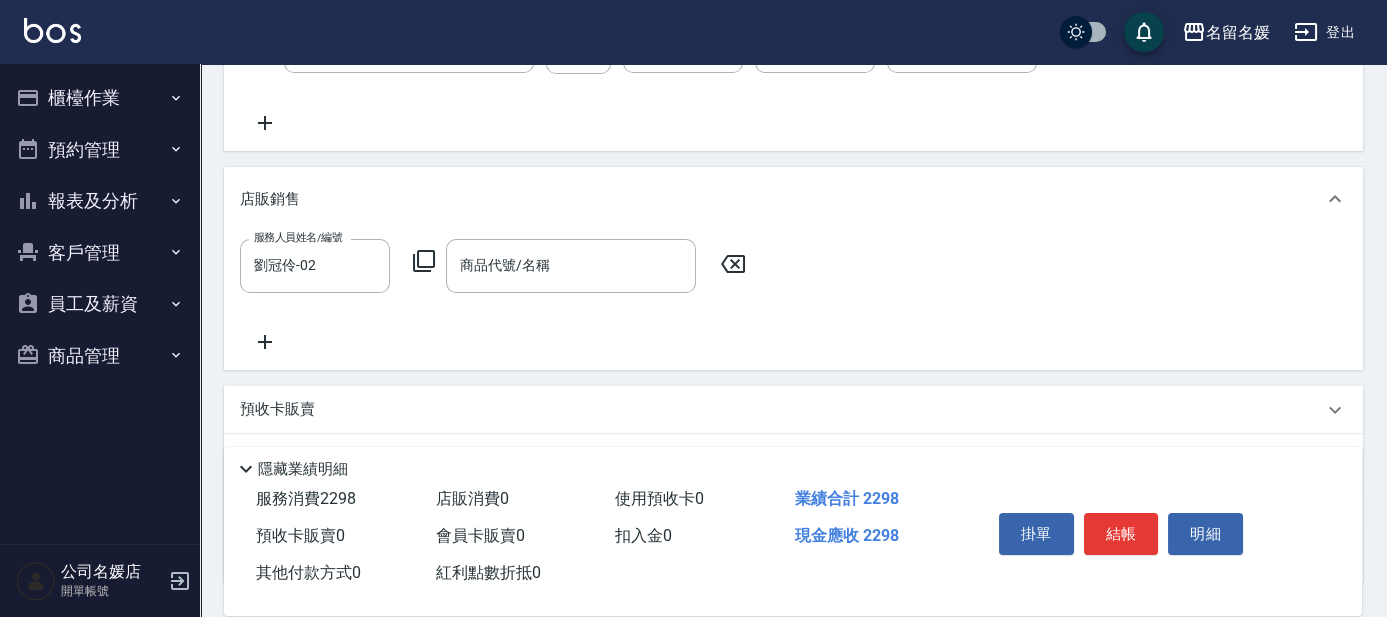 click 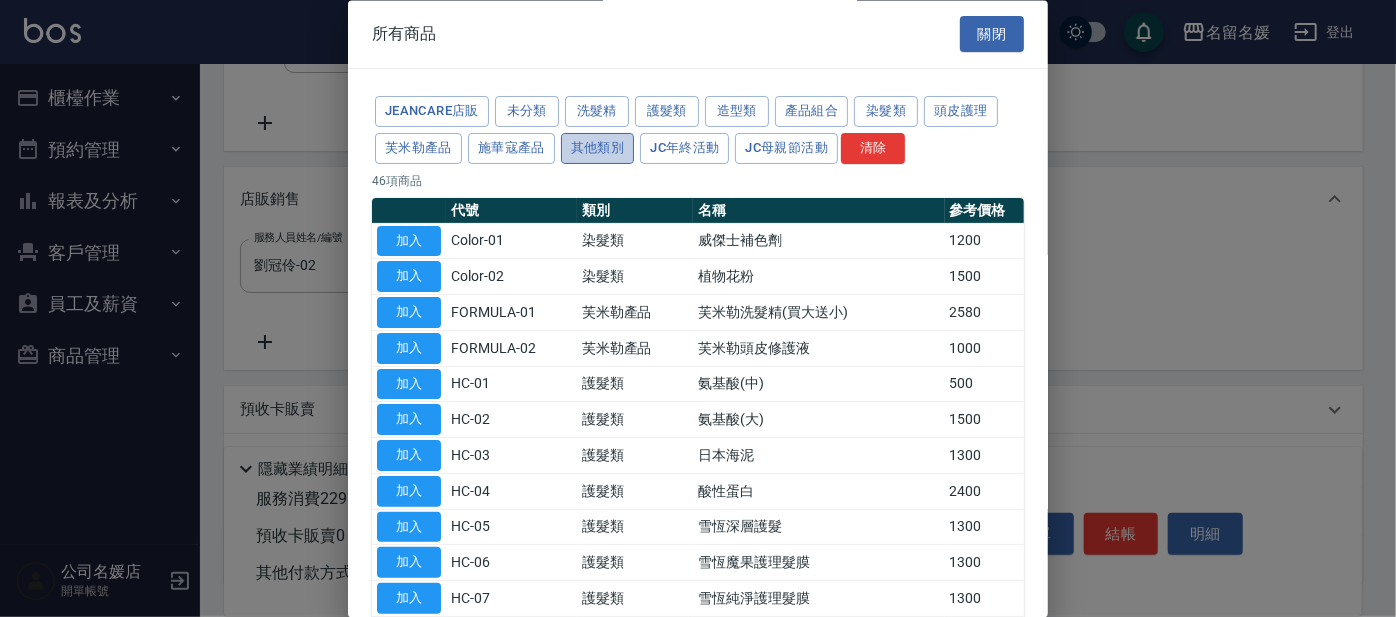 click on "其他類別" at bounding box center [598, 148] 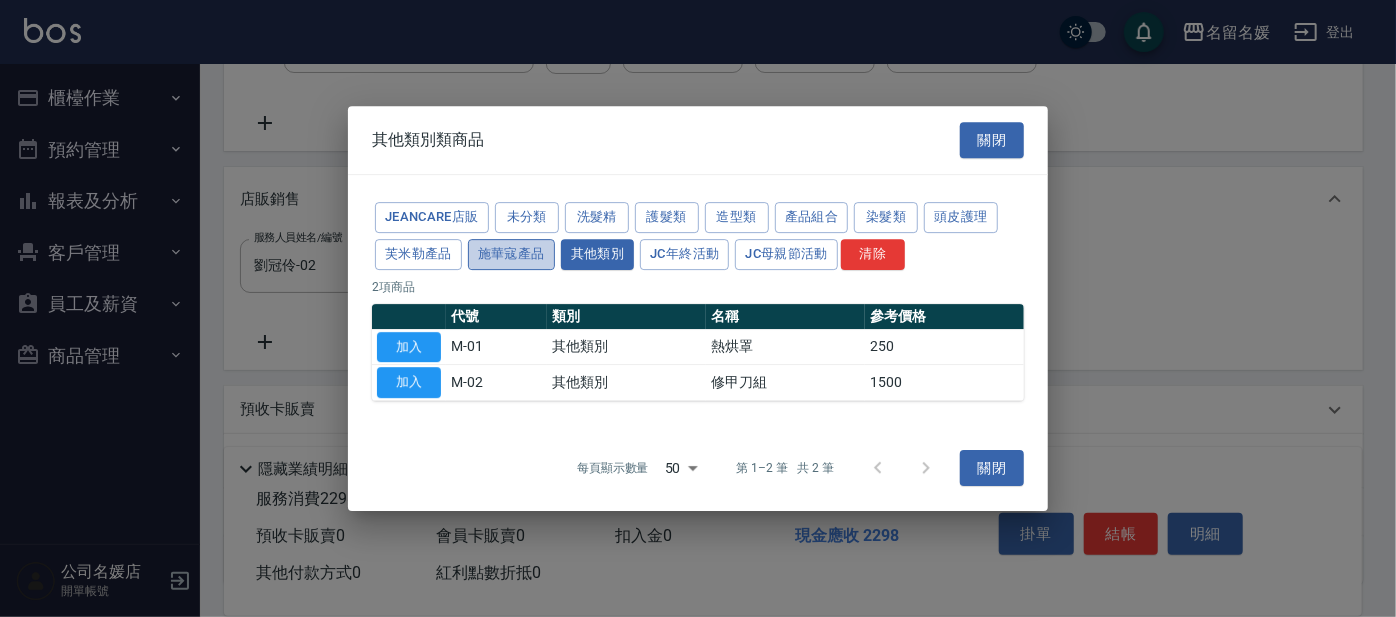 click on "施華寇產品" at bounding box center [511, 254] 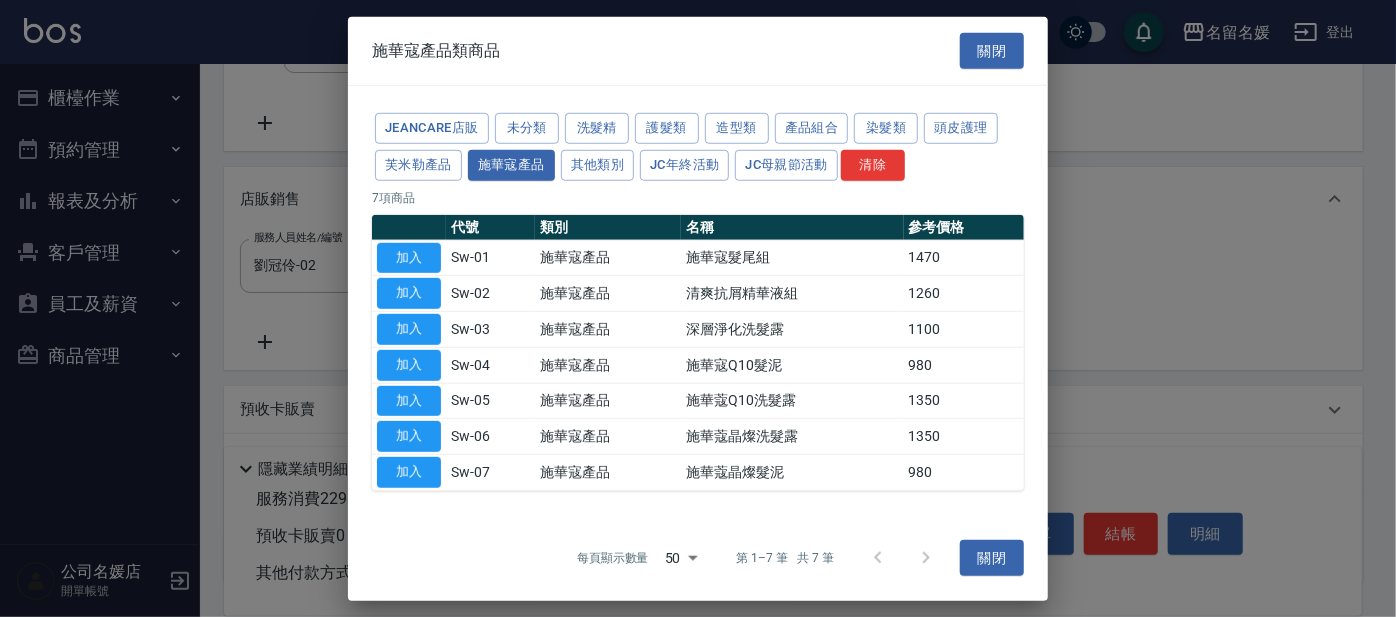 click on "Sw-01" at bounding box center (490, 258) 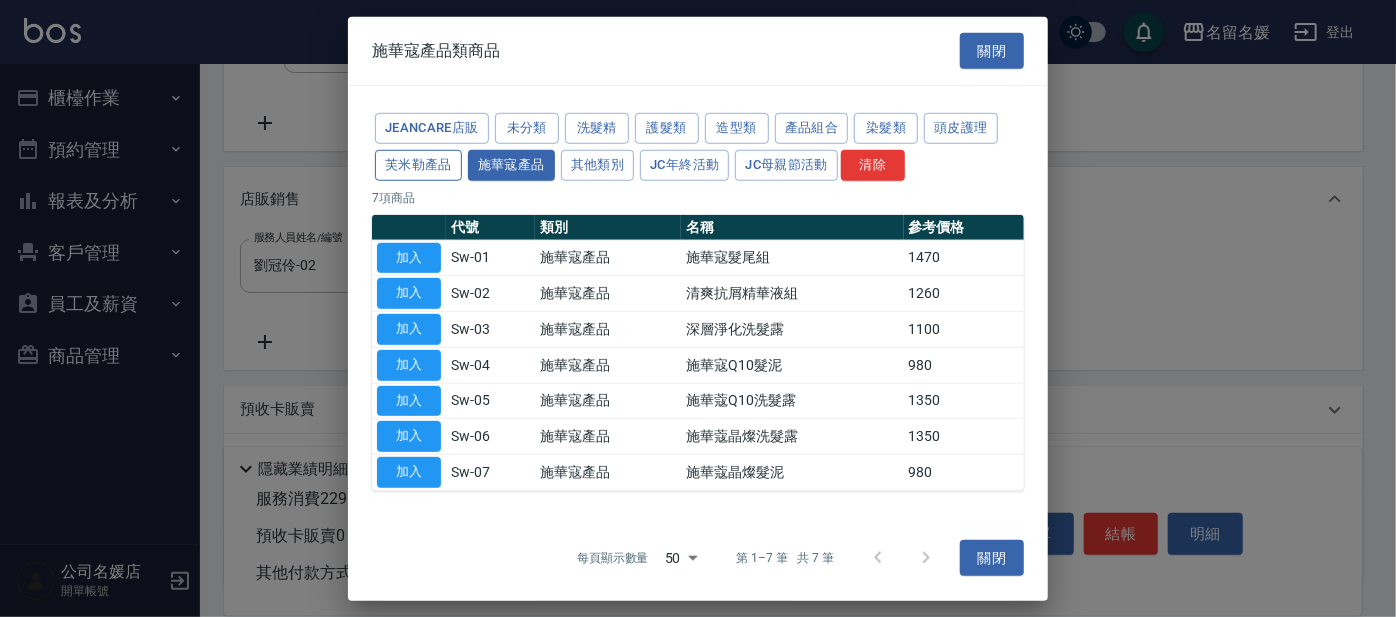click on "芙米勒產品" at bounding box center [418, 165] 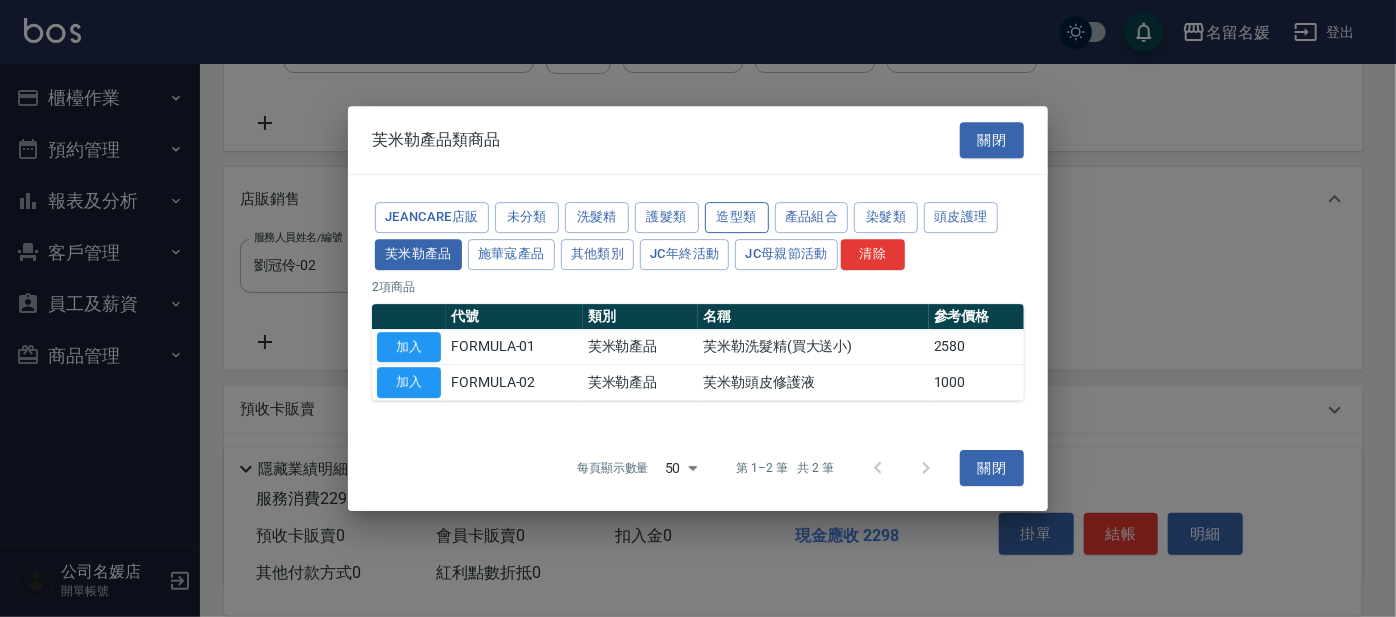 click on "造型類" at bounding box center [737, 217] 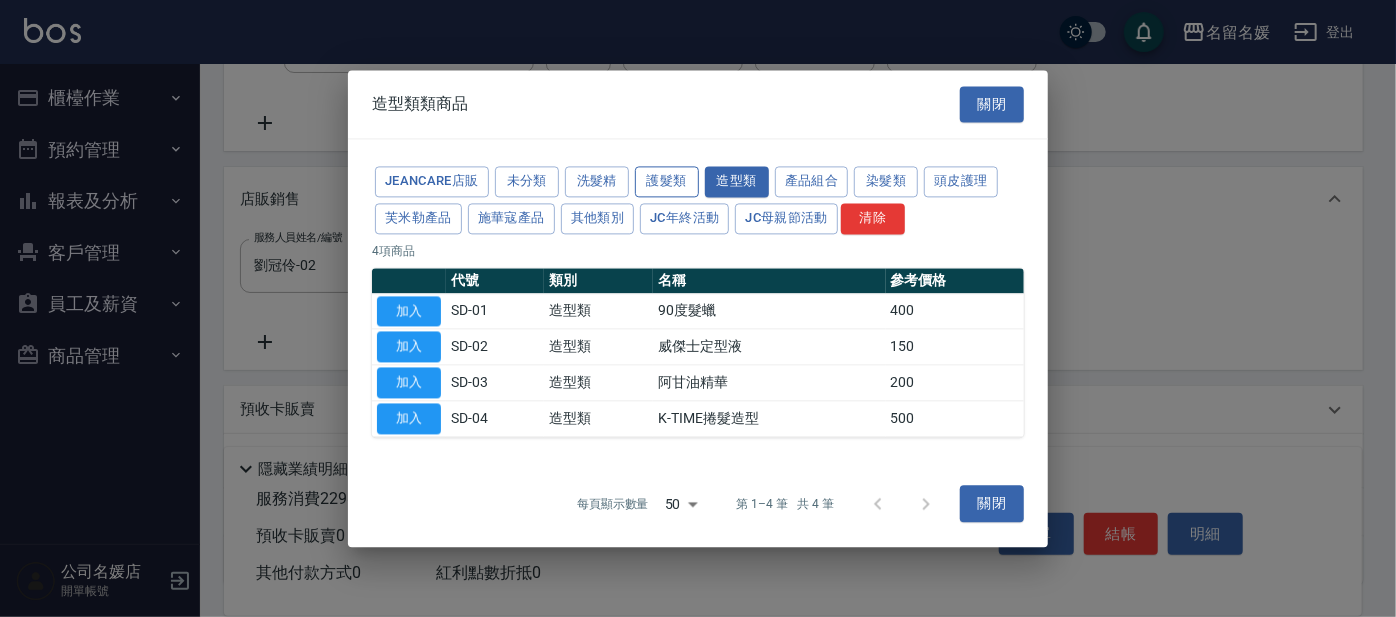 click on "護髮類" at bounding box center (667, 181) 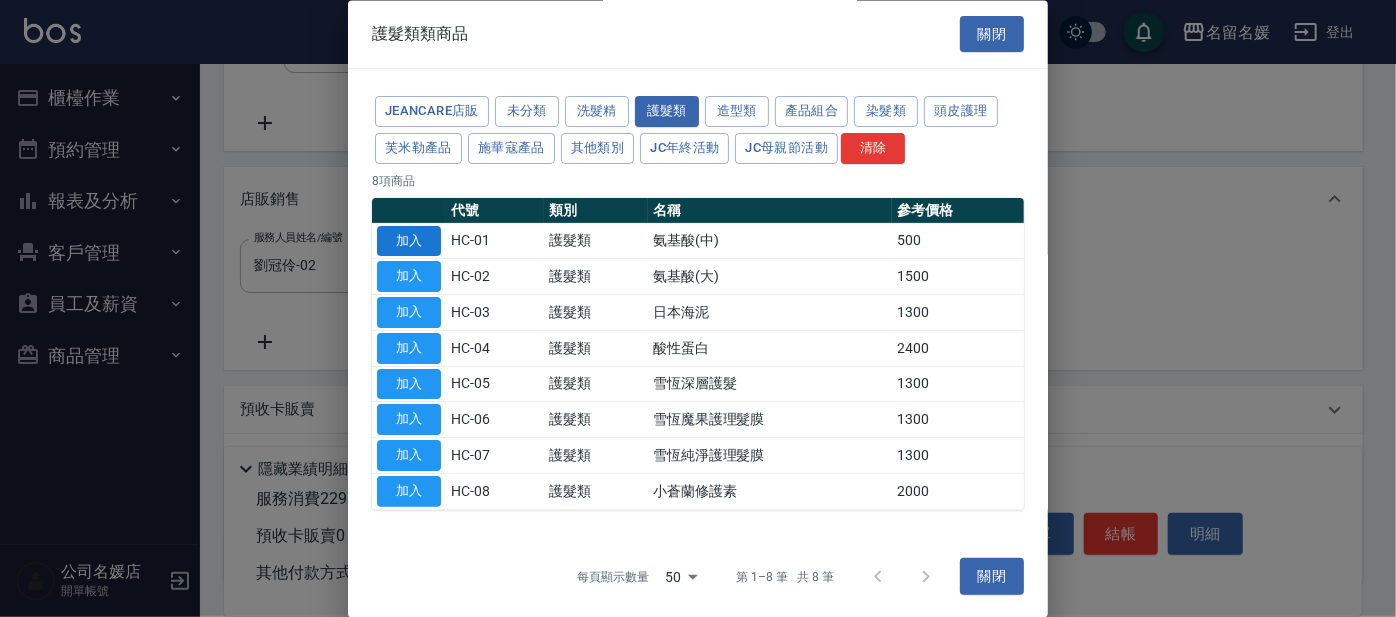 click on "加入" at bounding box center [409, 241] 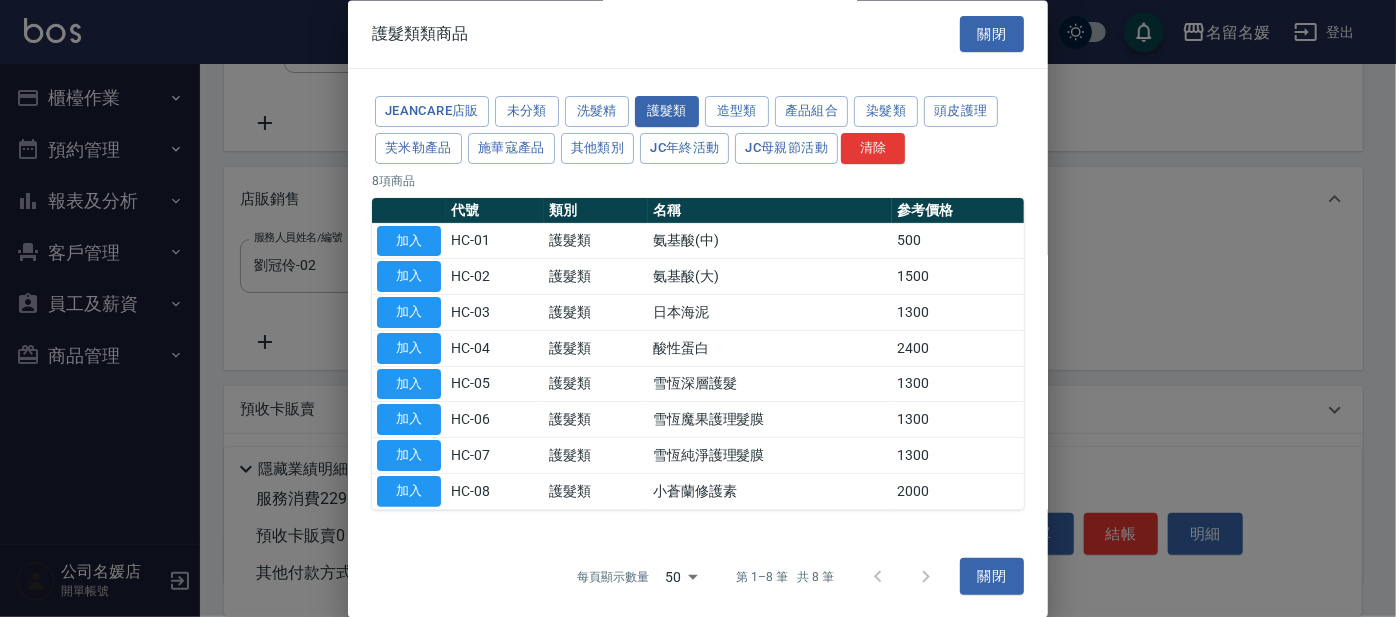 type on "氨基酸(中)" 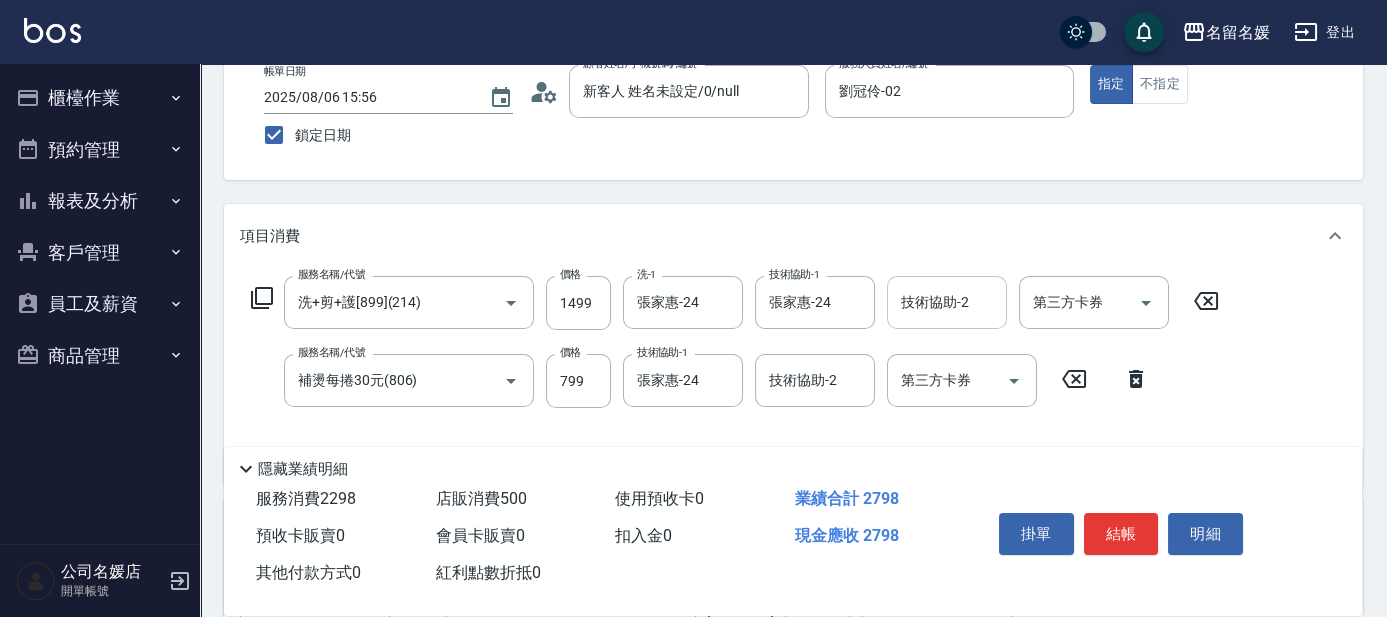 scroll, scrollTop: 0, scrollLeft: 0, axis: both 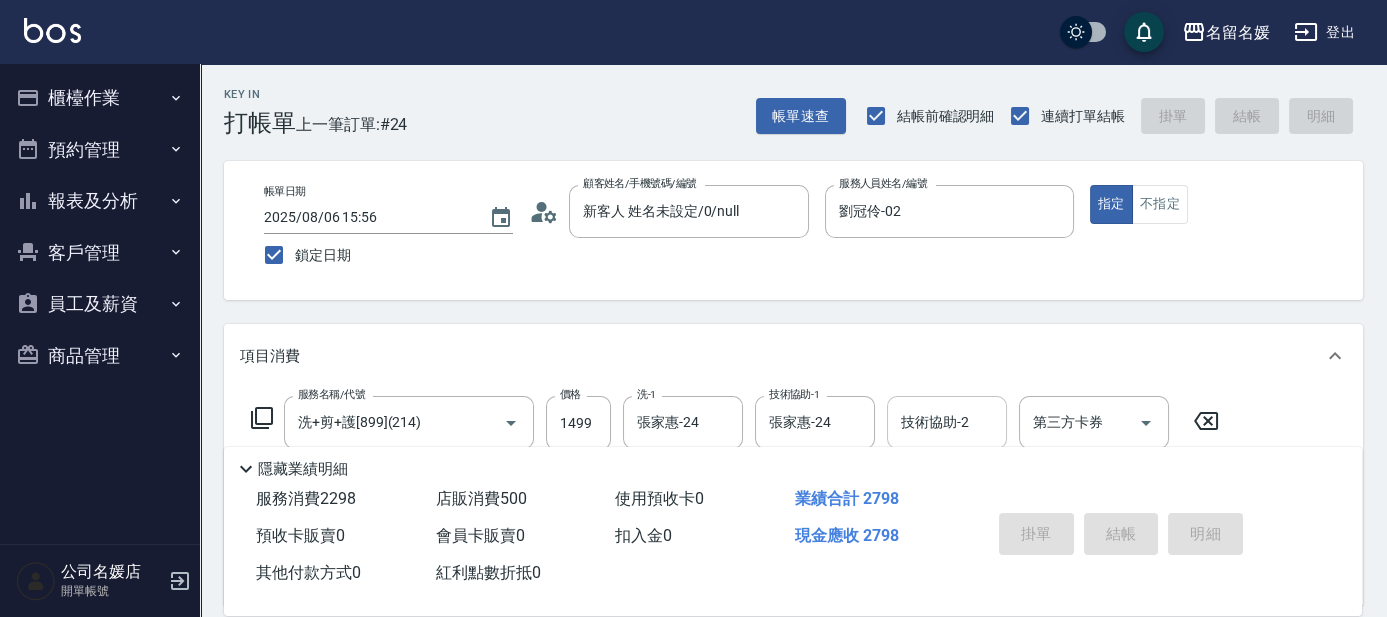 type 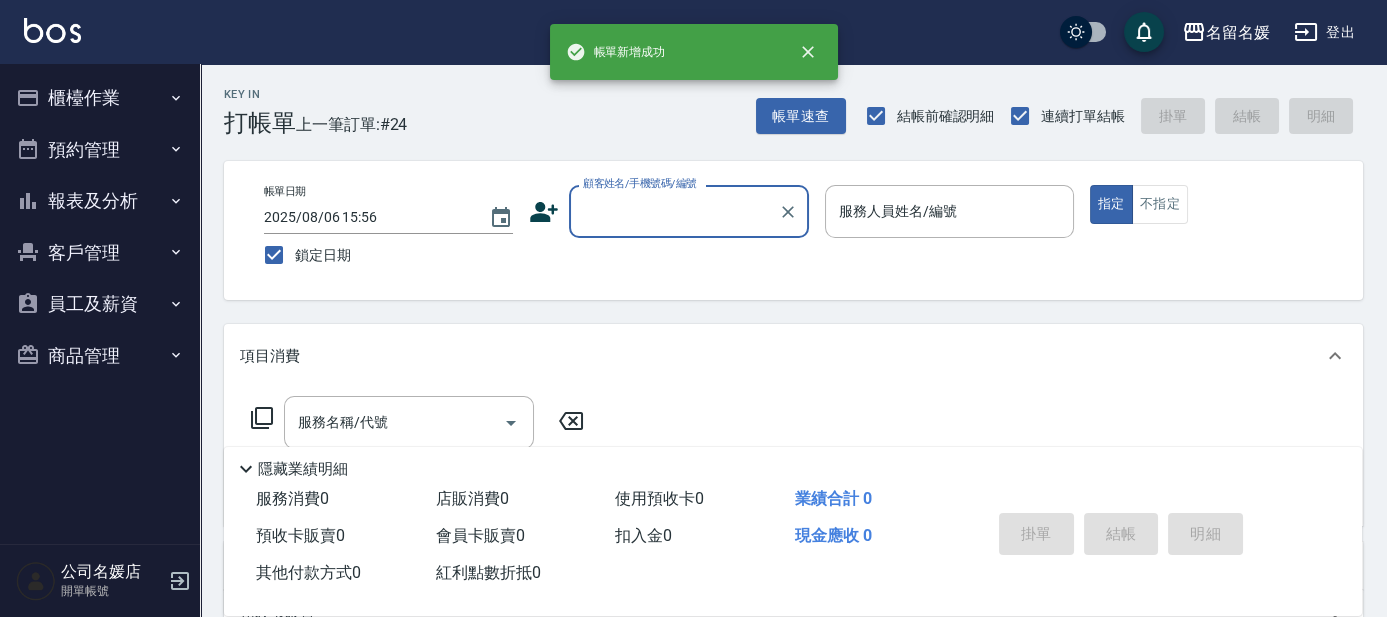scroll, scrollTop: 0, scrollLeft: 0, axis: both 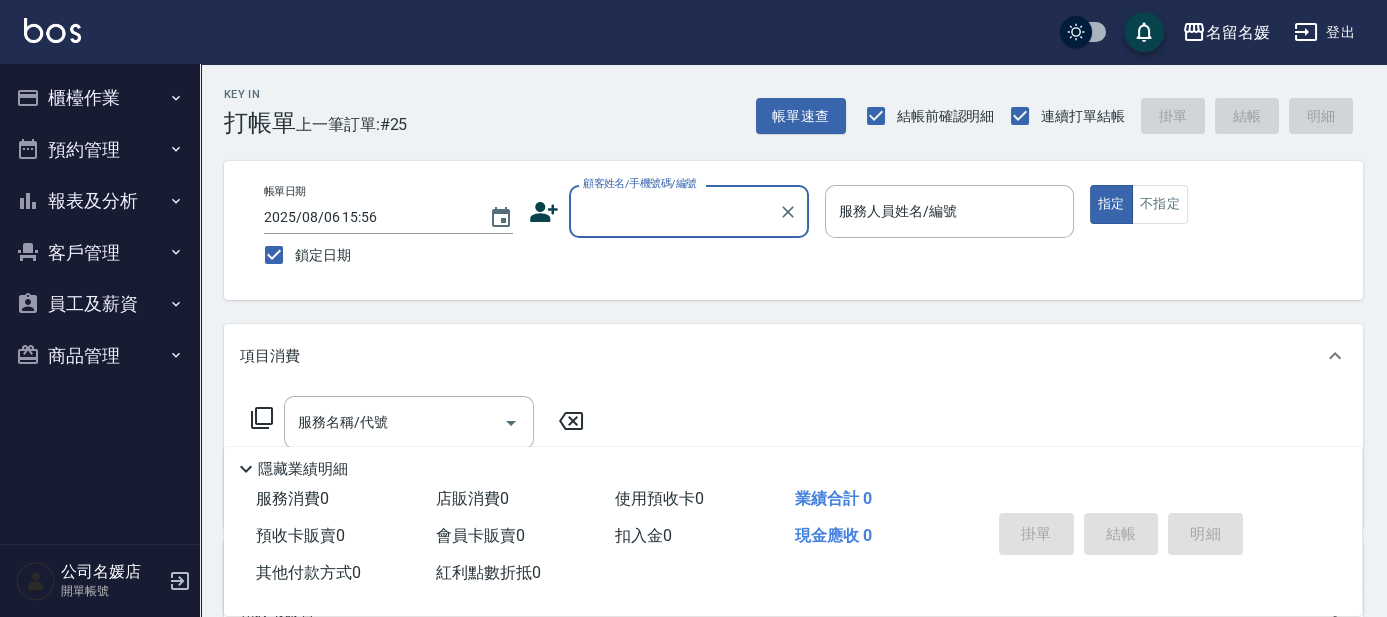 click on "顧客姓名/手機號碼/編號" at bounding box center (674, 211) 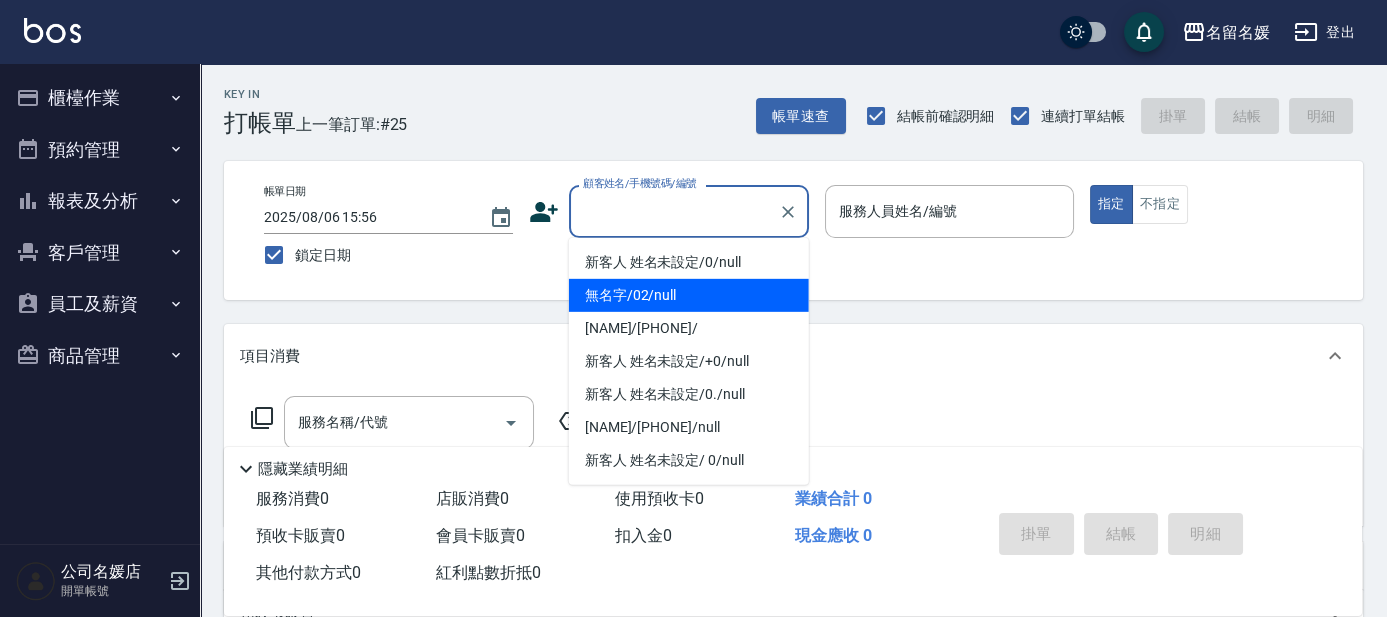 click on "無名字/02/null" at bounding box center (689, 295) 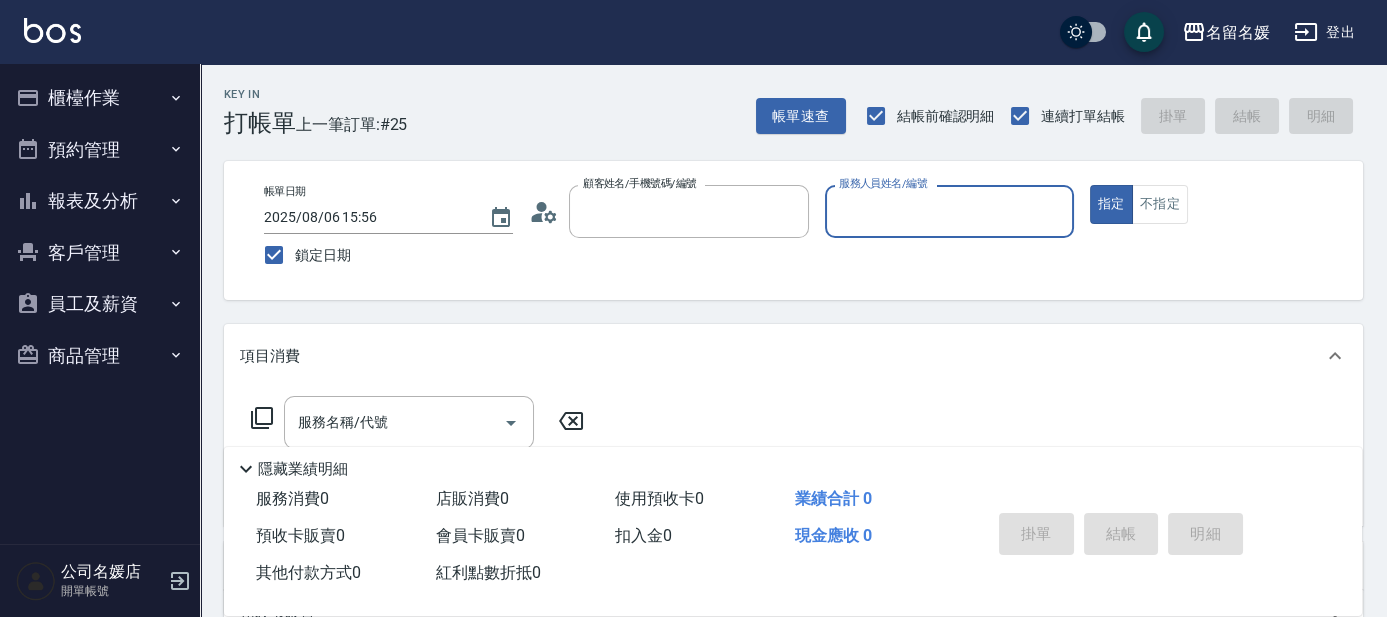 type on "無名字/02/null" 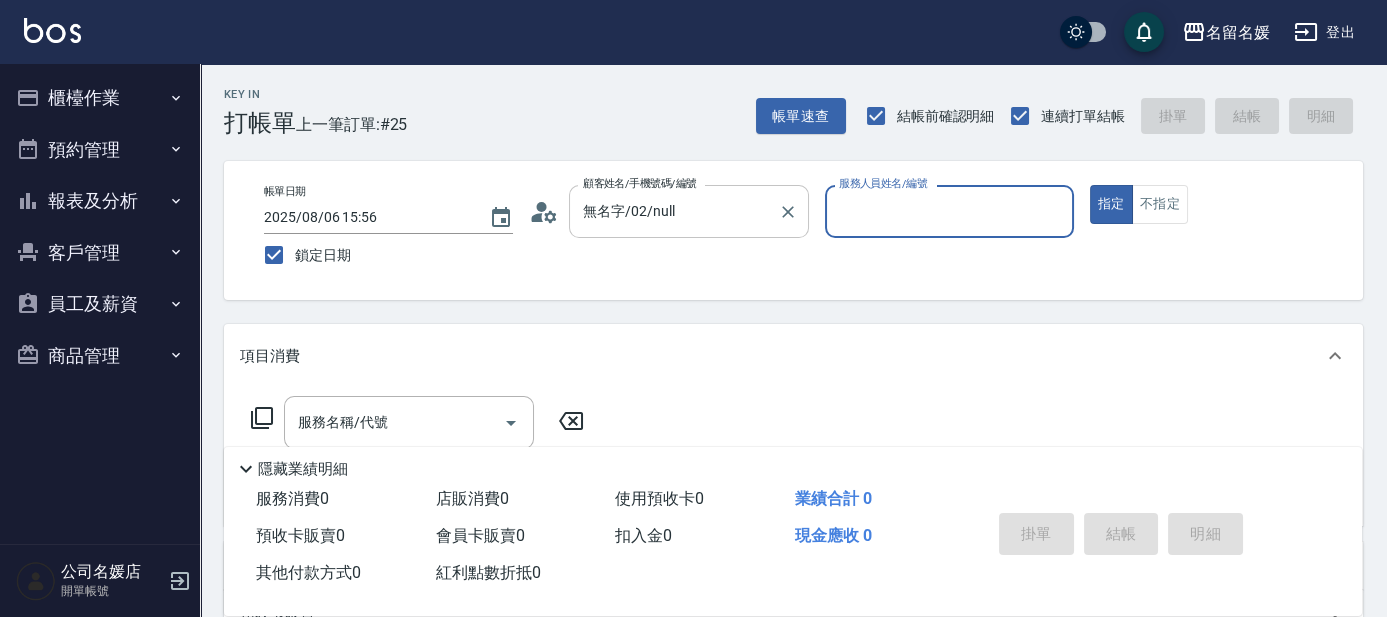 click on "服務人員姓名/編號" at bounding box center [949, 211] 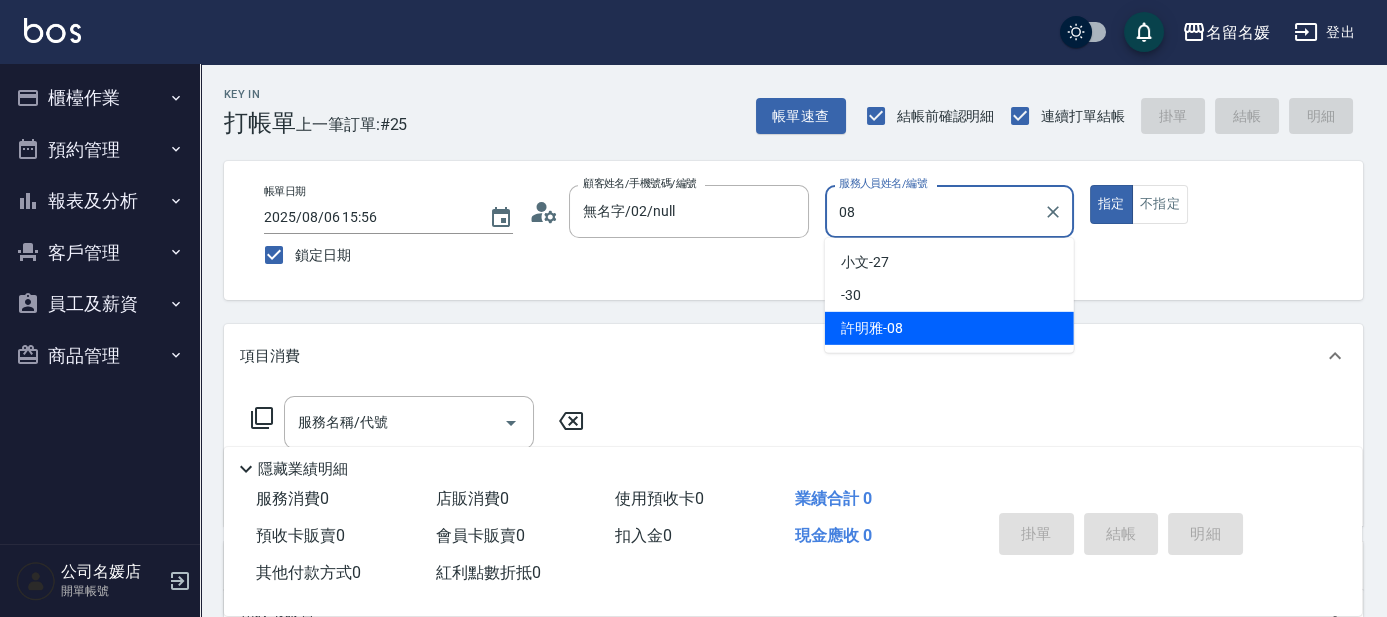 click on "許明雅 -08" at bounding box center (872, 328) 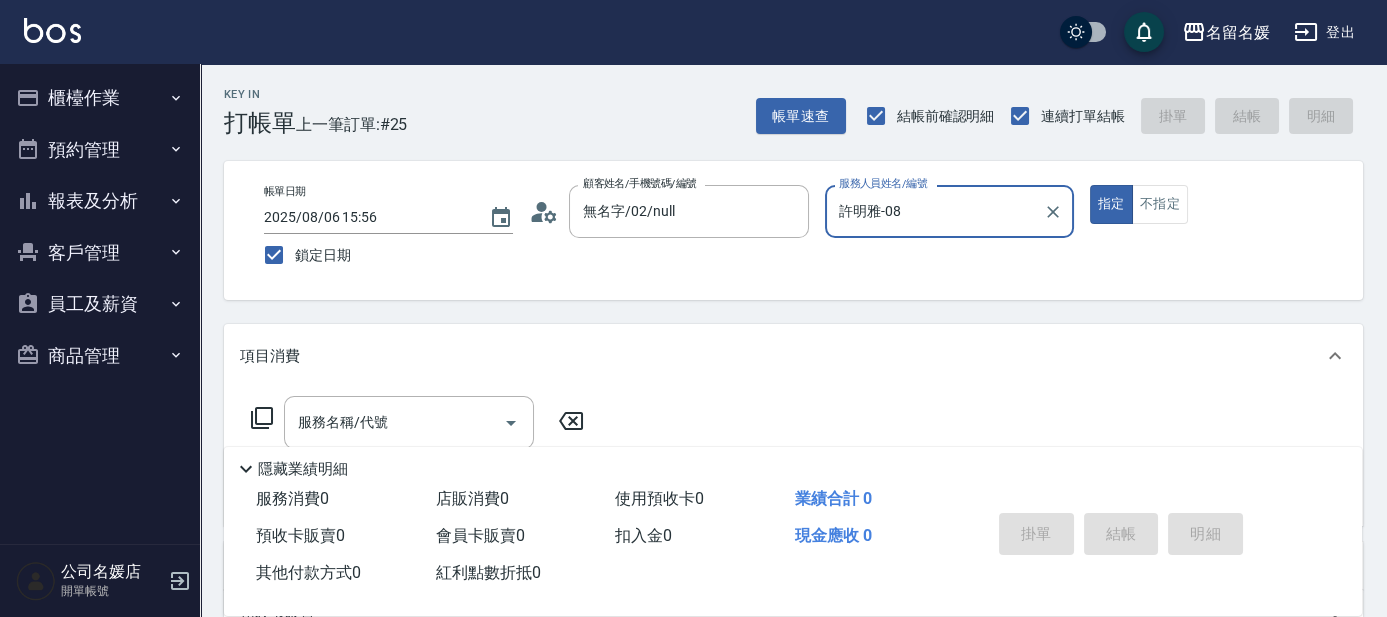 scroll, scrollTop: 90, scrollLeft: 0, axis: vertical 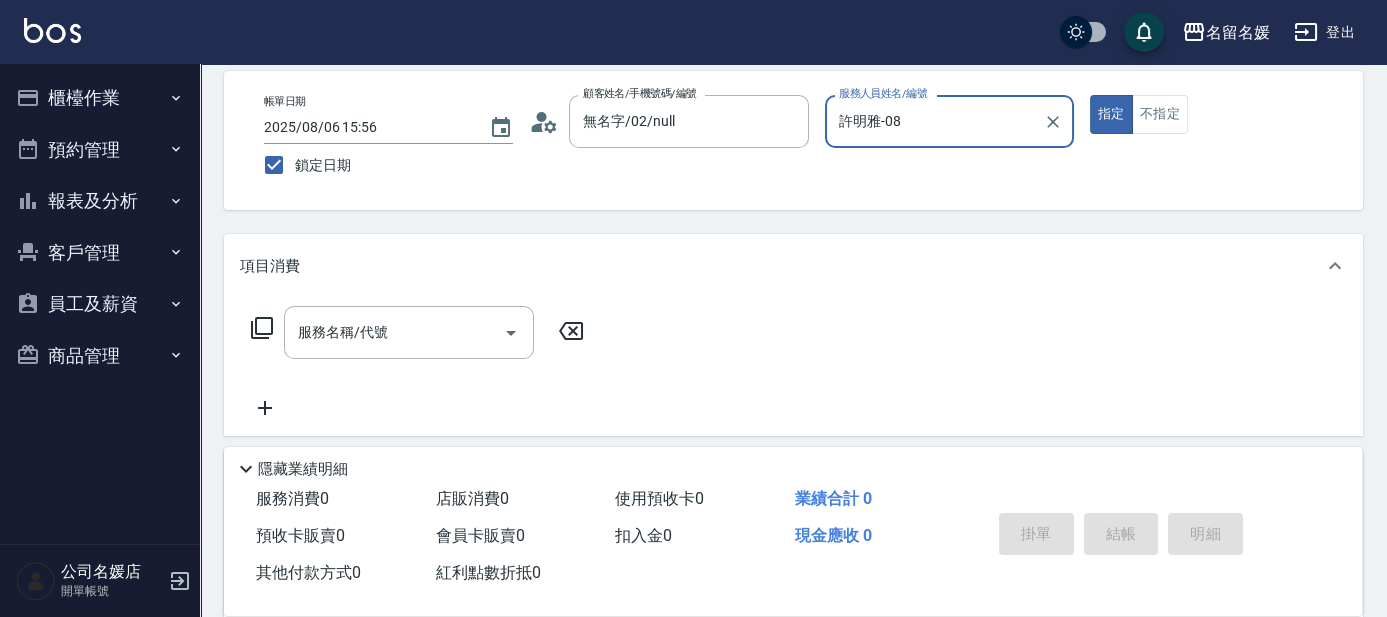type on "許明雅-08" 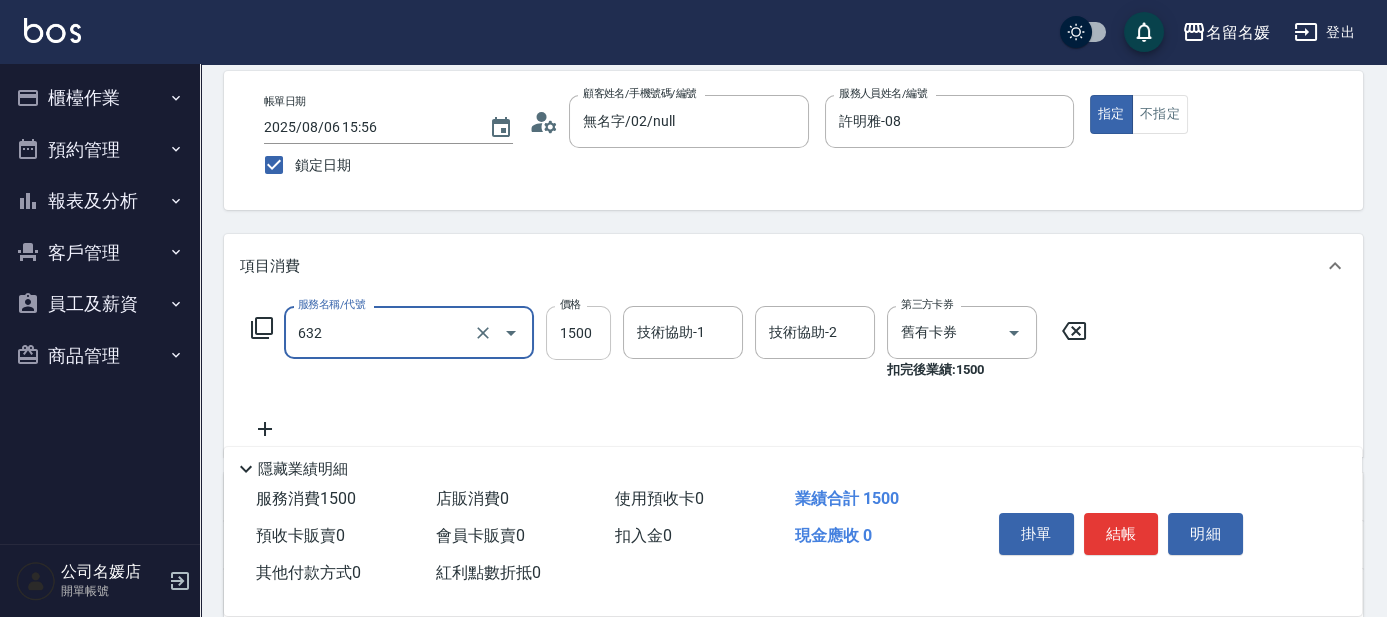 click on "1500" at bounding box center (578, 333) 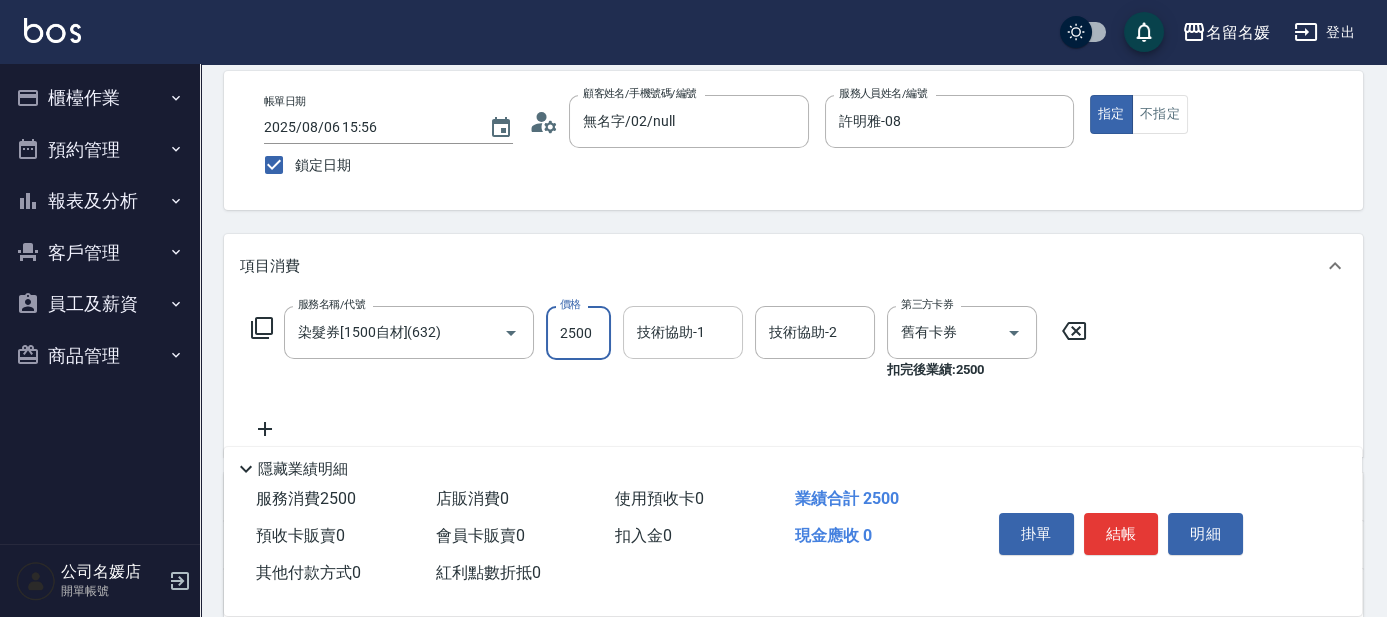 click on "技術協助-1 技術協助-1" at bounding box center (683, 332) 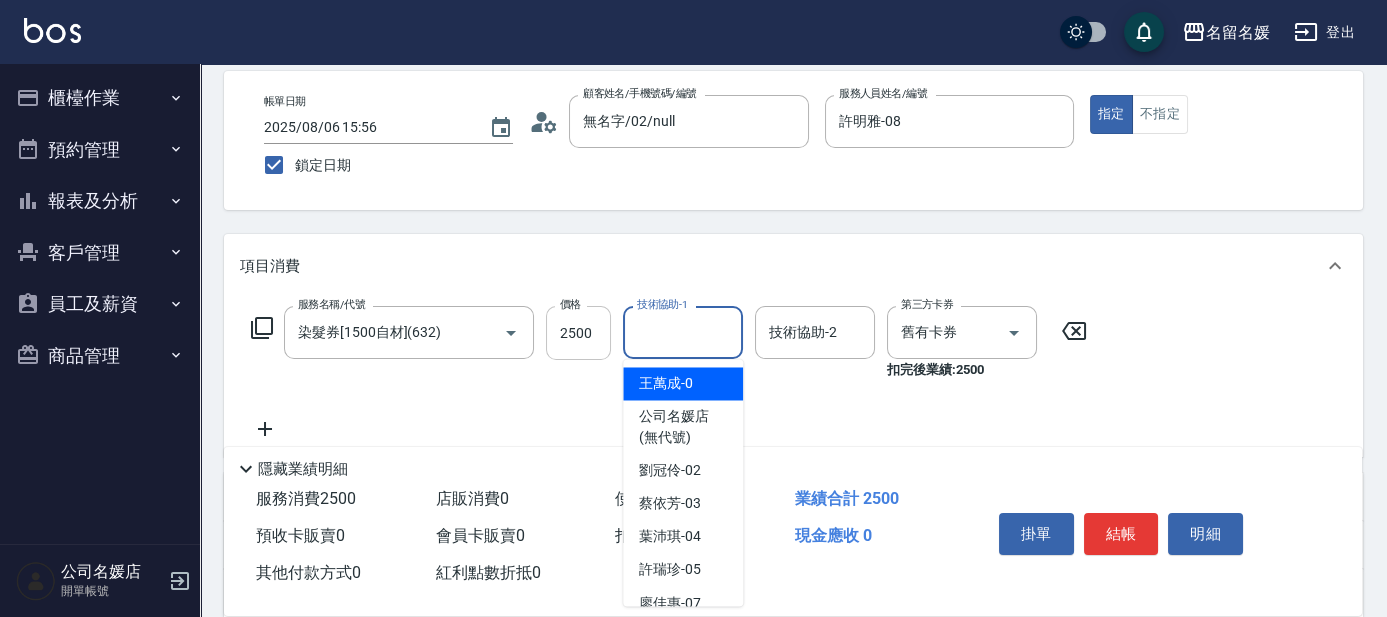 click on "2500" at bounding box center (578, 333) 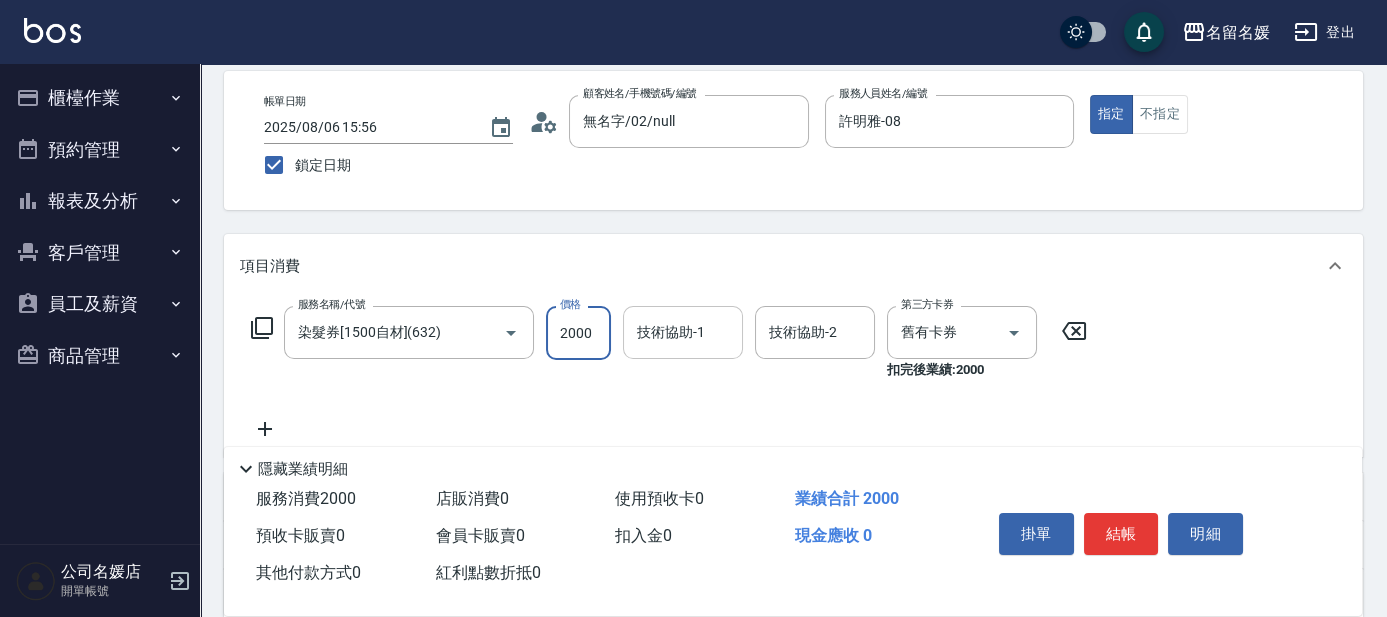 type on "2000" 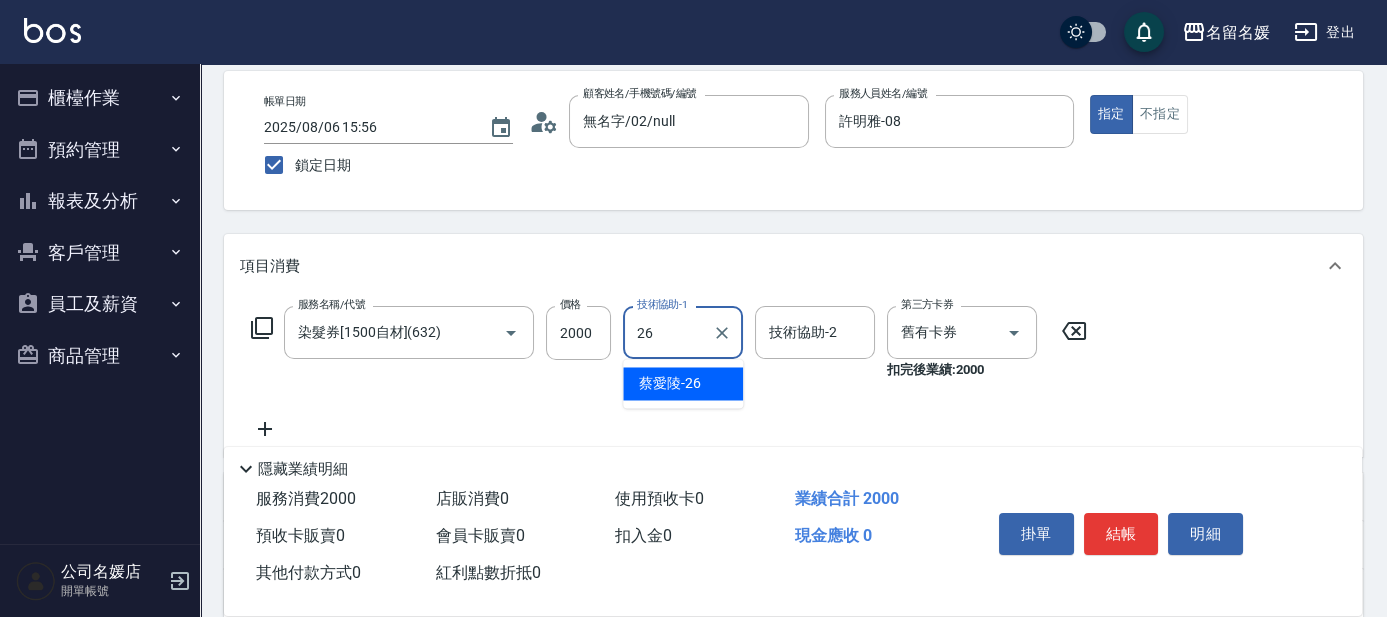 click on "蔡愛陵 -26" at bounding box center (670, 383) 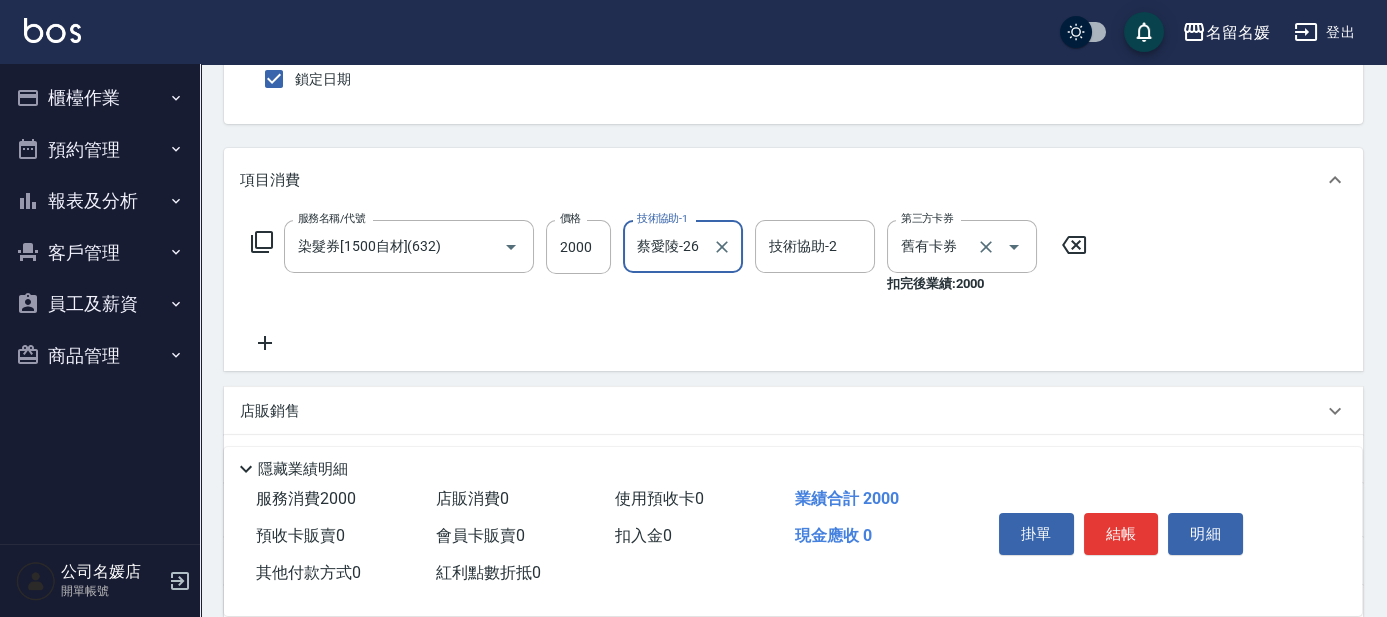 scroll, scrollTop: 181, scrollLeft: 0, axis: vertical 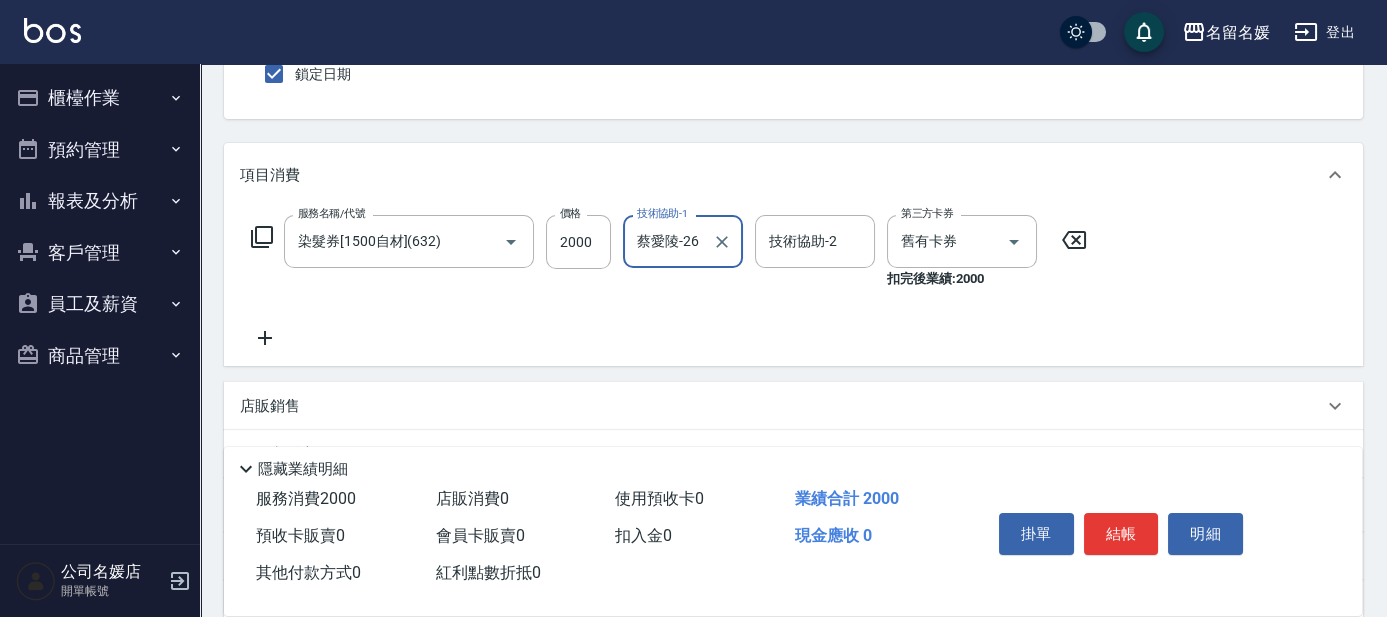 type on "蔡愛陵-26" 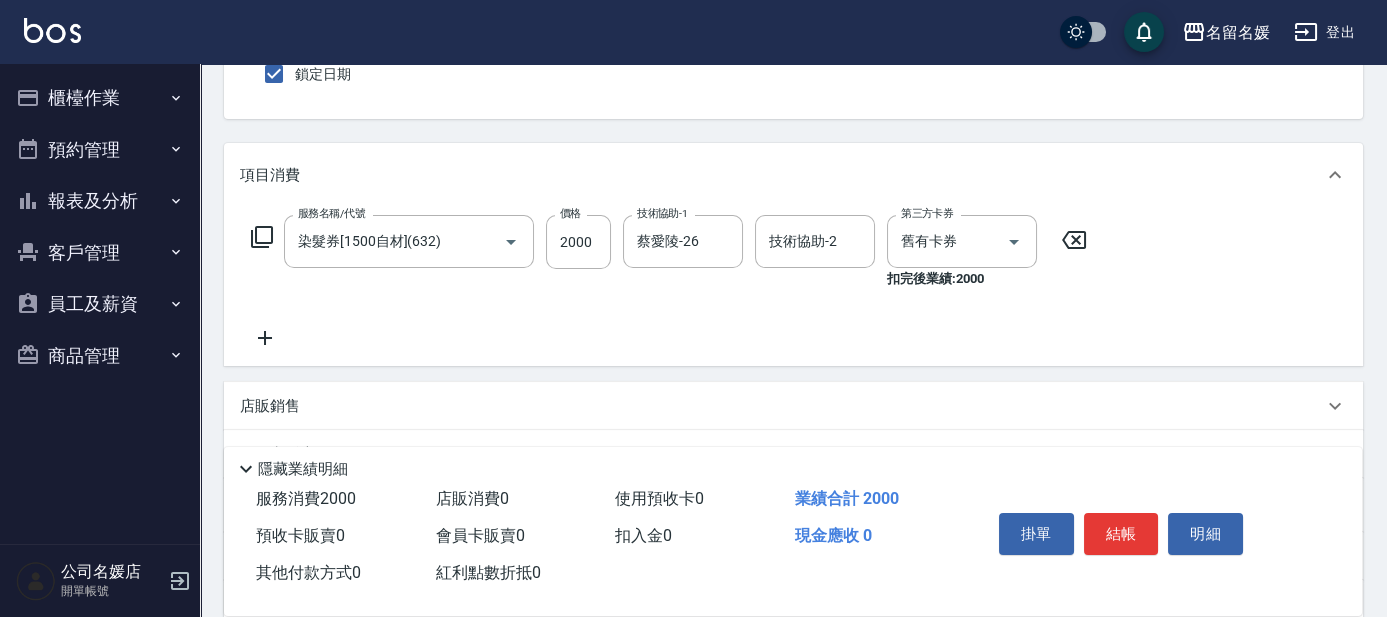 click 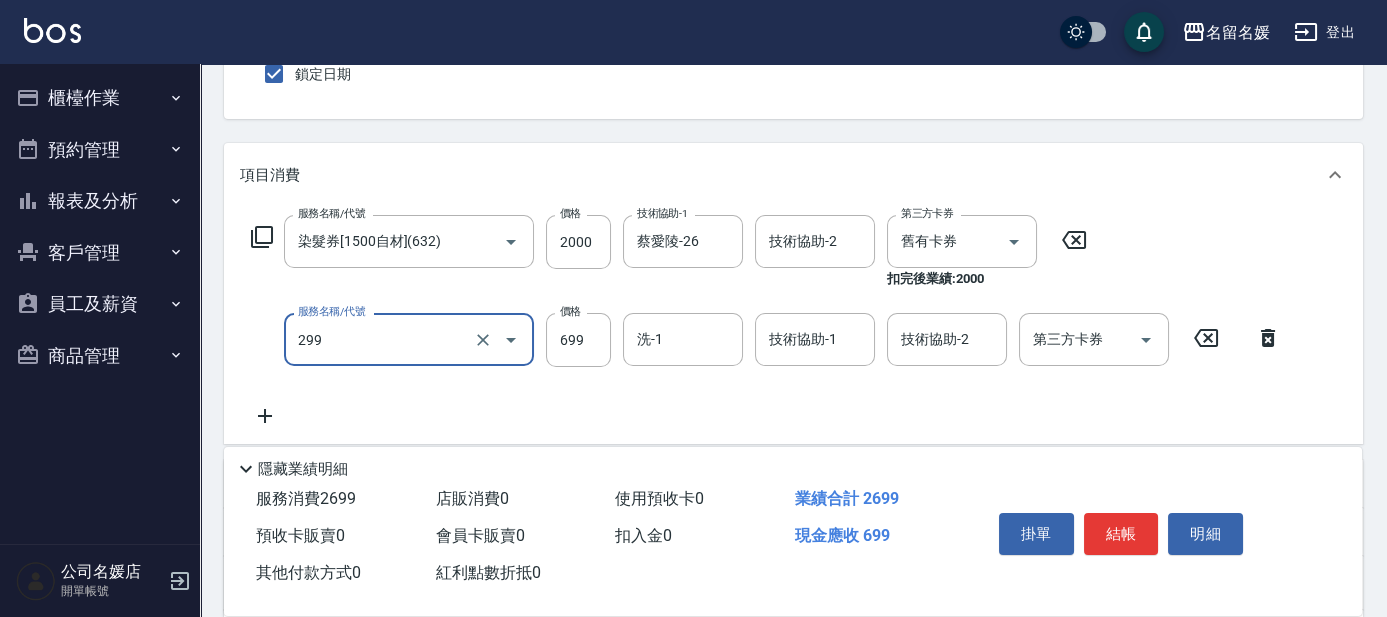 click on "299" at bounding box center [381, 339] 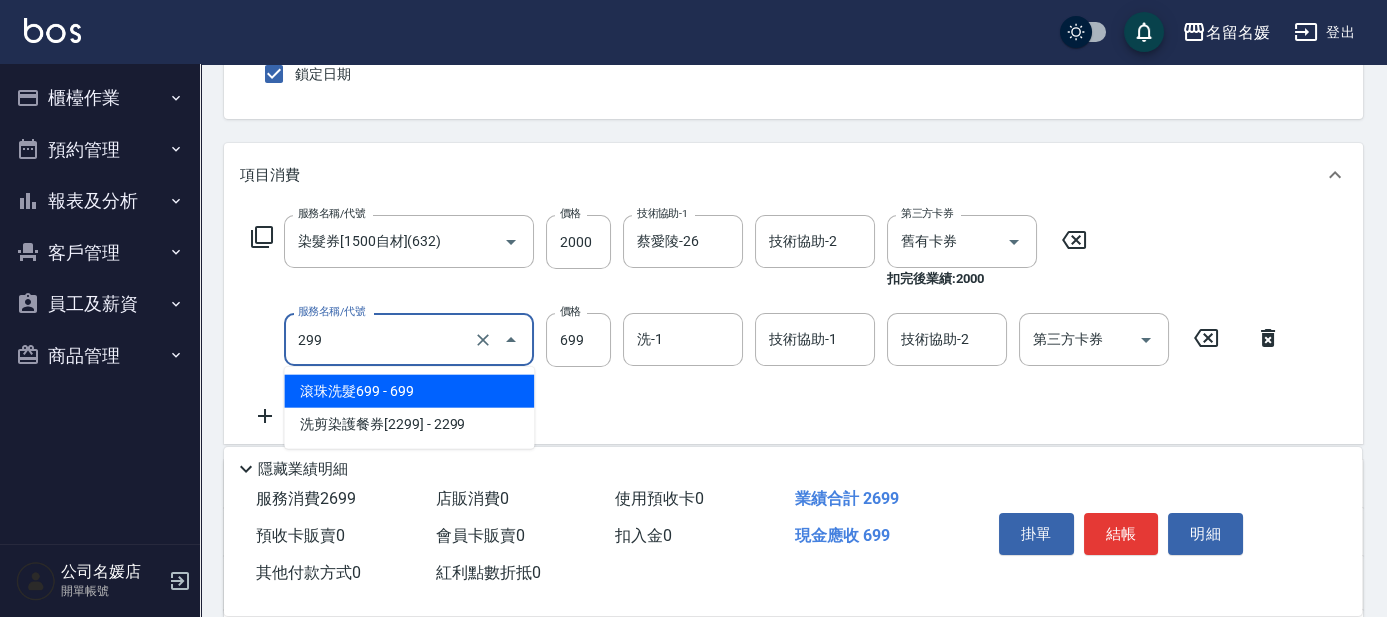 click on "滾珠洗髮699 - 699" at bounding box center [409, 391] 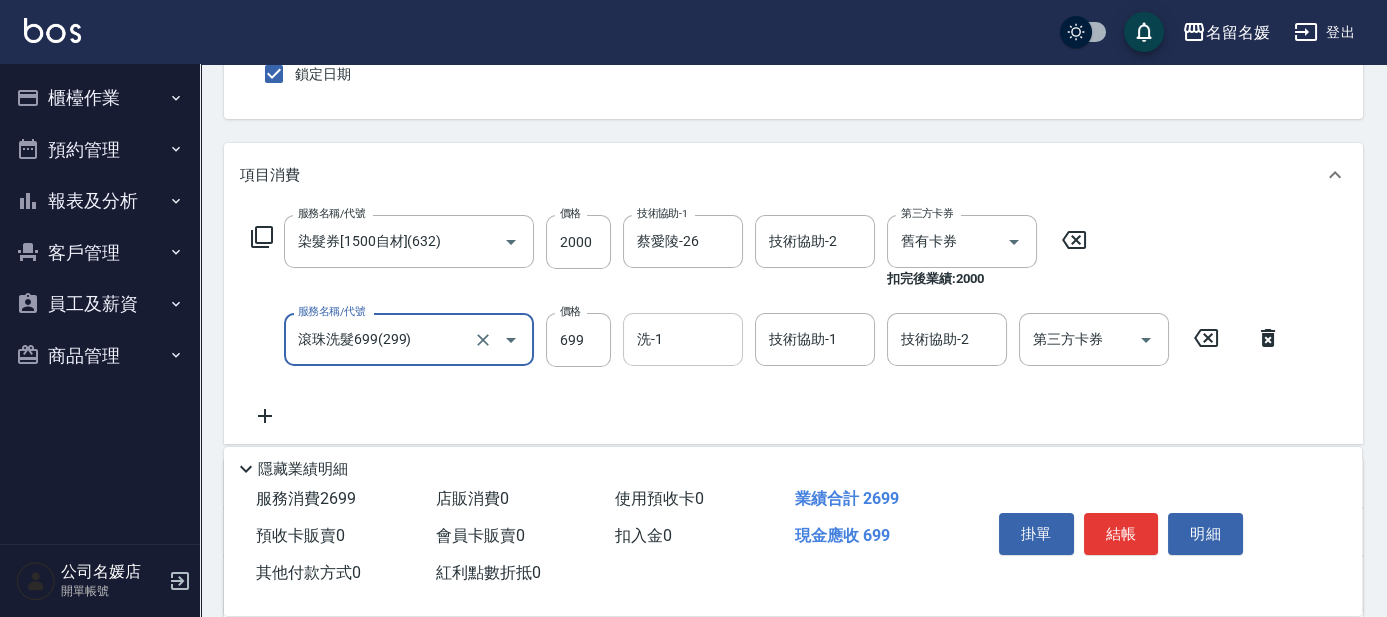 type on "滾珠洗髮699(299)" 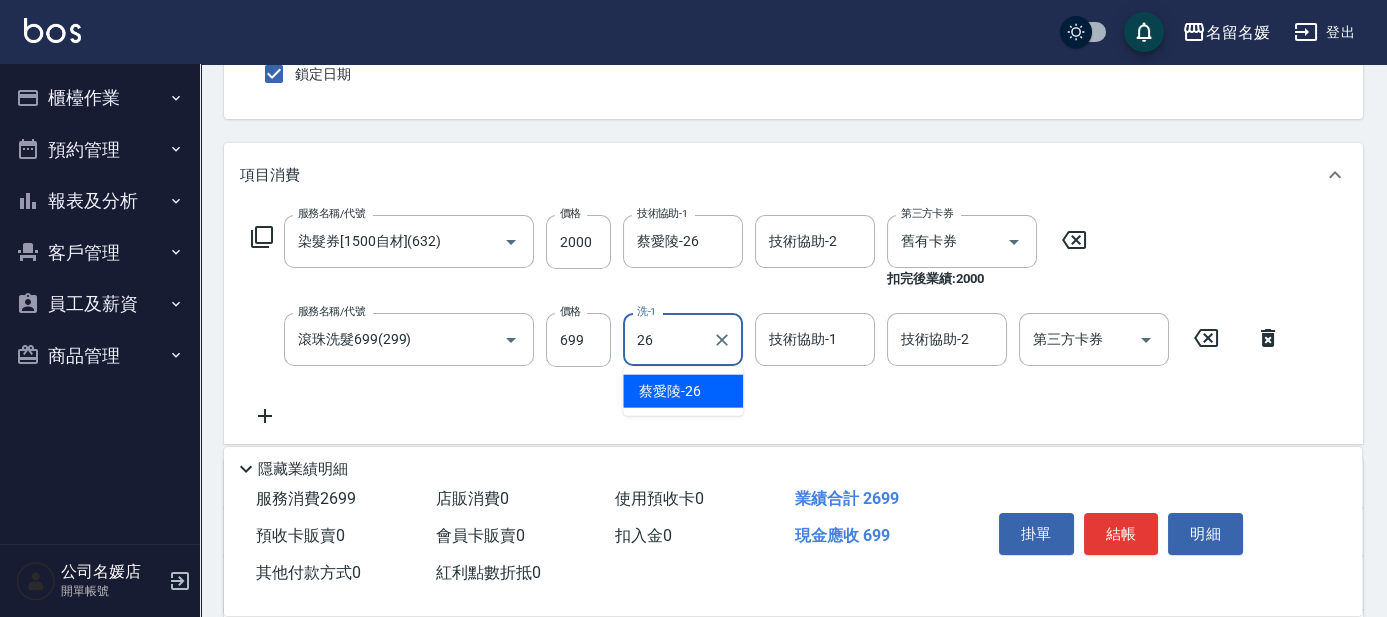 click on "蔡愛陵 -26" at bounding box center [670, 391] 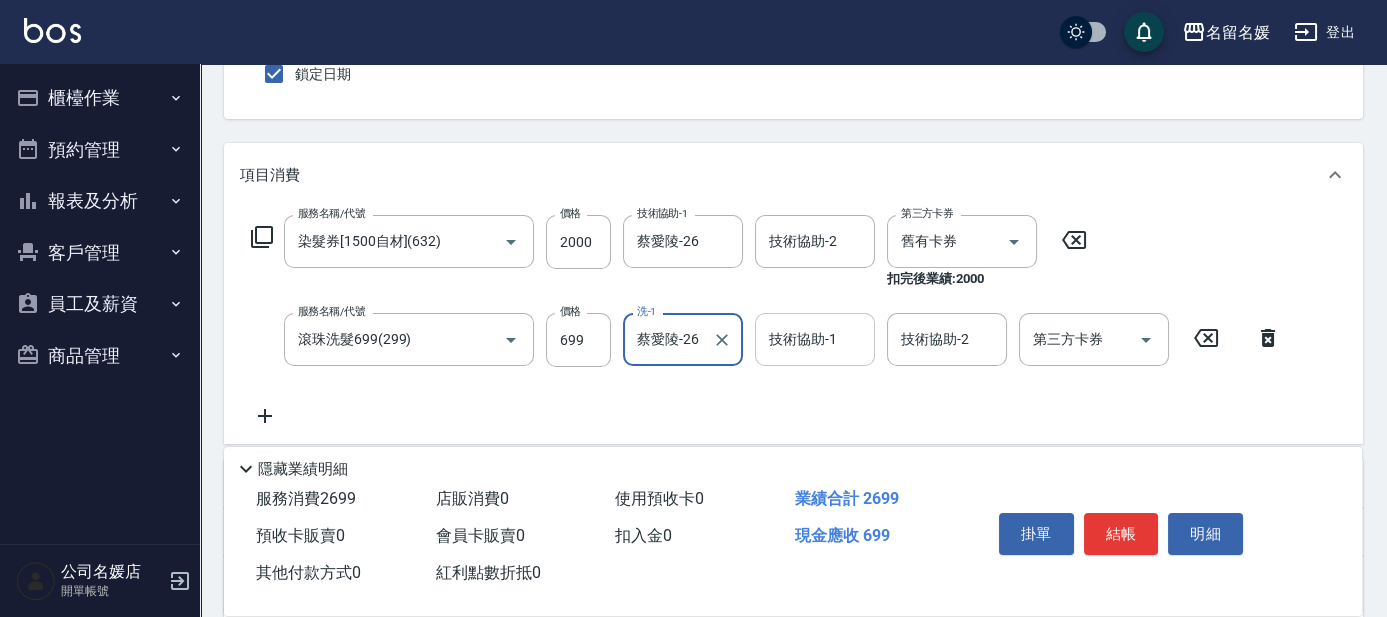 type on "蔡愛陵-26" 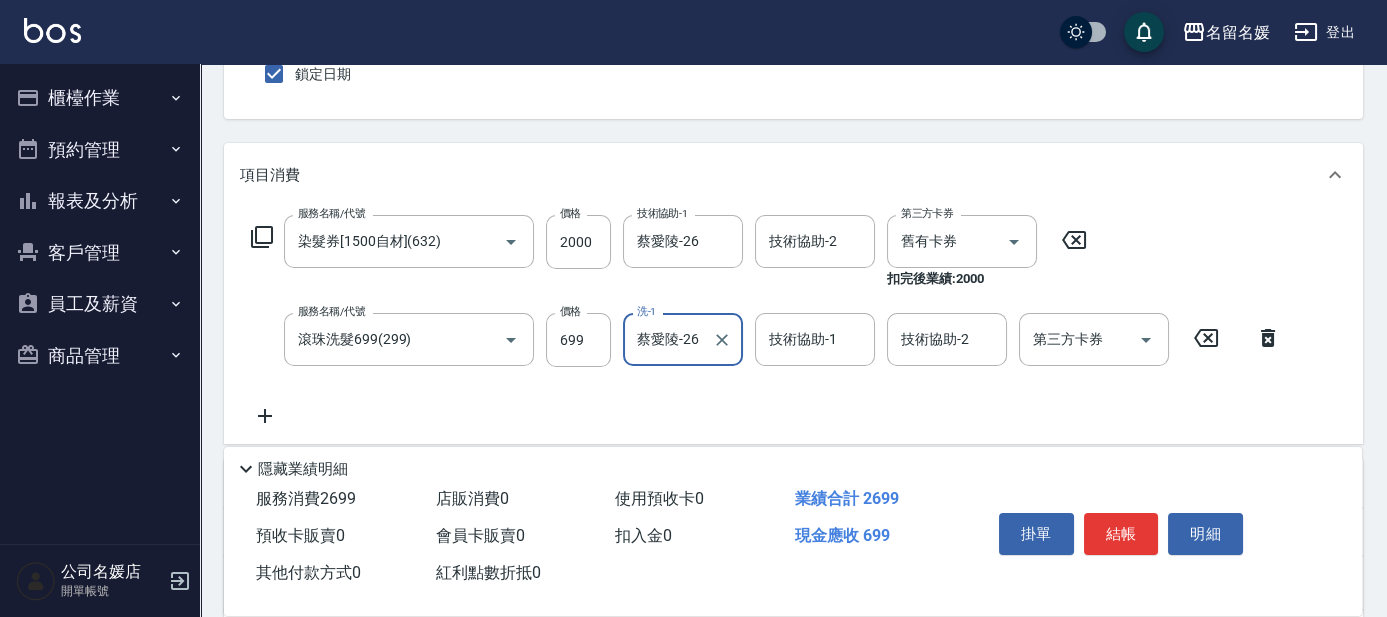 drag, startPoint x: 786, startPoint y: 332, endPoint x: 726, endPoint y: 312, distance: 63.245552 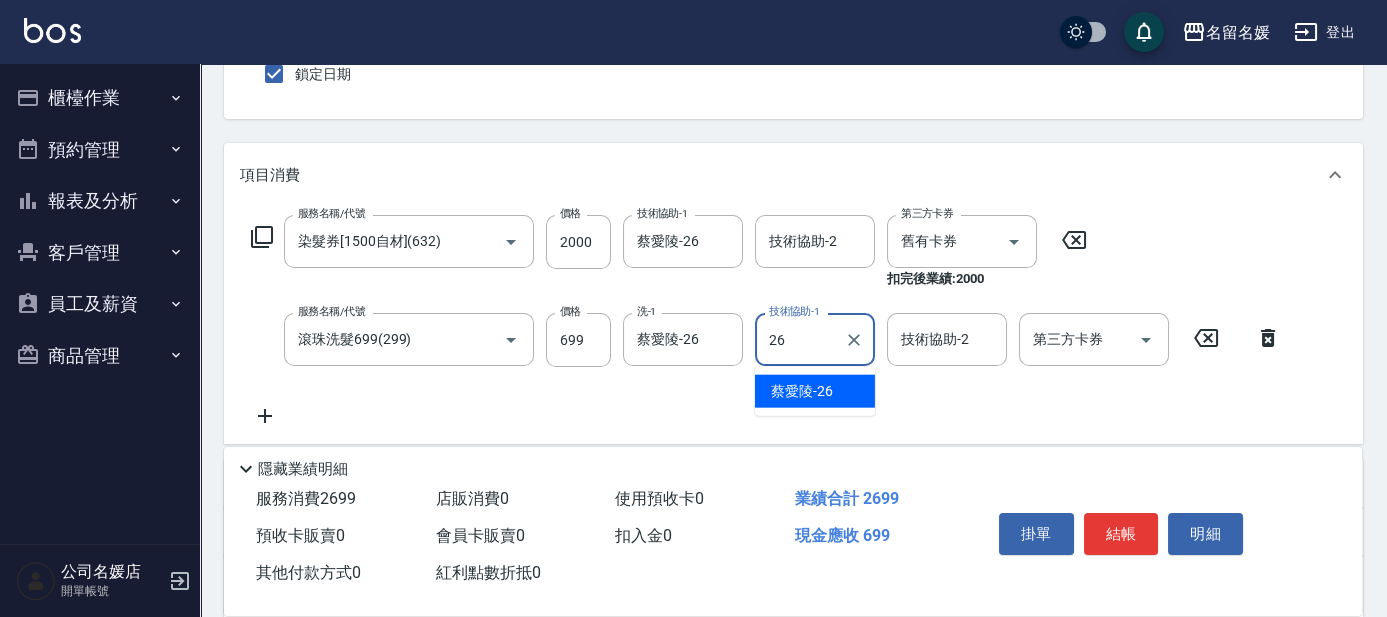 click on "蔡愛陵 -26" at bounding box center [802, 391] 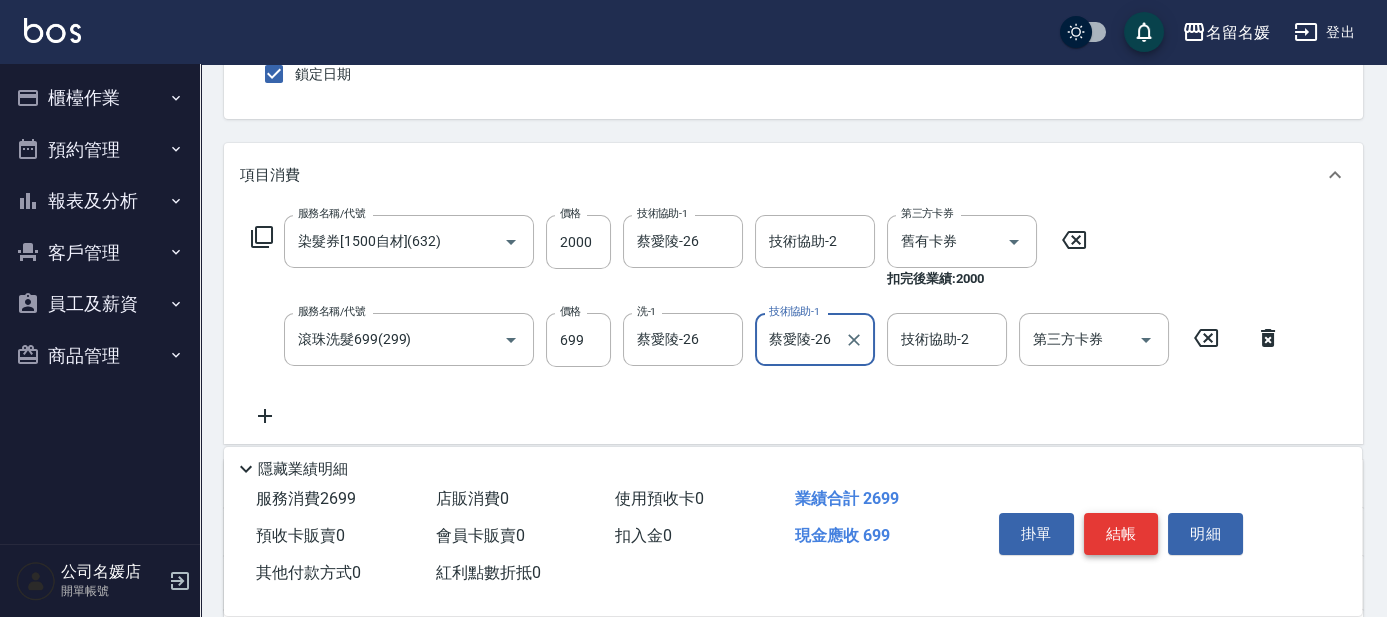type on "蔡愛陵-26" 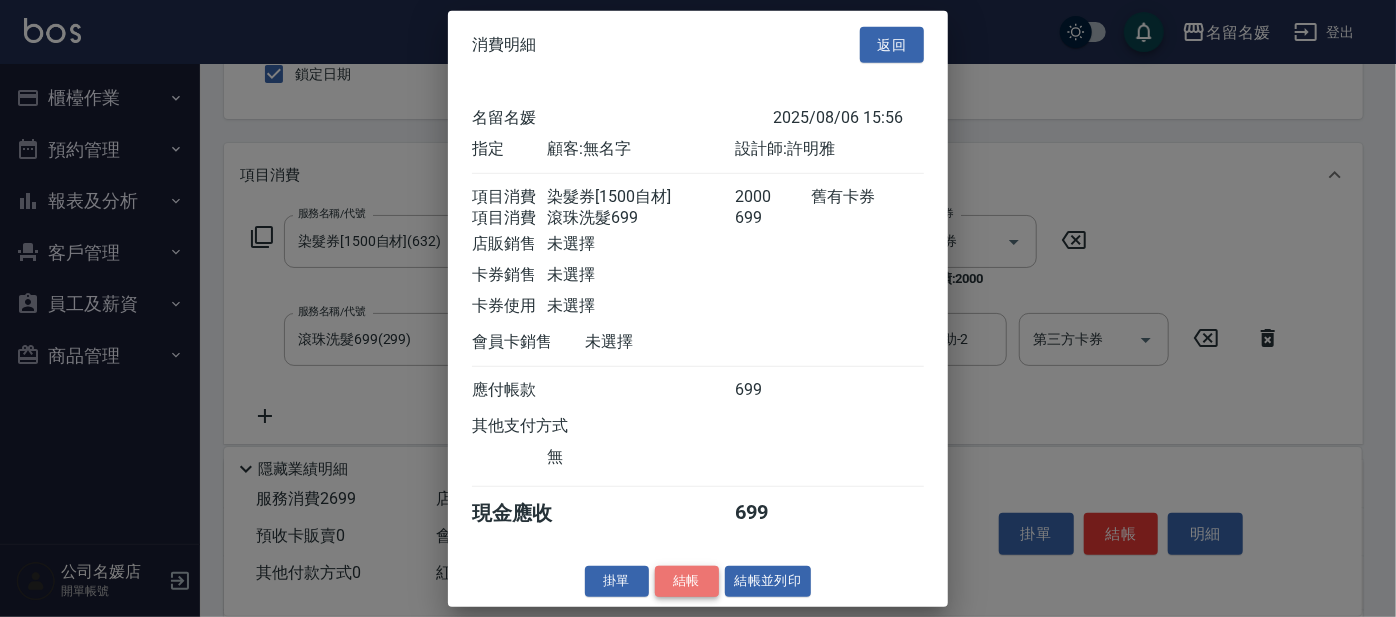 click on "結帳" at bounding box center (687, 581) 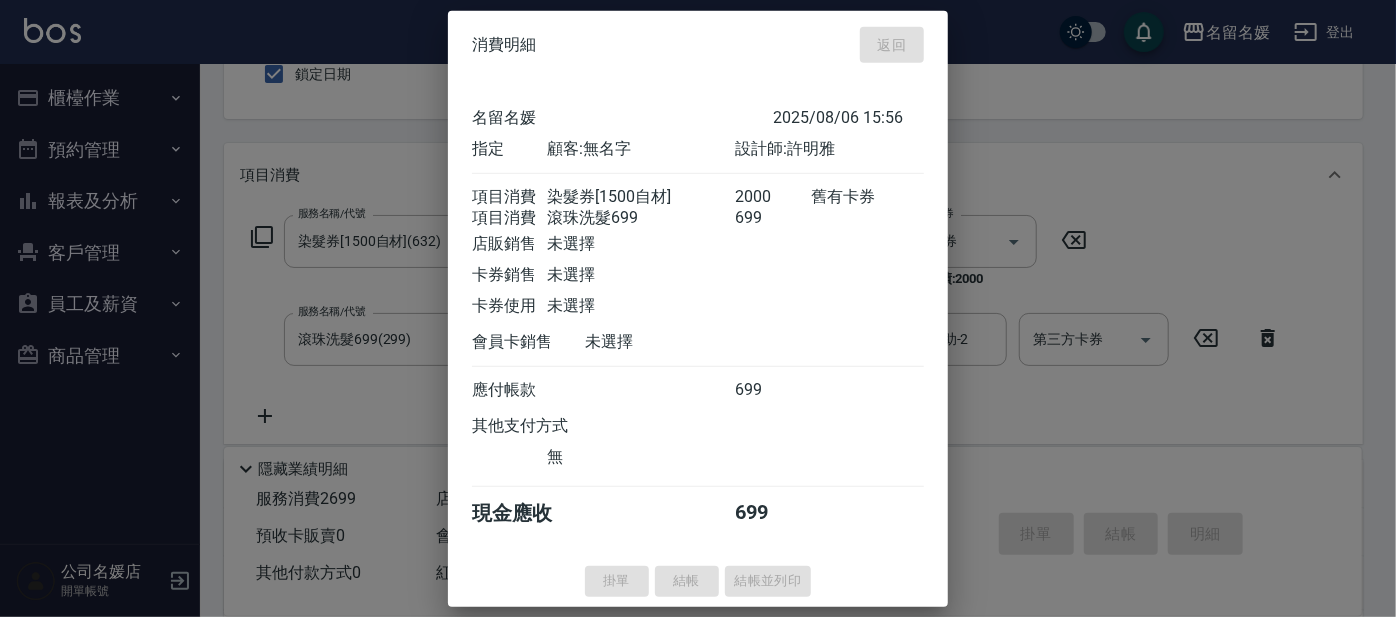 type 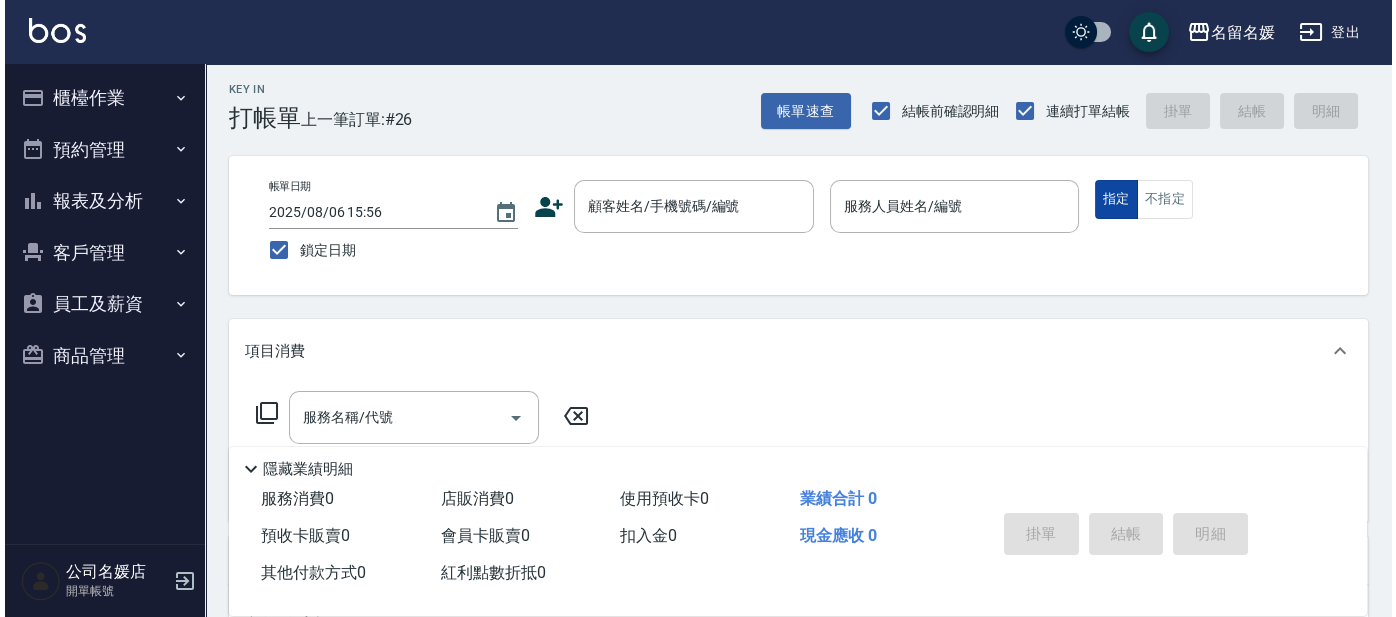 scroll, scrollTop: 0, scrollLeft: 0, axis: both 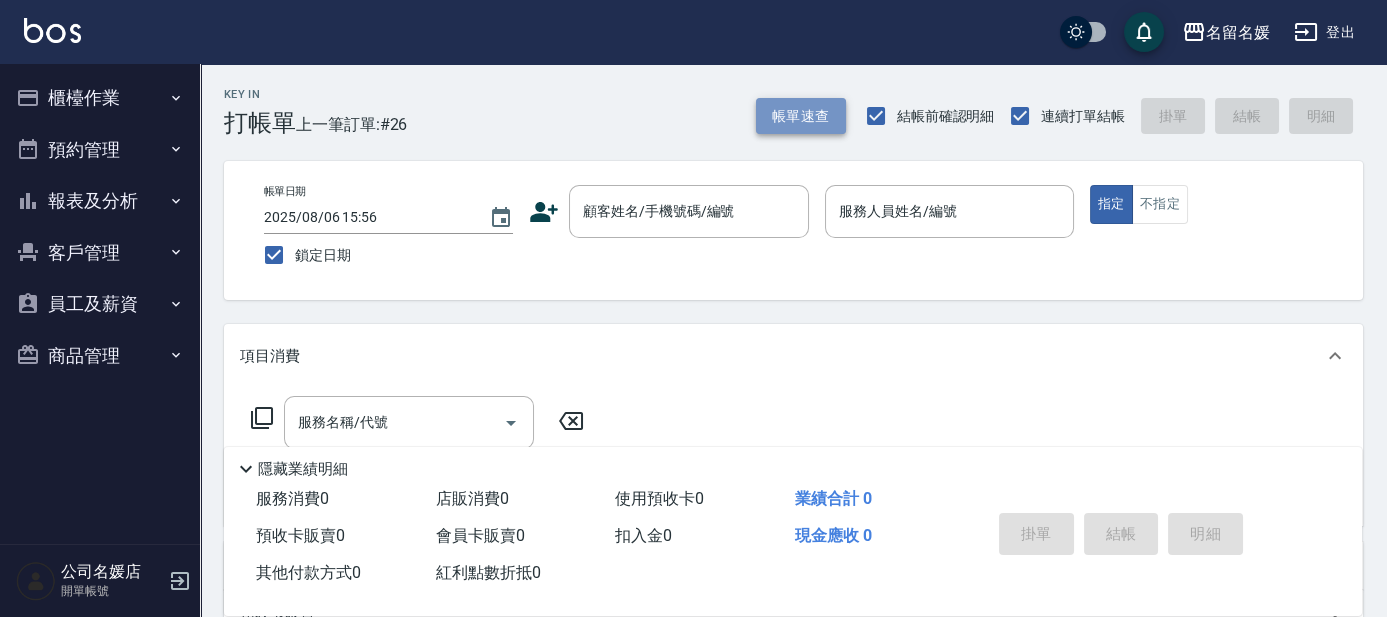 click on "帳單速查" at bounding box center (801, 116) 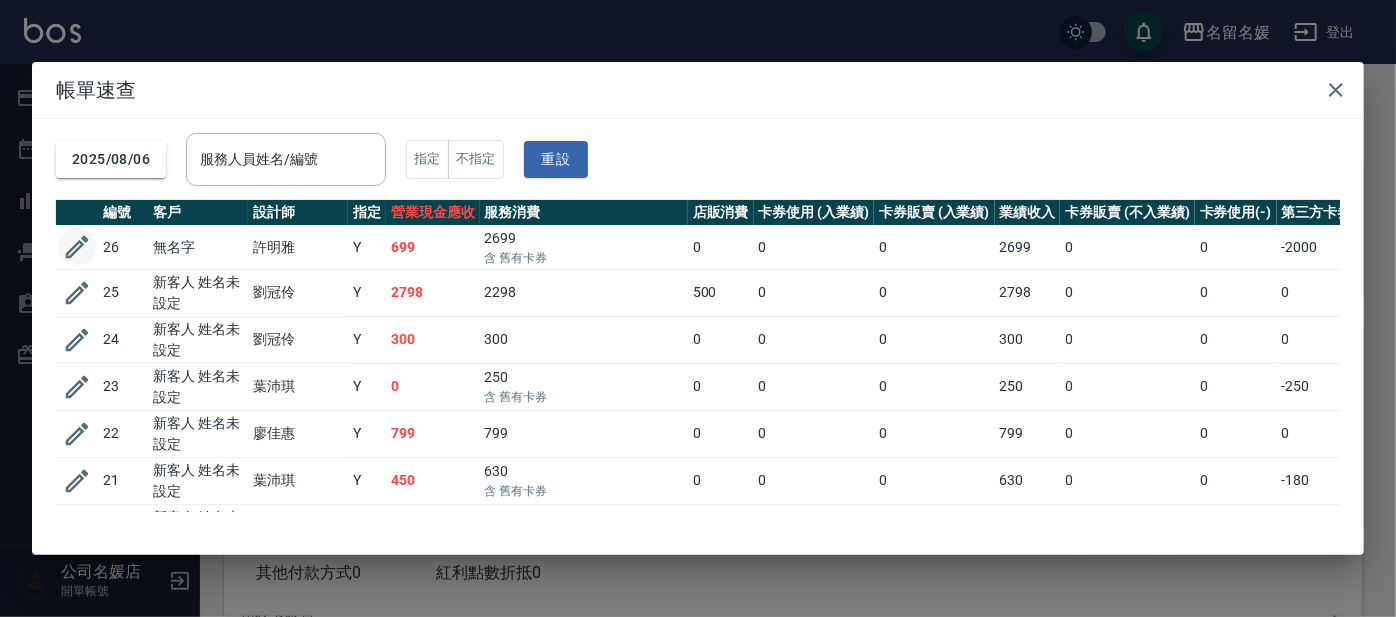 click 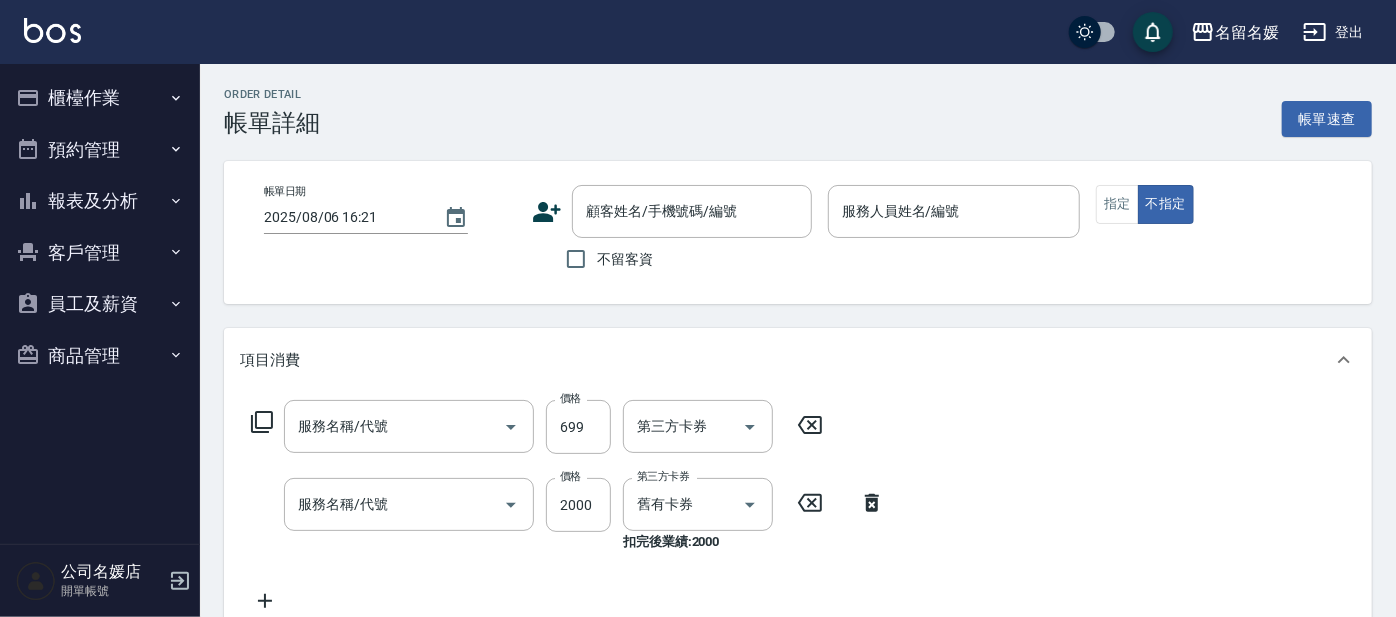 type on "2025/08/06 15:56" 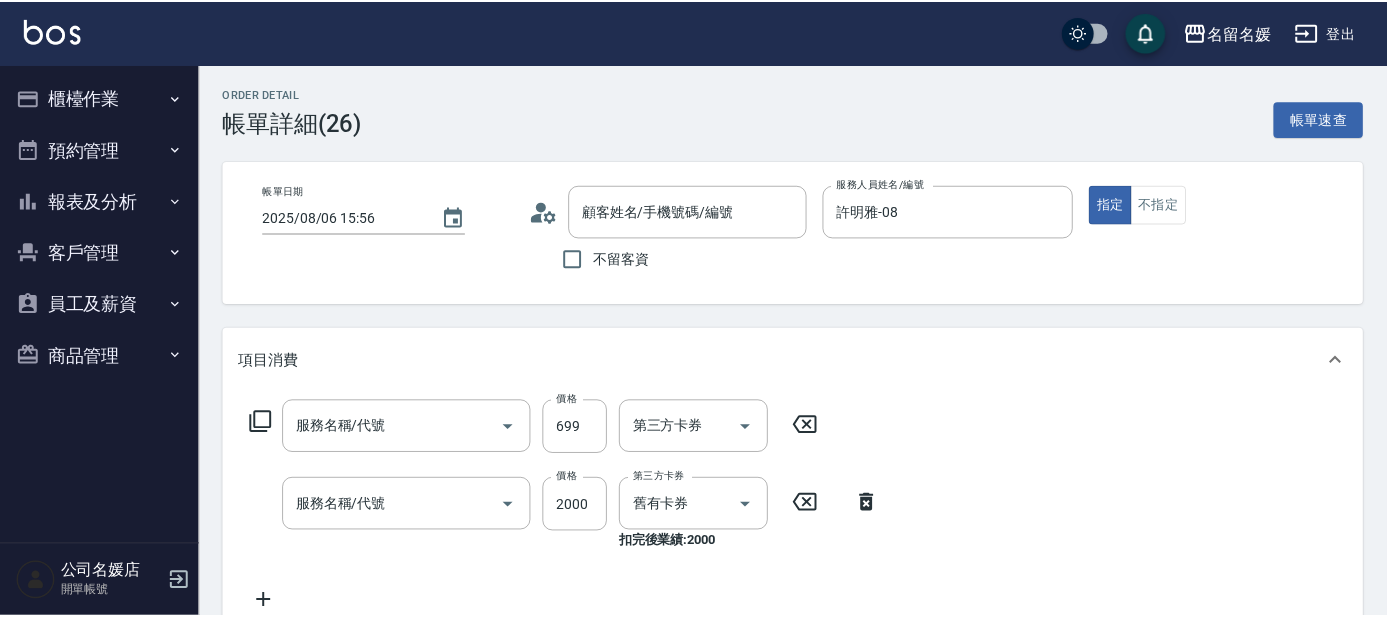 scroll, scrollTop: 181, scrollLeft: 0, axis: vertical 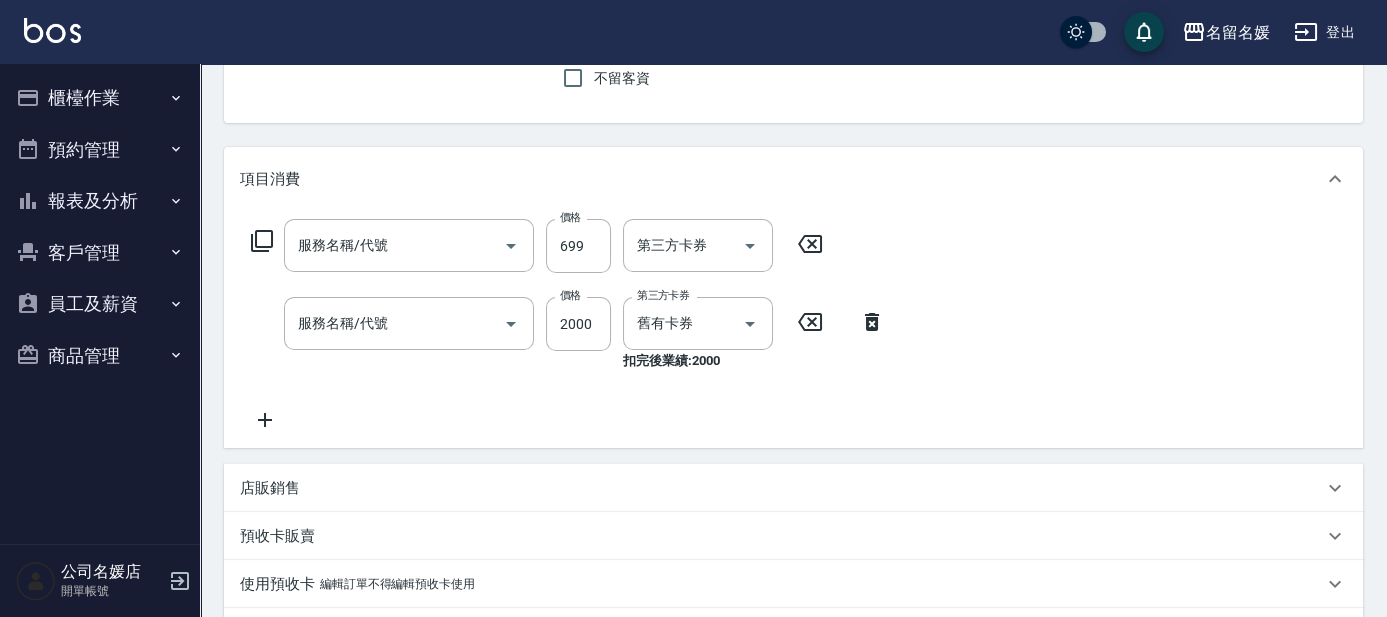 type on "滾珠洗髮699(299)" 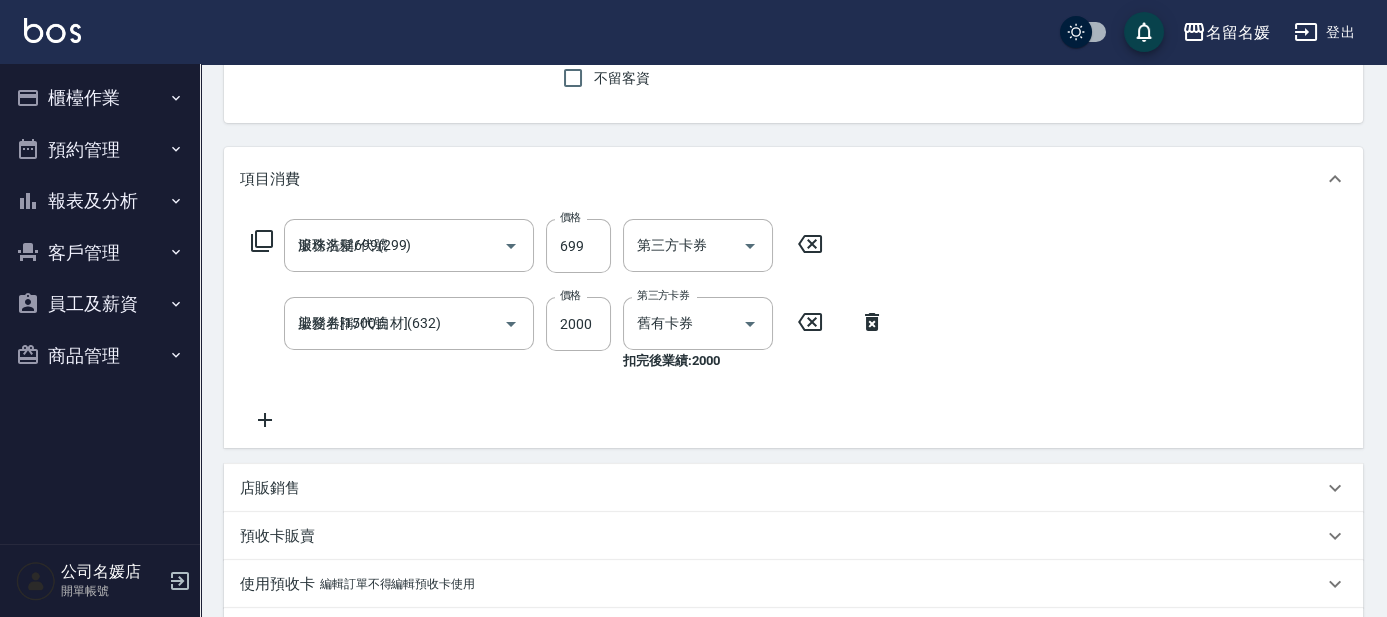 click 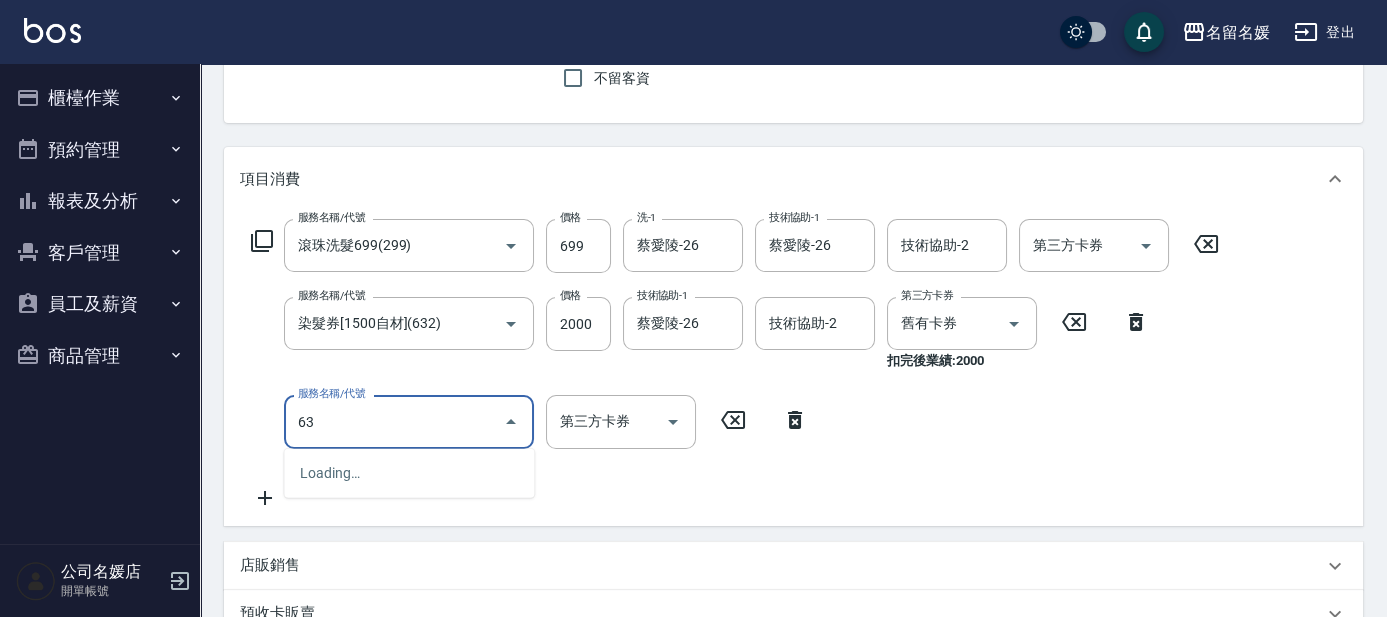 type on "635" 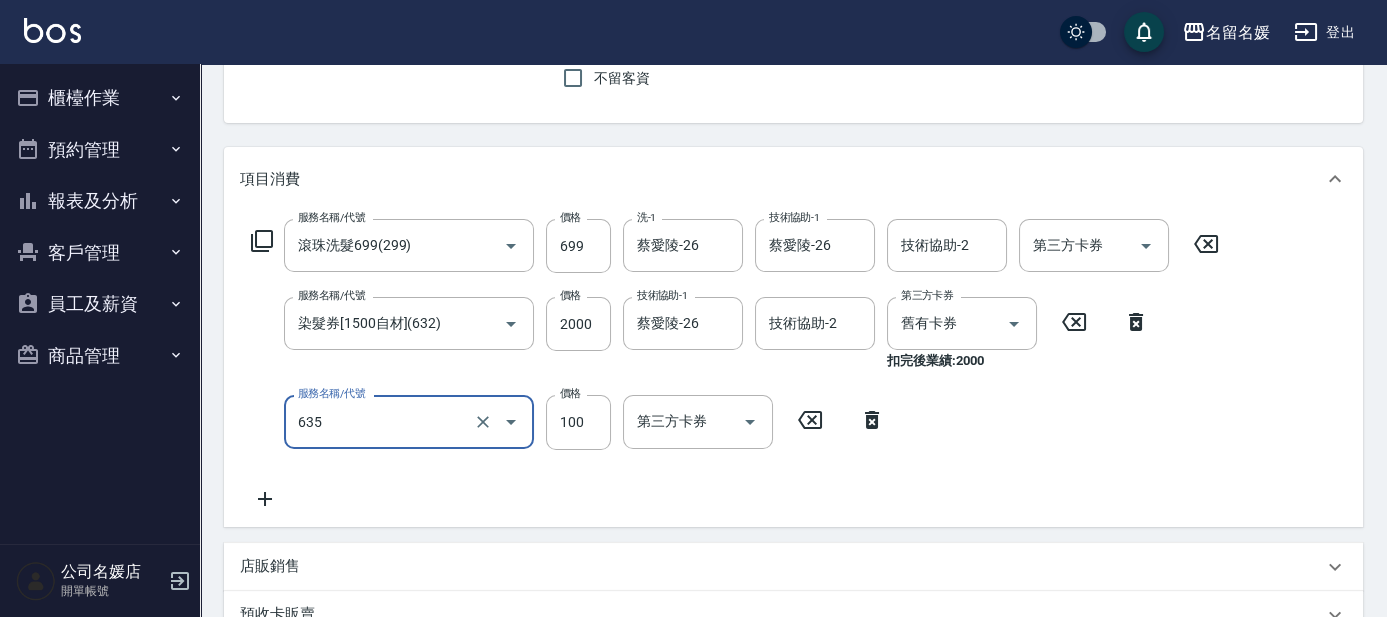 type on "無名字/02/null" 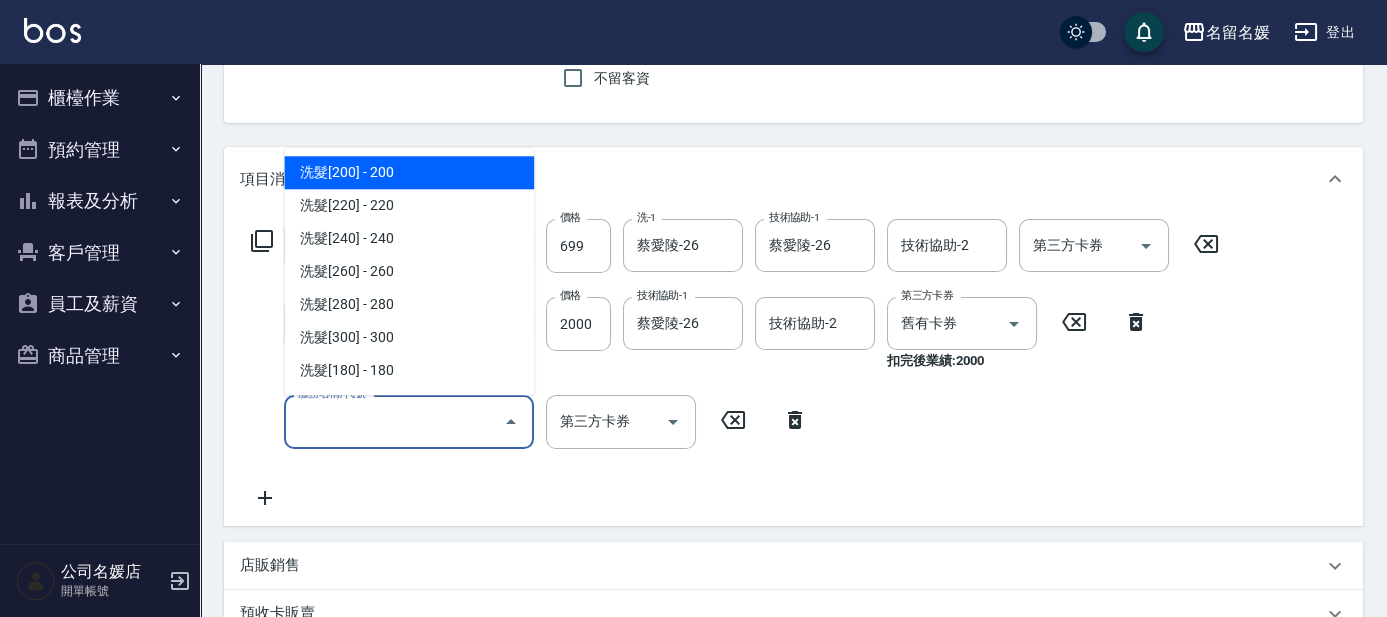 type on "2" 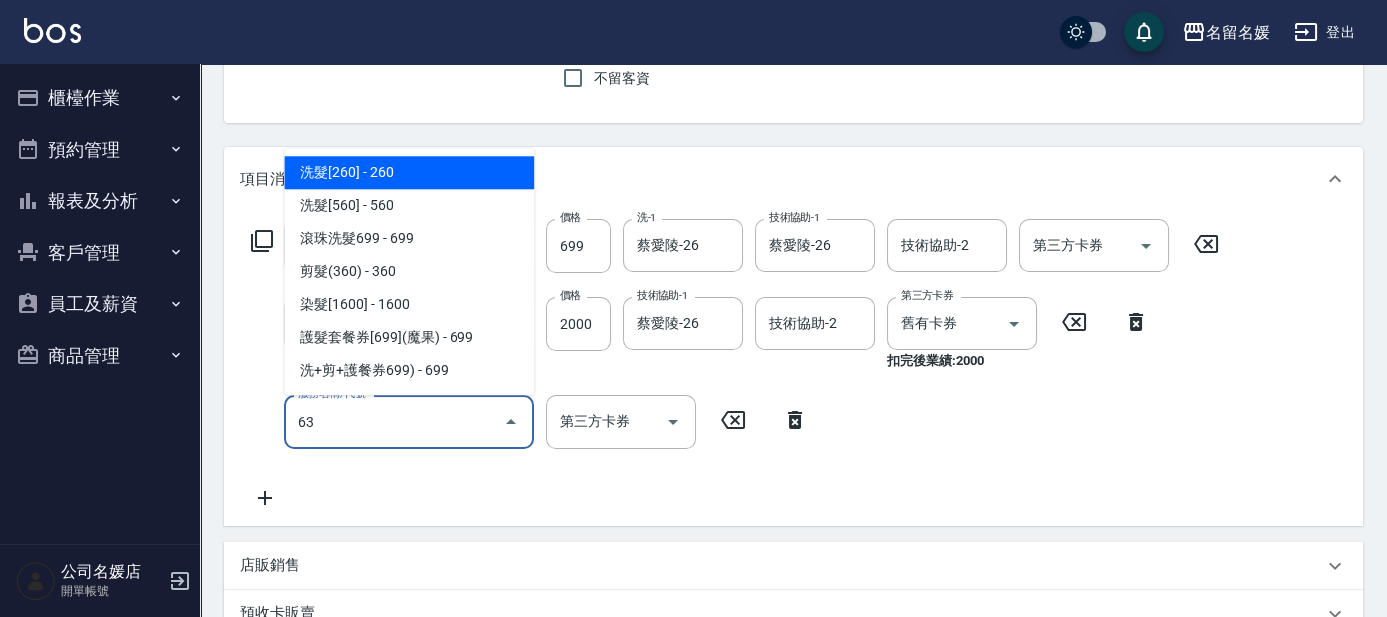 type on "632" 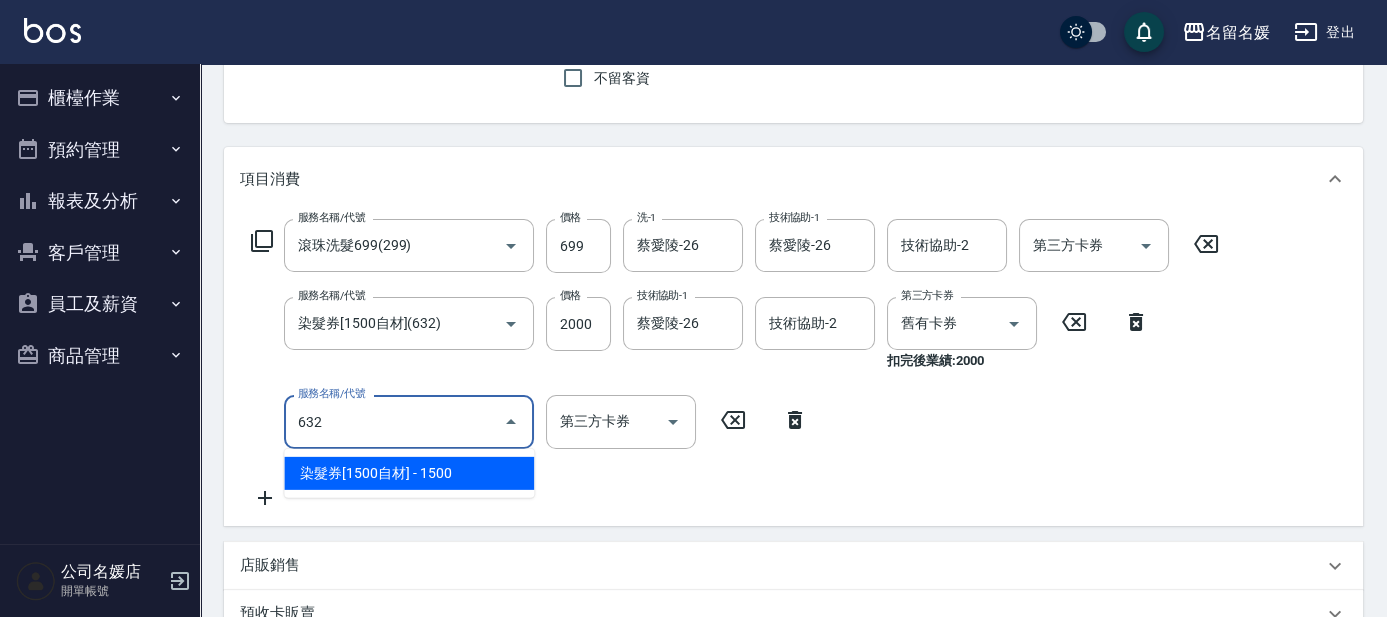 click on "染髮券[1500自材] - 1500" at bounding box center [409, 473] 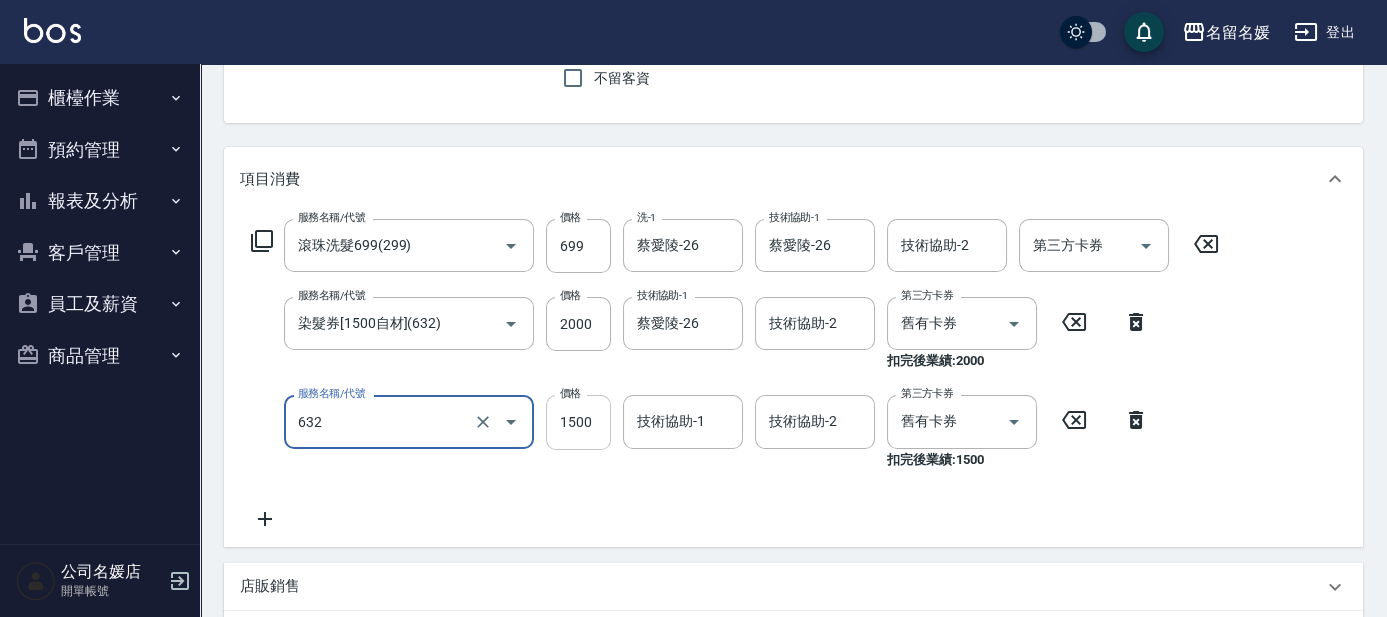 click on "1500" at bounding box center (578, 422) 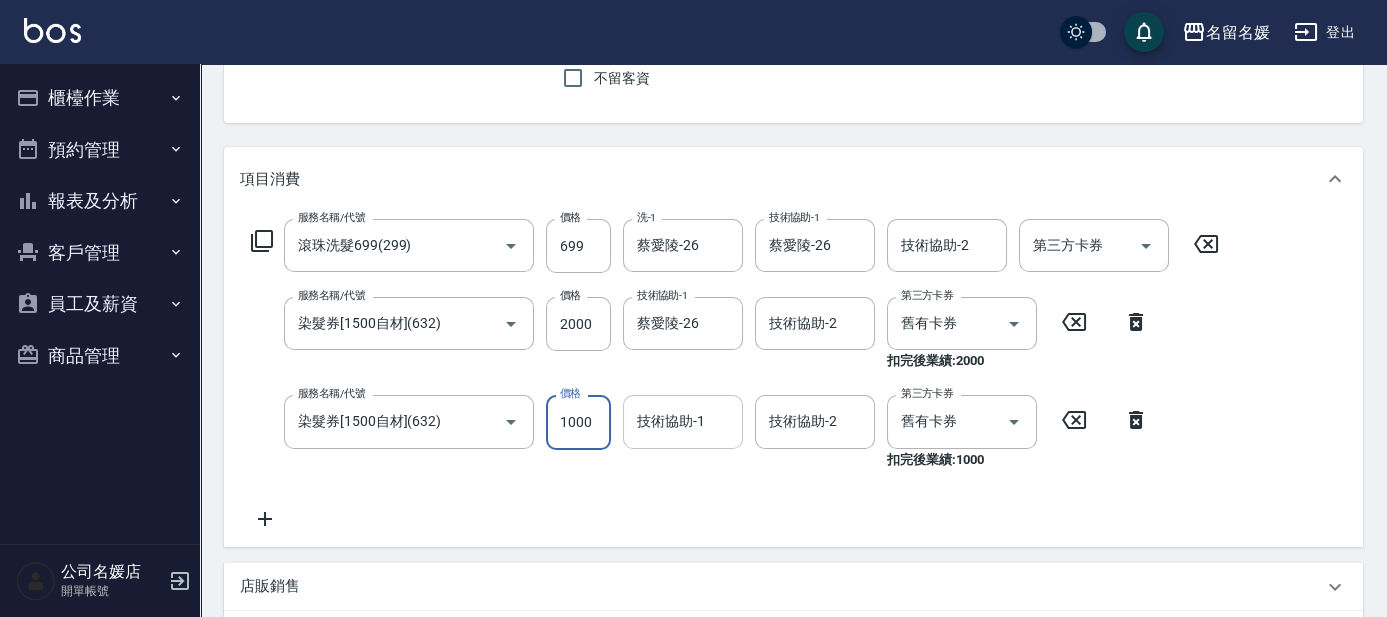 type on "1000" 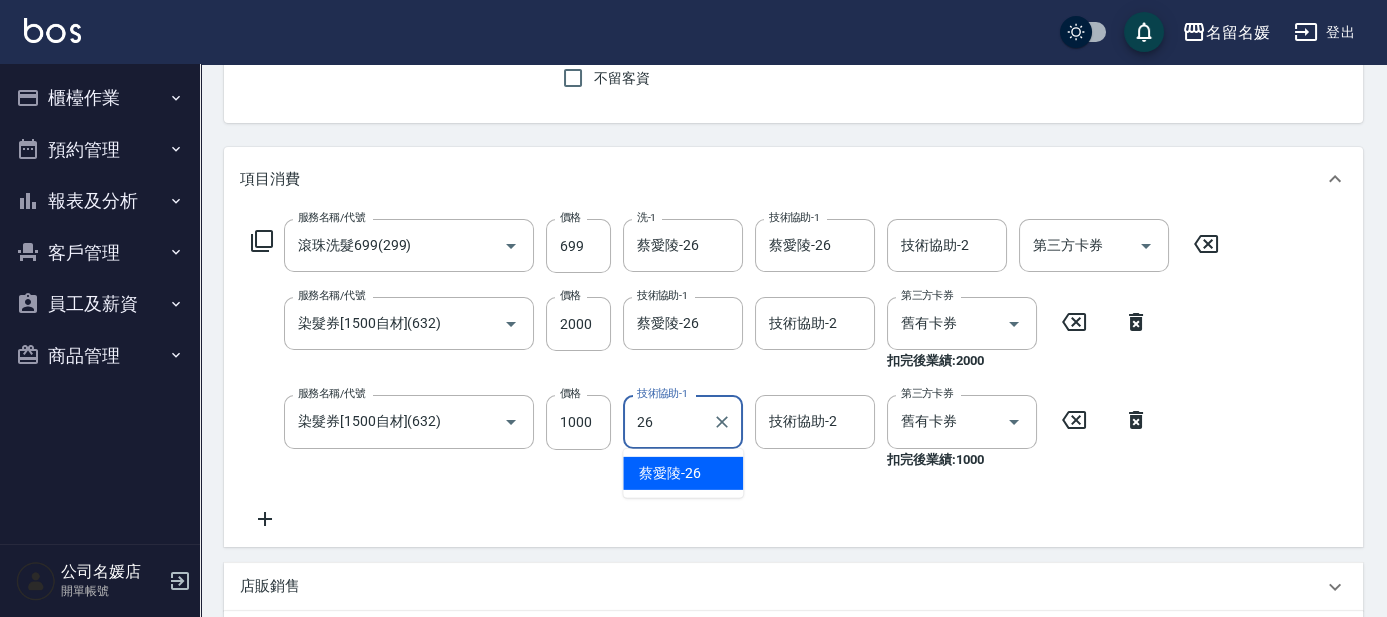 click on "蔡愛陵 -26" at bounding box center [670, 473] 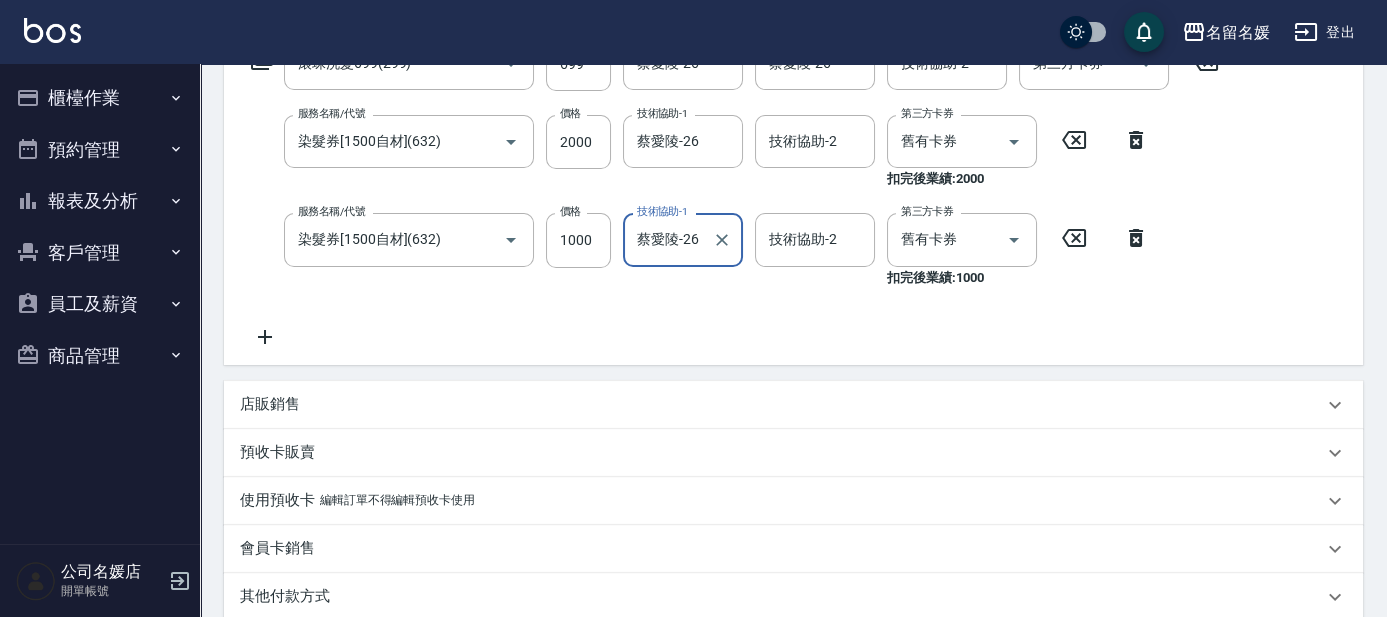 scroll, scrollTop: 628, scrollLeft: 0, axis: vertical 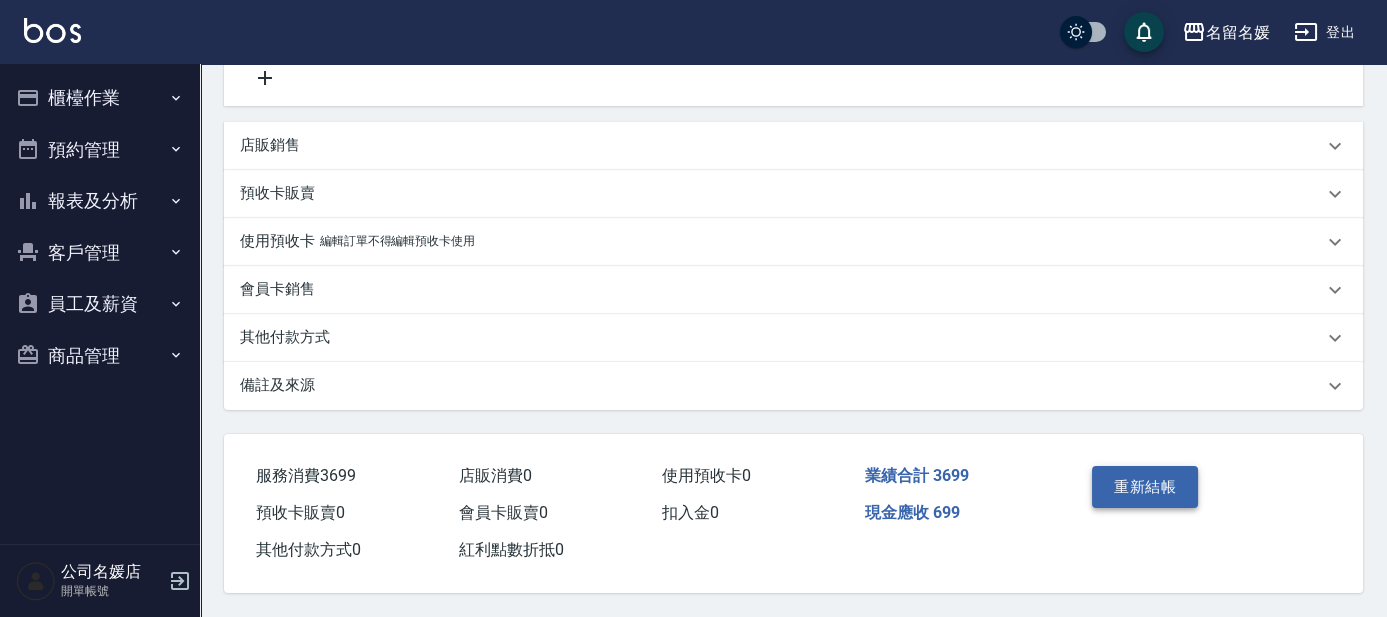 type on "蔡愛陵-26" 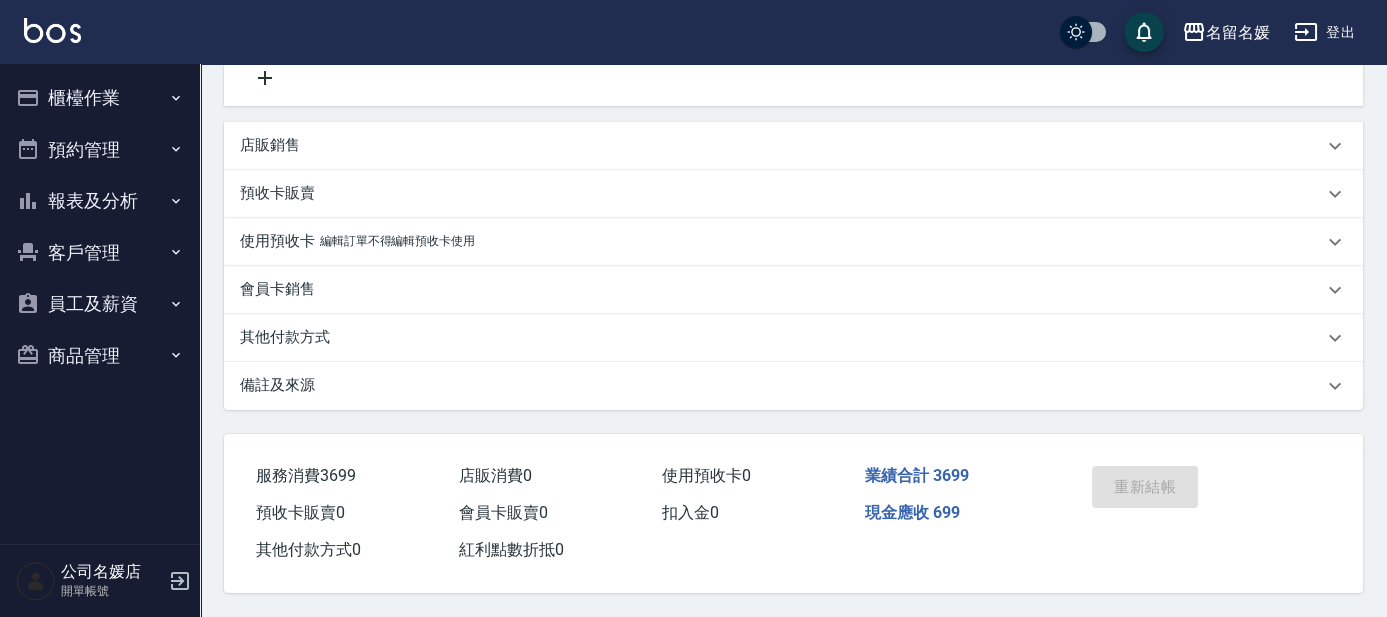 scroll, scrollTop: 0, scrollLeft: 0, axis: both 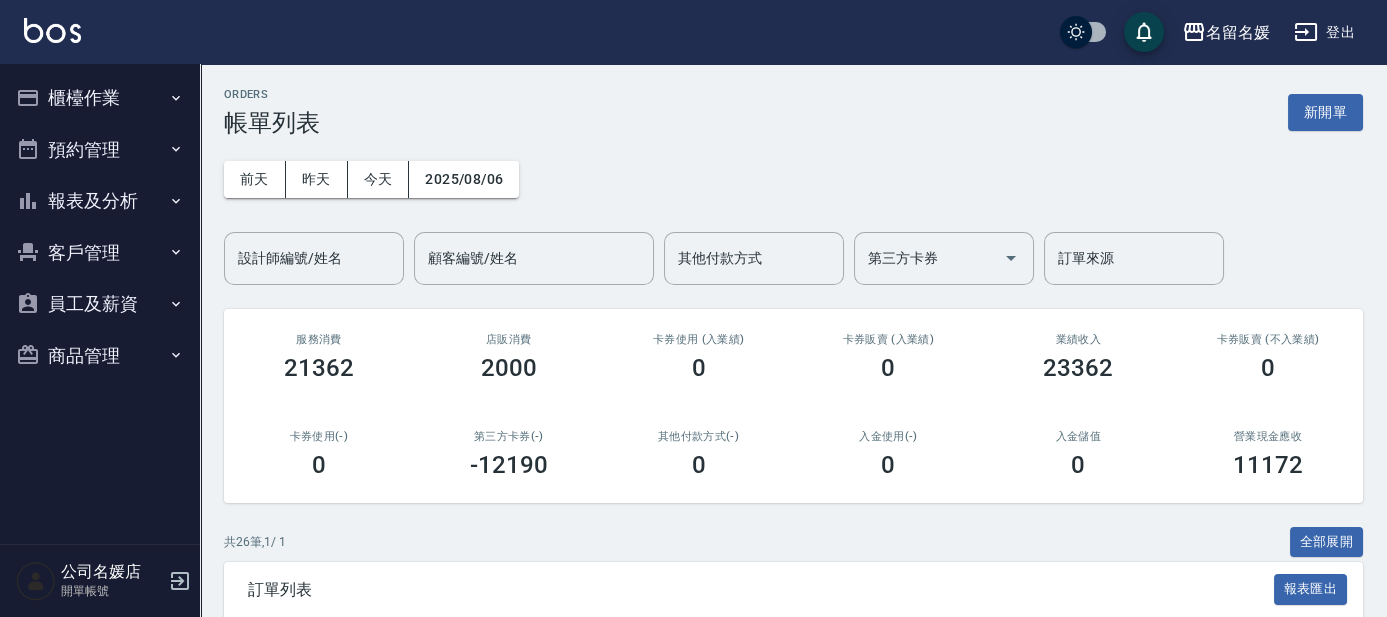 click on "櫃檯作業" at bounding box center [100, 98] 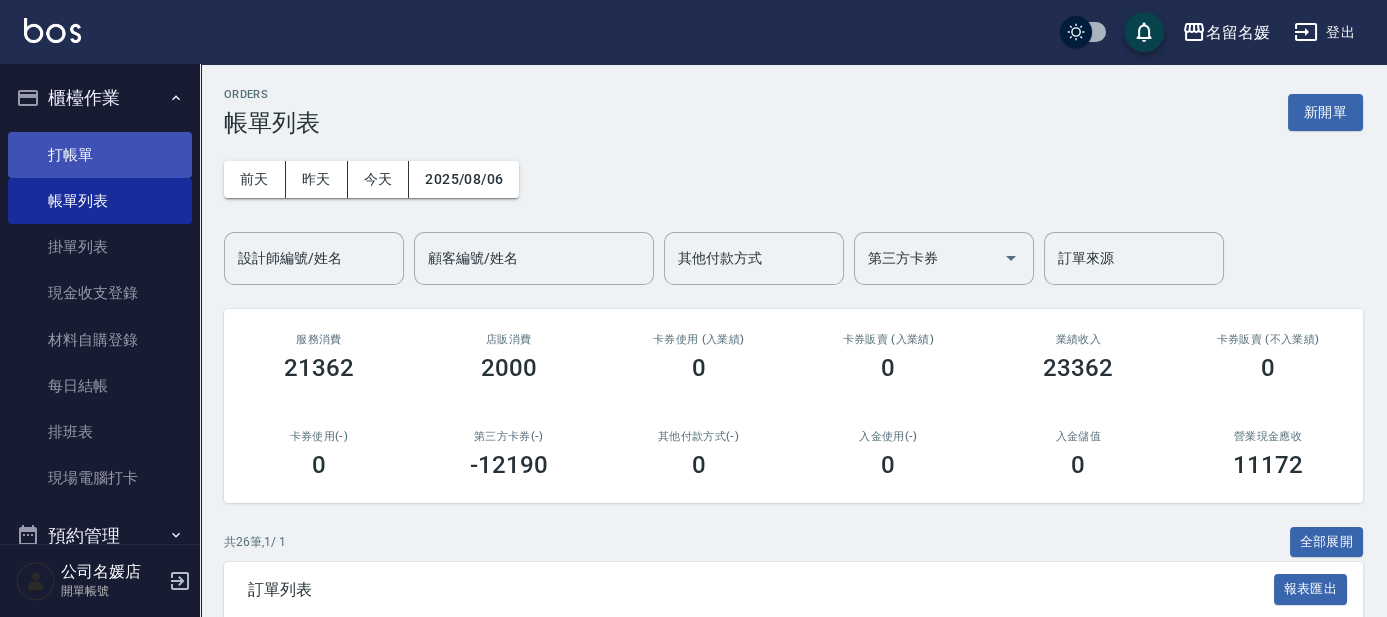 click on "打帳單" at bounding box center (100, 155) 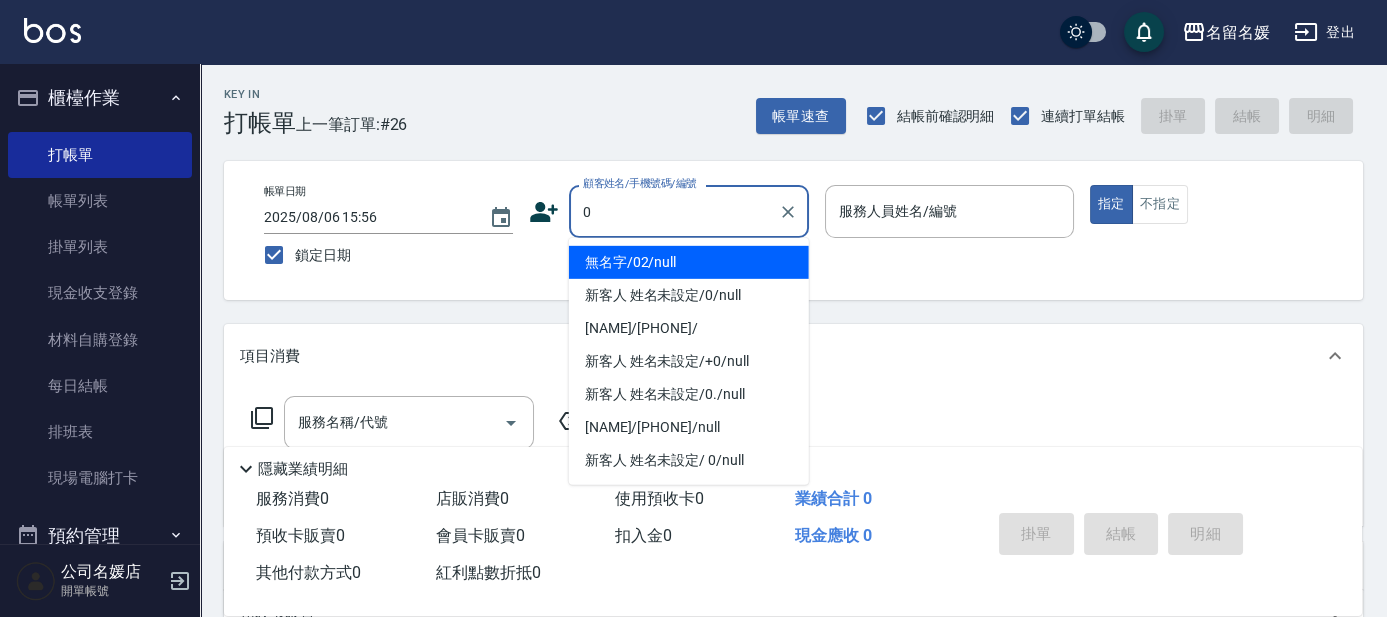 type on "0" 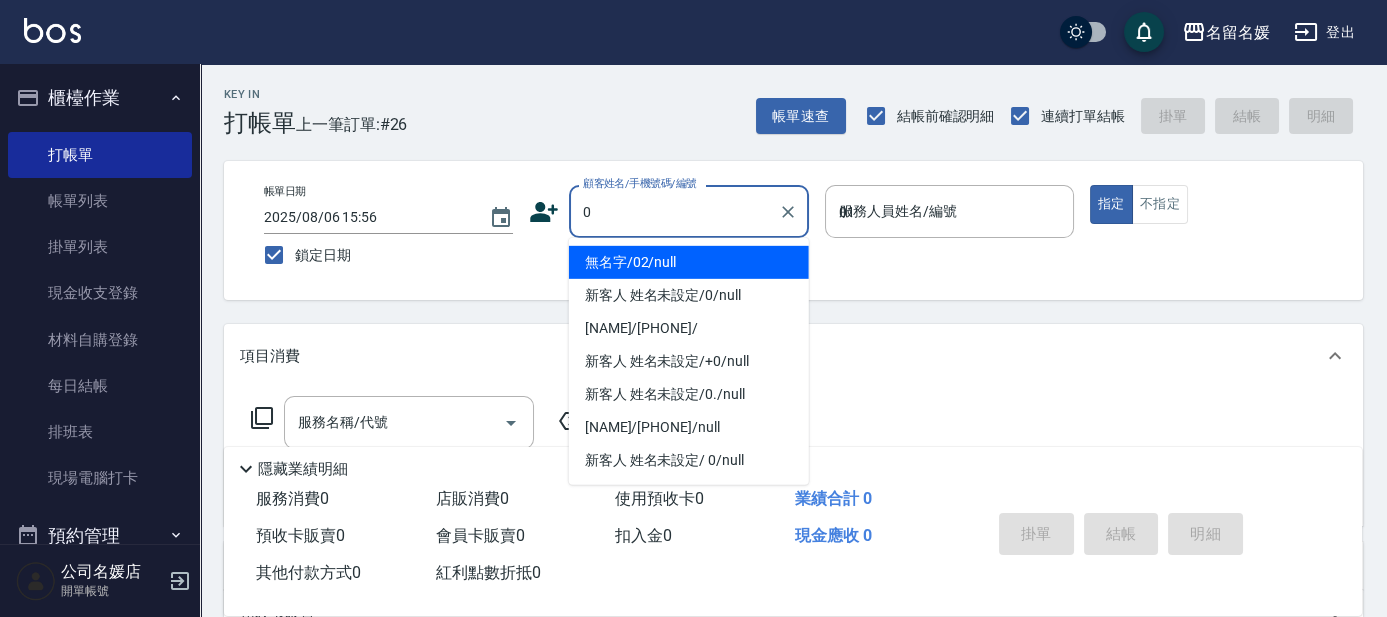 type on "012" 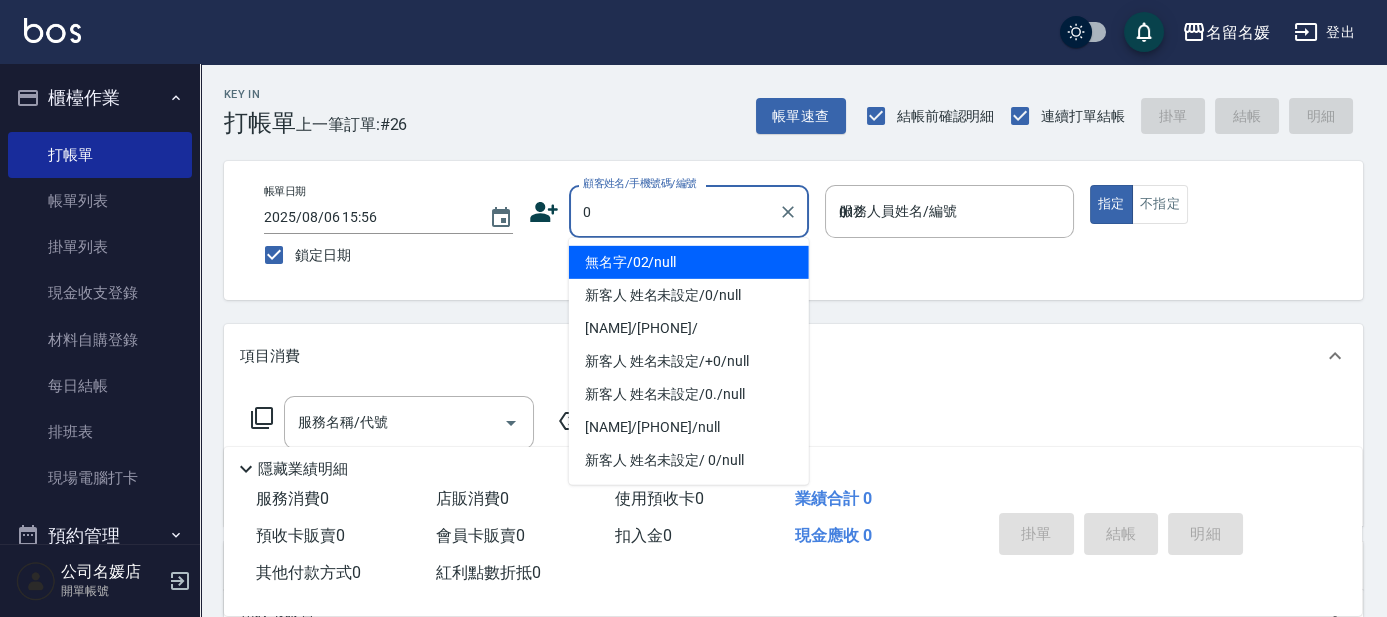 type on "無名字/02/null" 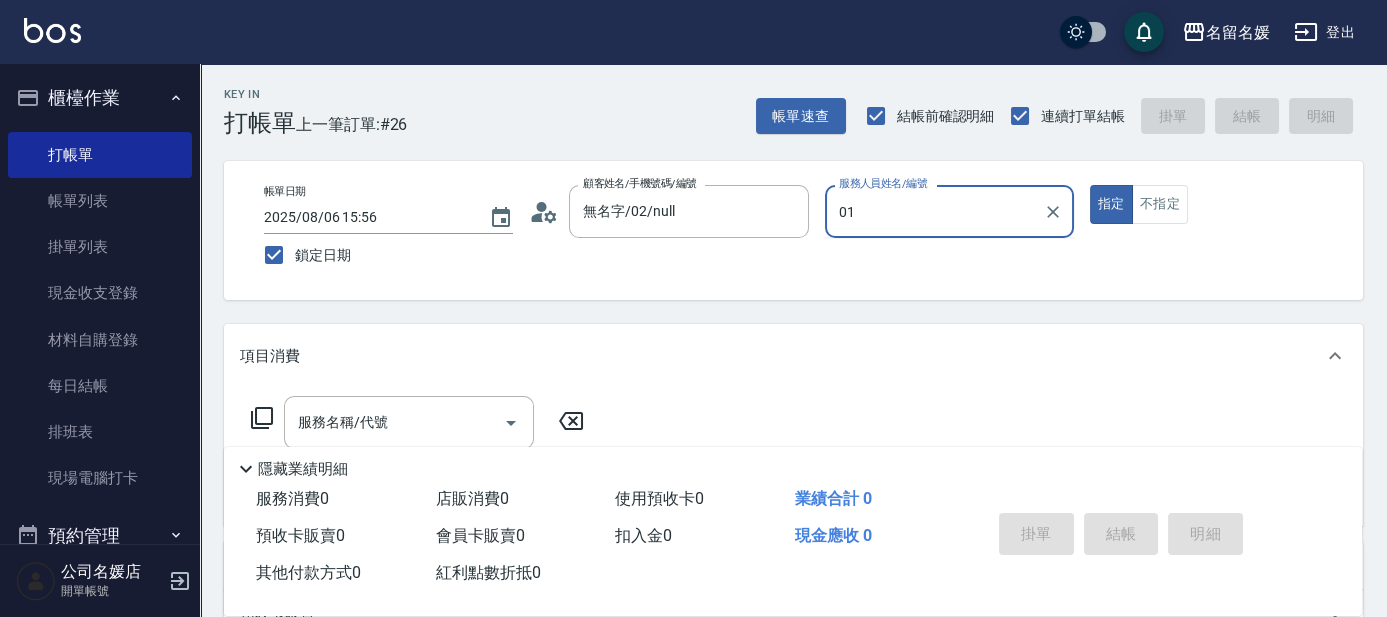 type on "0" 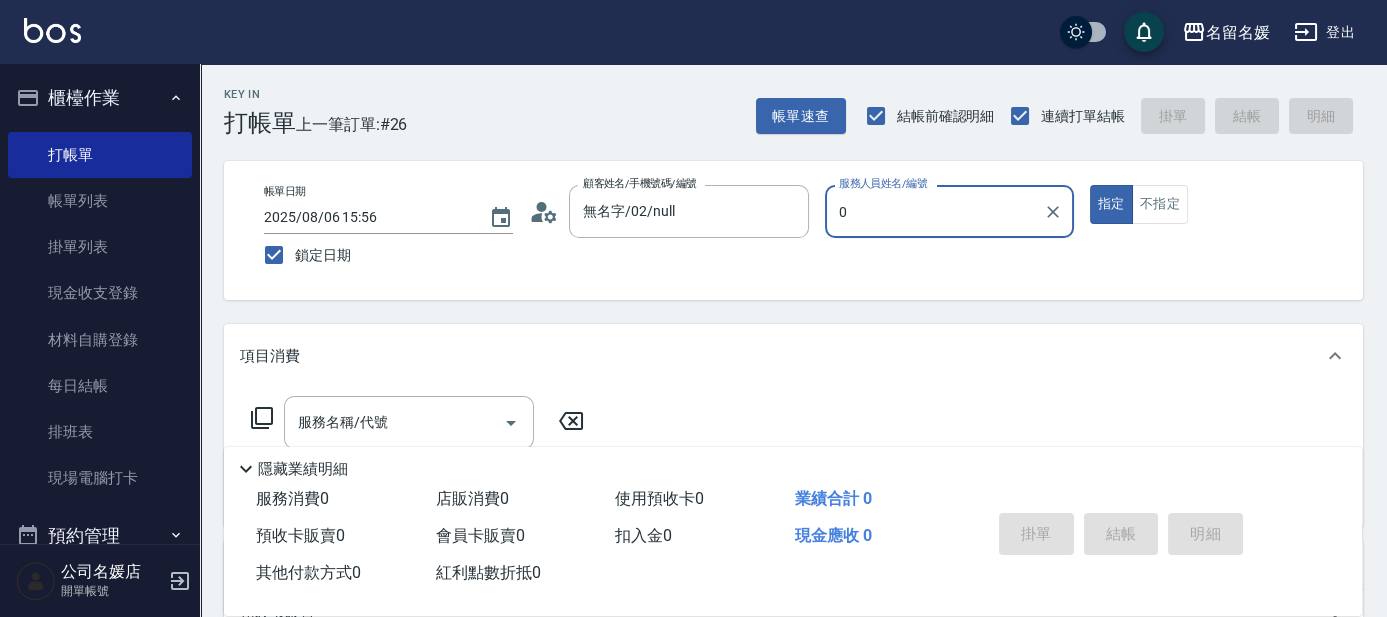 type on "新客人 姓名未設定/0/null" 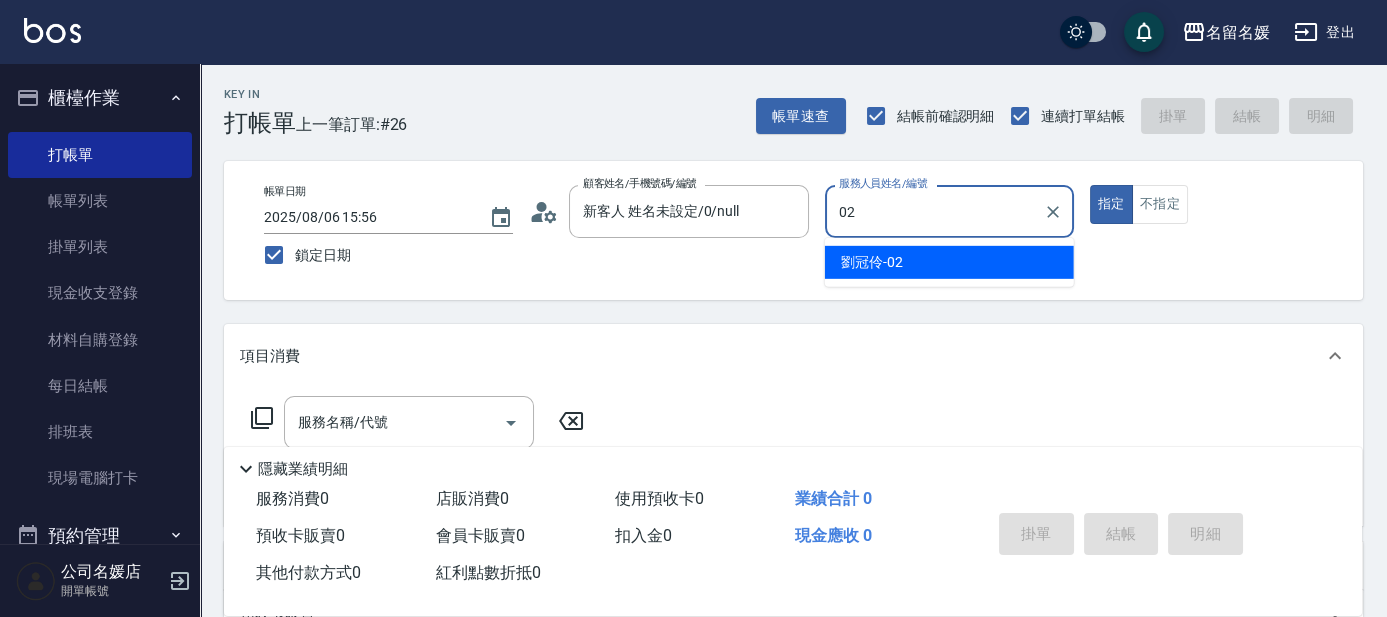 type on "劉冠伶-02" 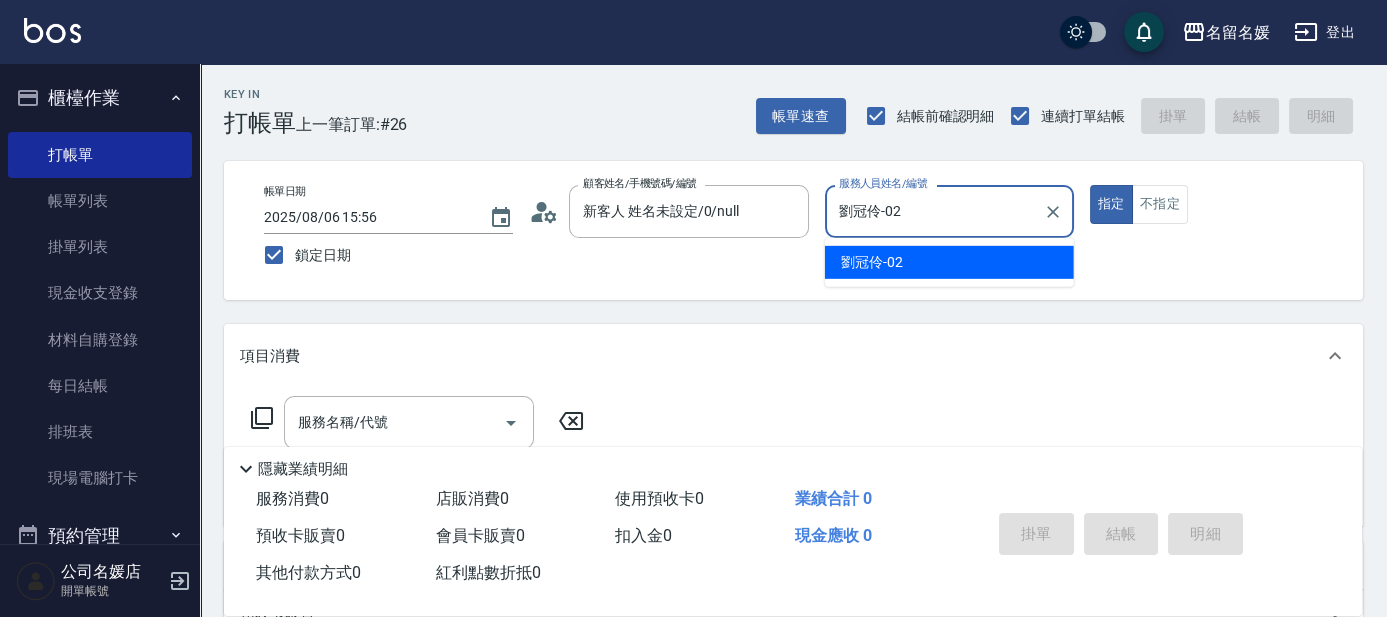 type on "true" 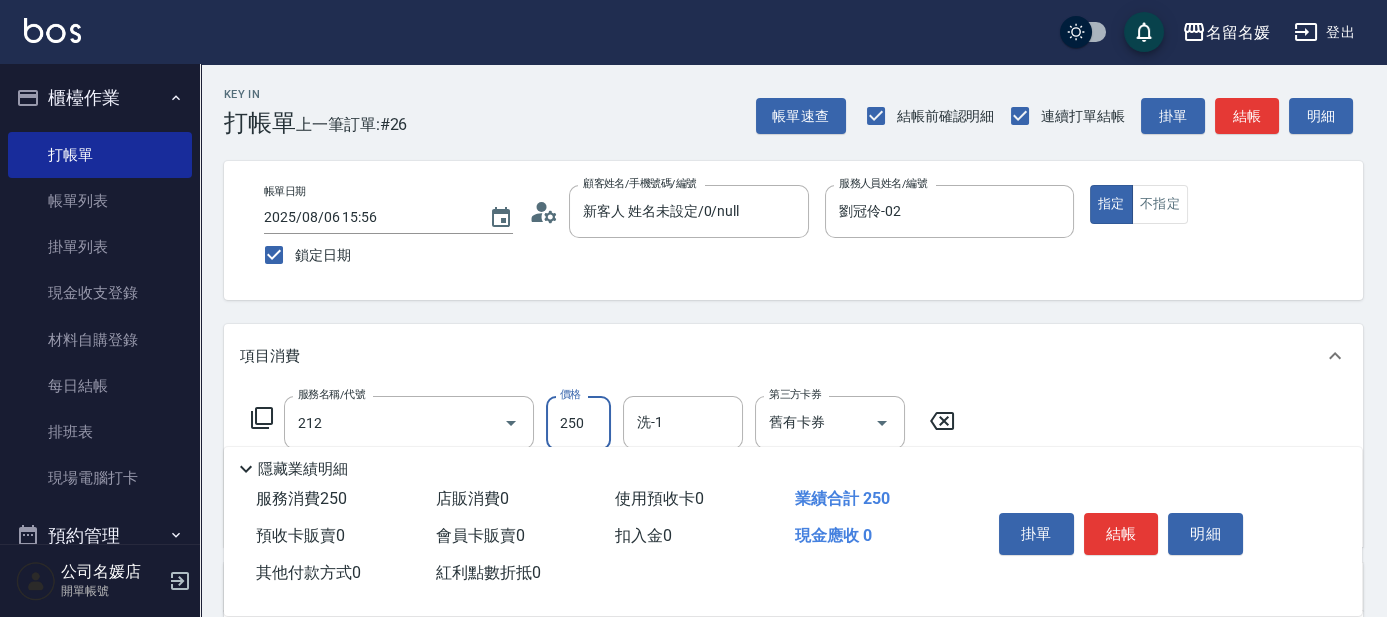 type on "洗髮券-(卡)250(212)" 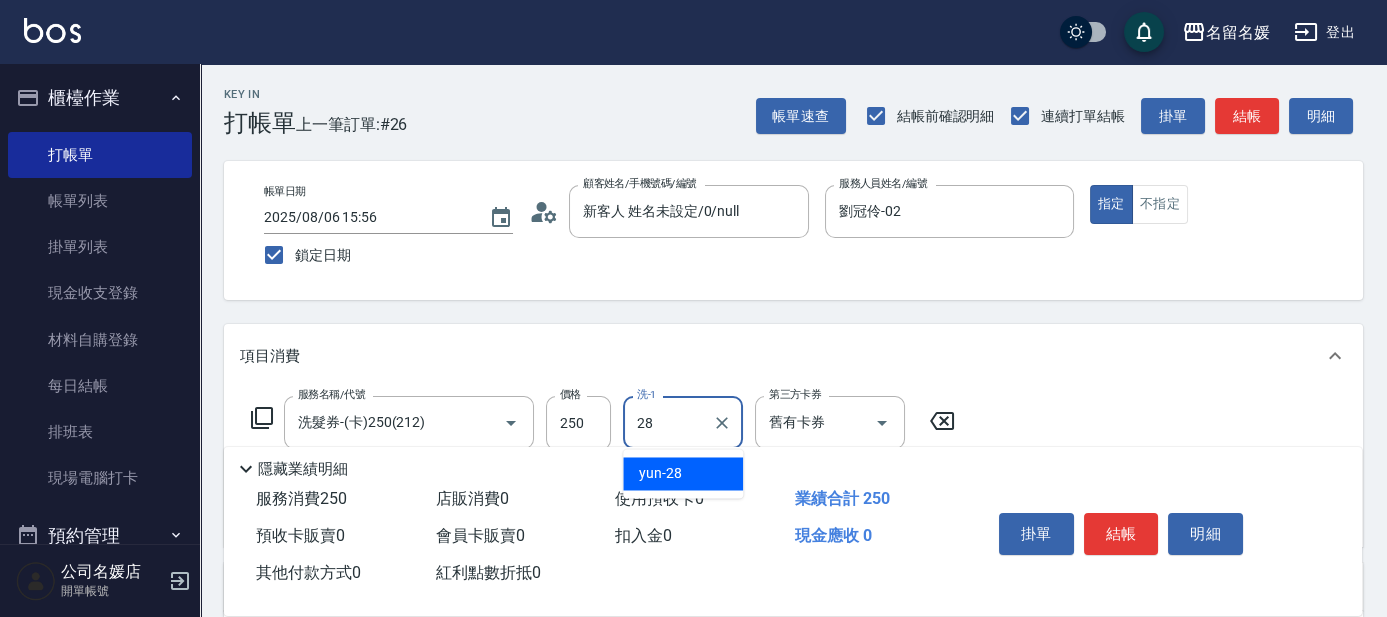 type on "yun-28" 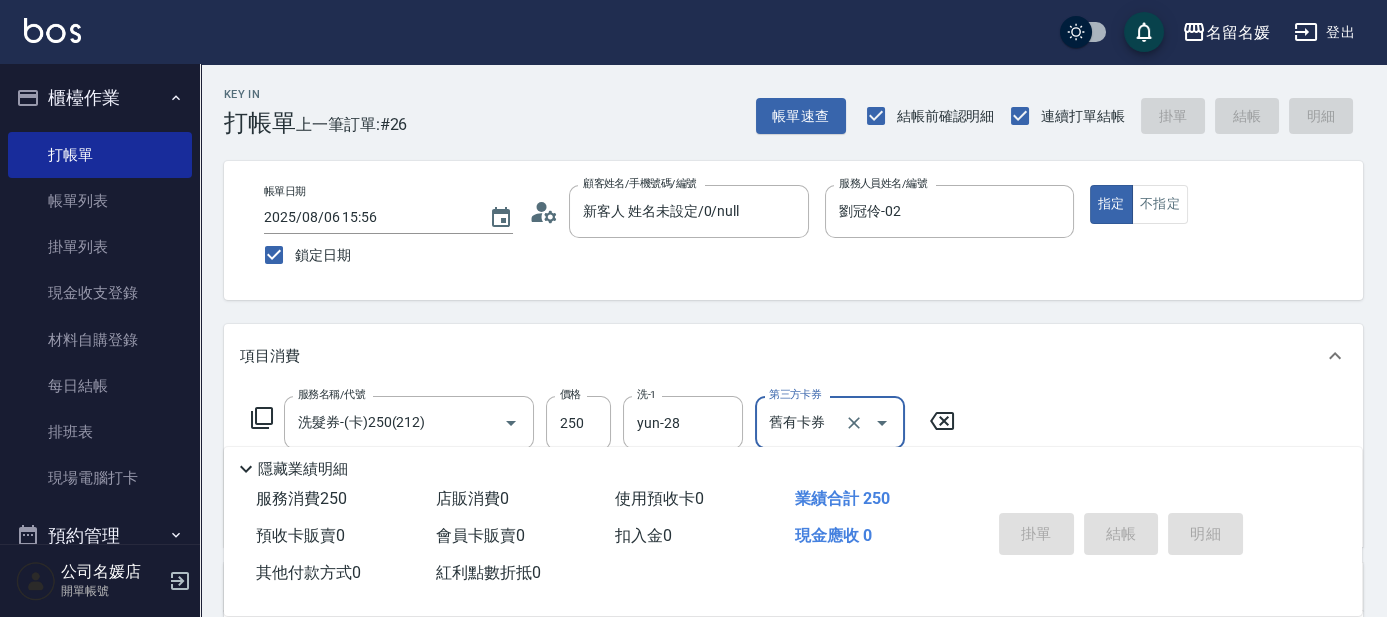 type 